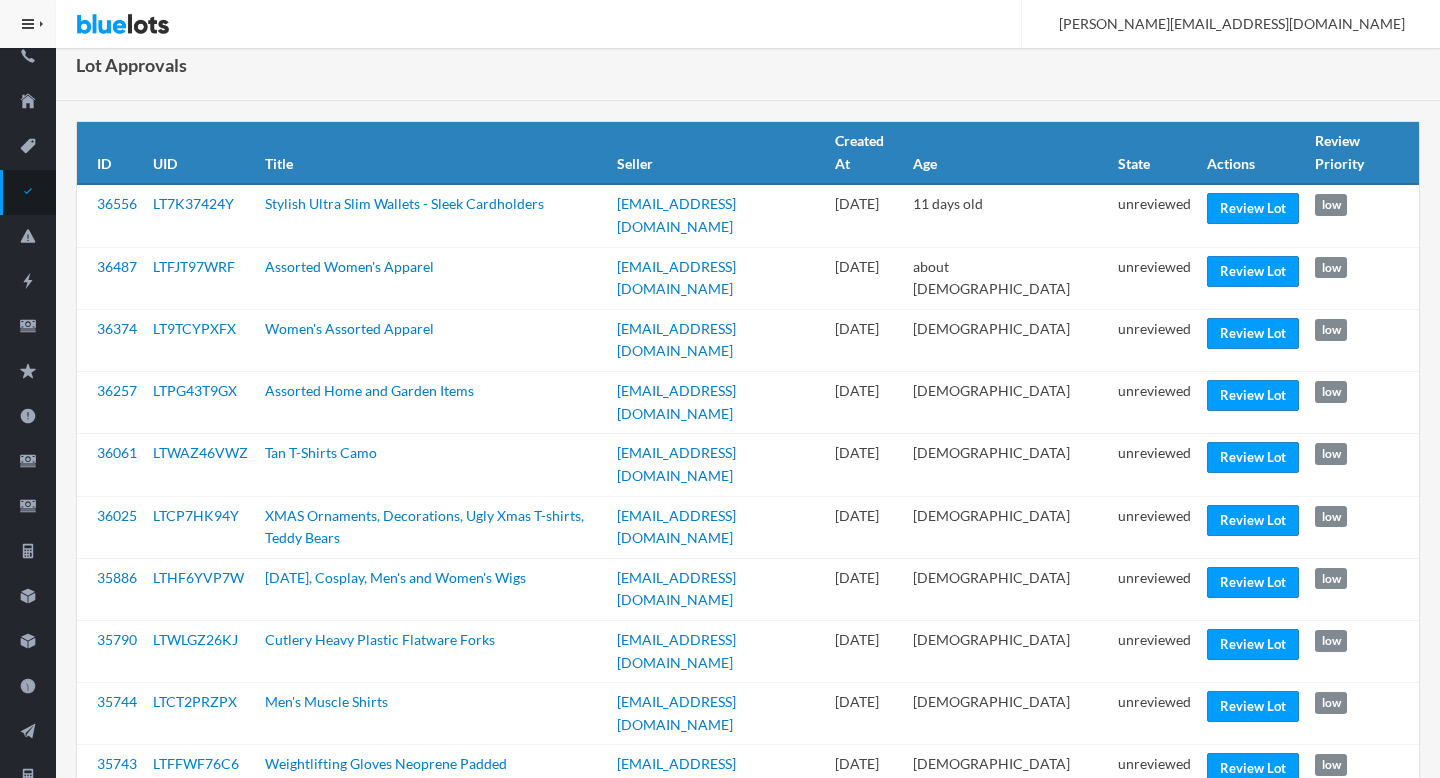 scroll, scrollTop: 0, scrollLeft: 0, axis: both 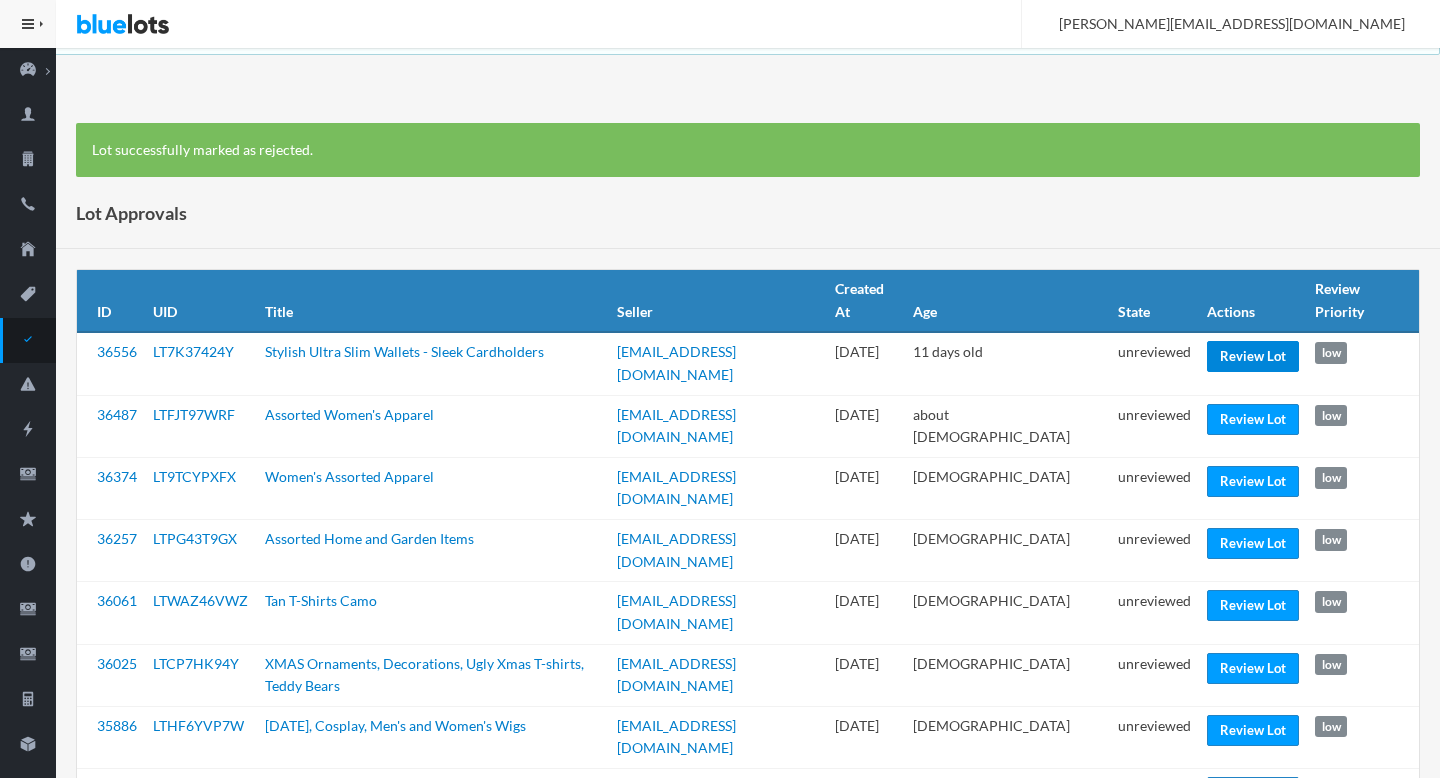 click on "Review Lot" at bounding box center (1253, 356) 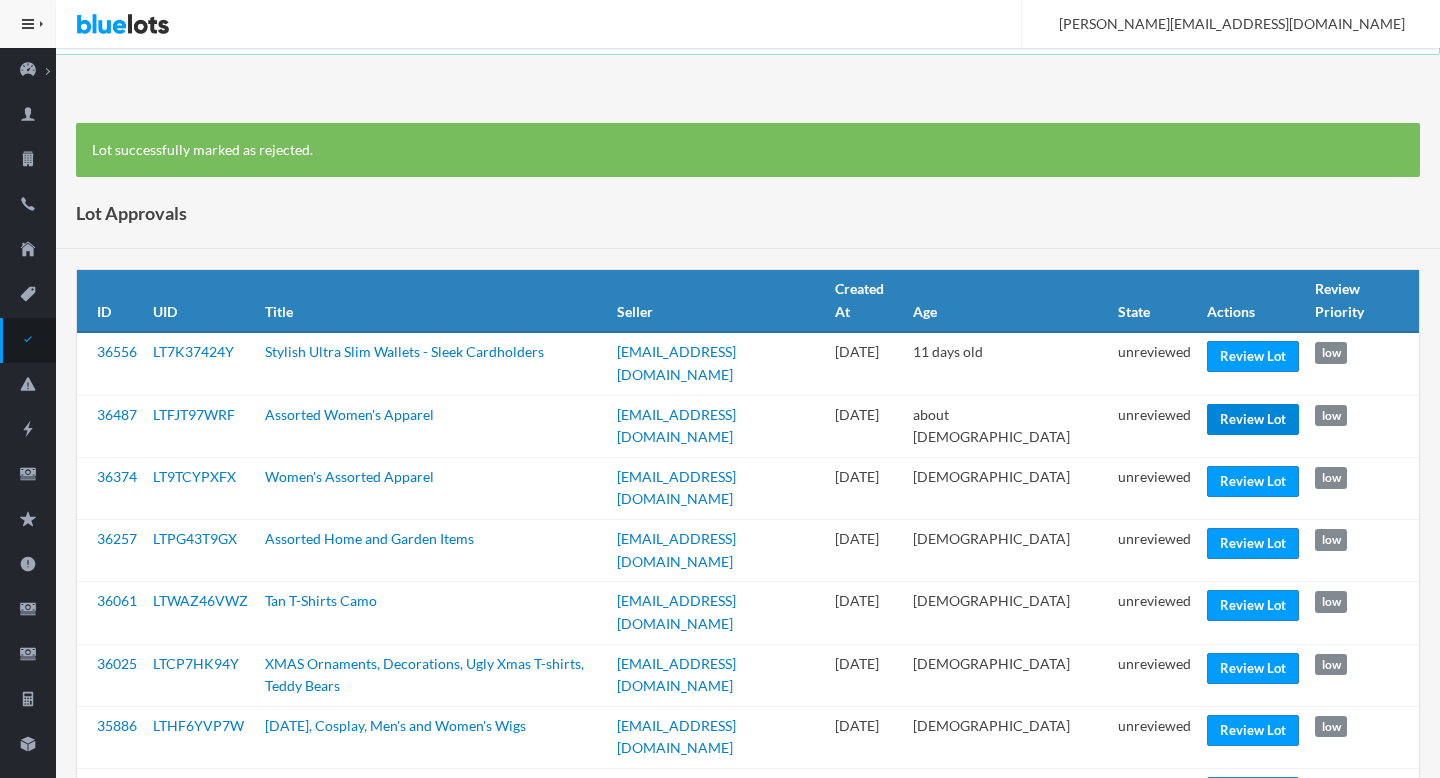 click on "Review Lot" at bounding box center [1253, 419] 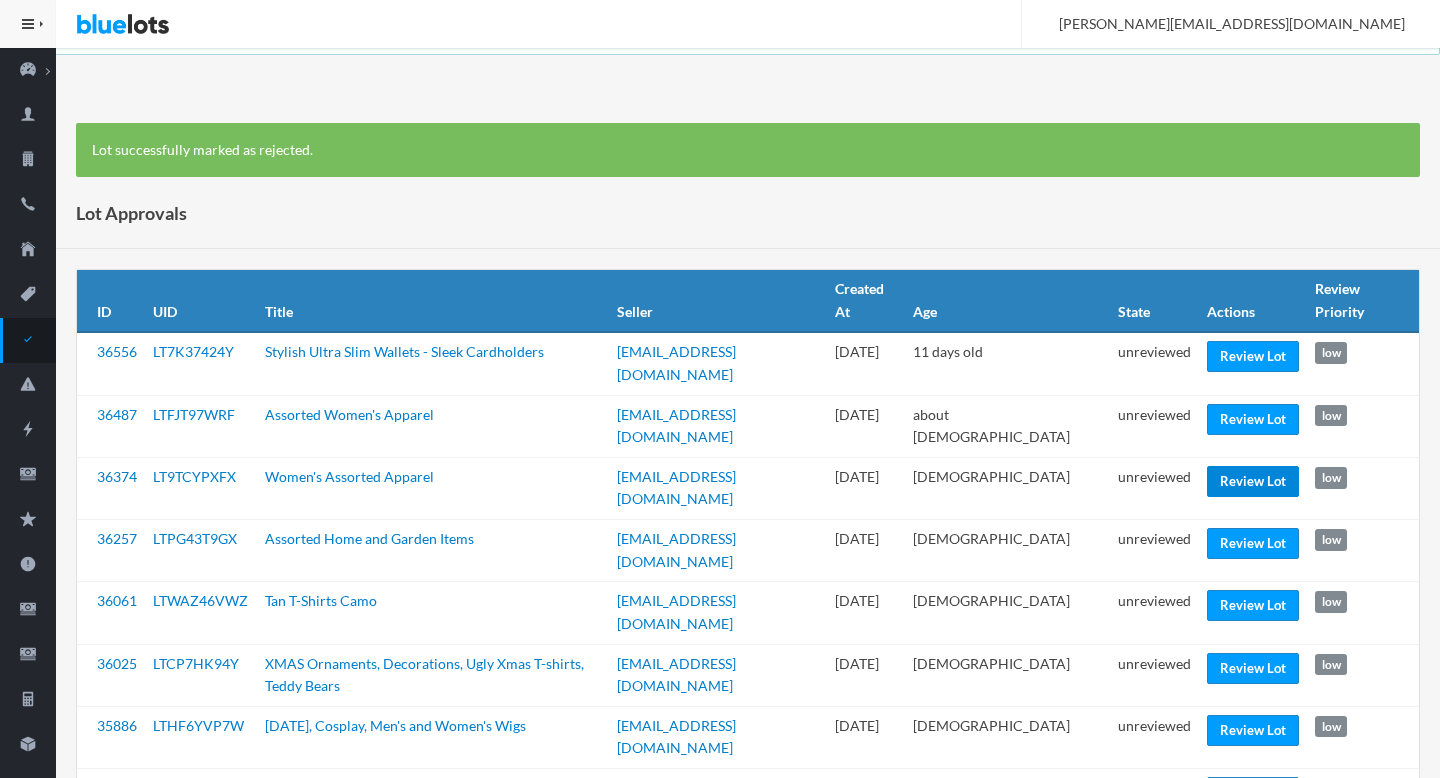 click on "Review Lot" at bounding box center [1253, 481] 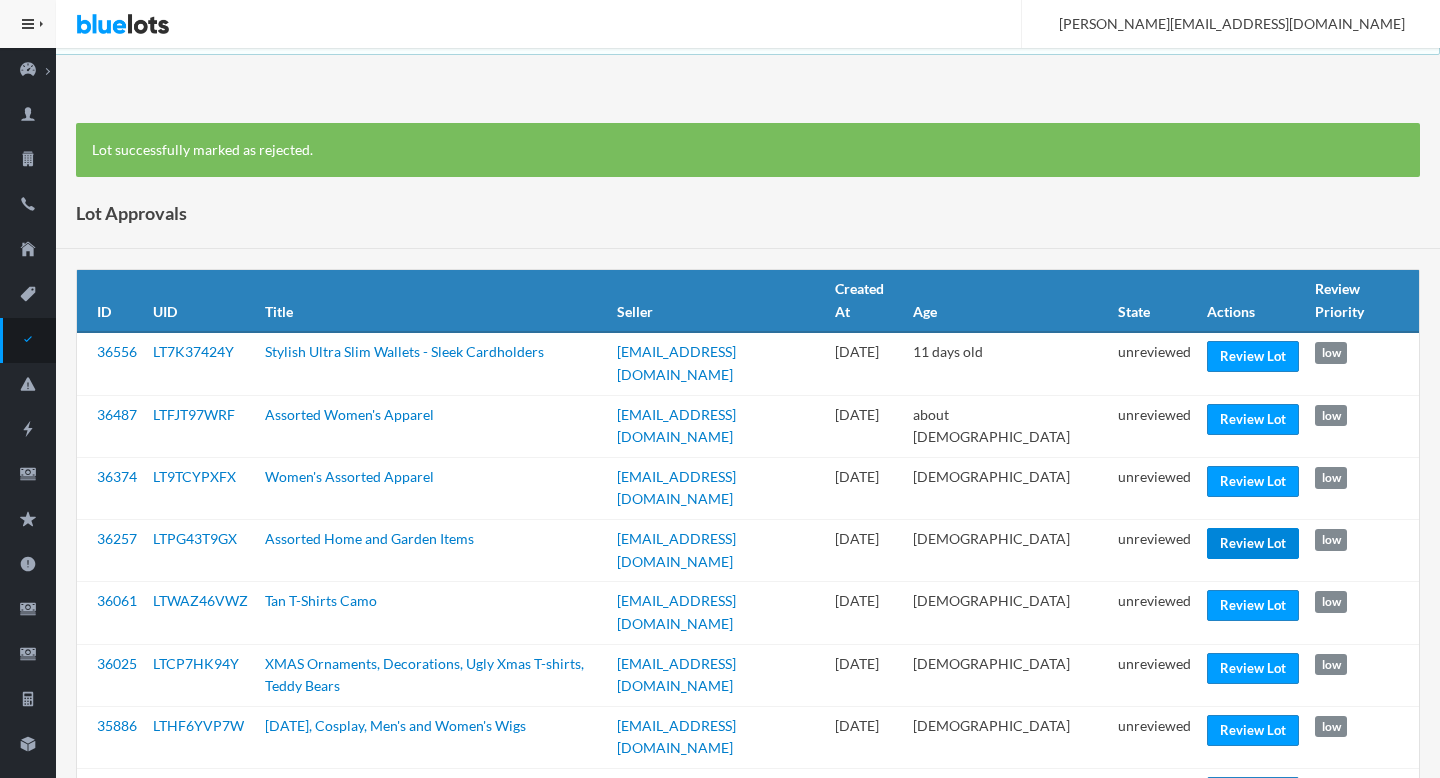 click on "Review Lot" at bounding box center (1253, 543) 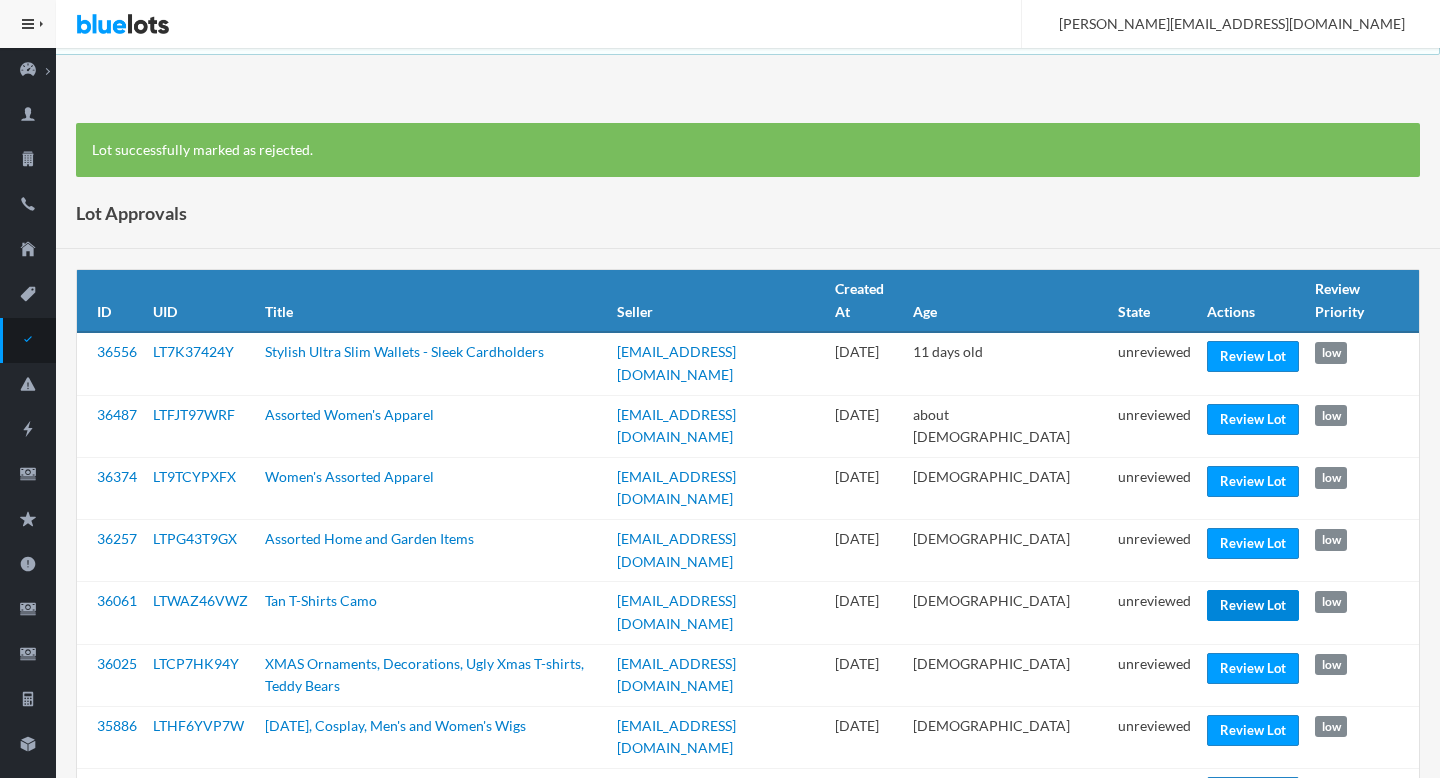 click on "Review Lot" at bounding box center (1253, 605) 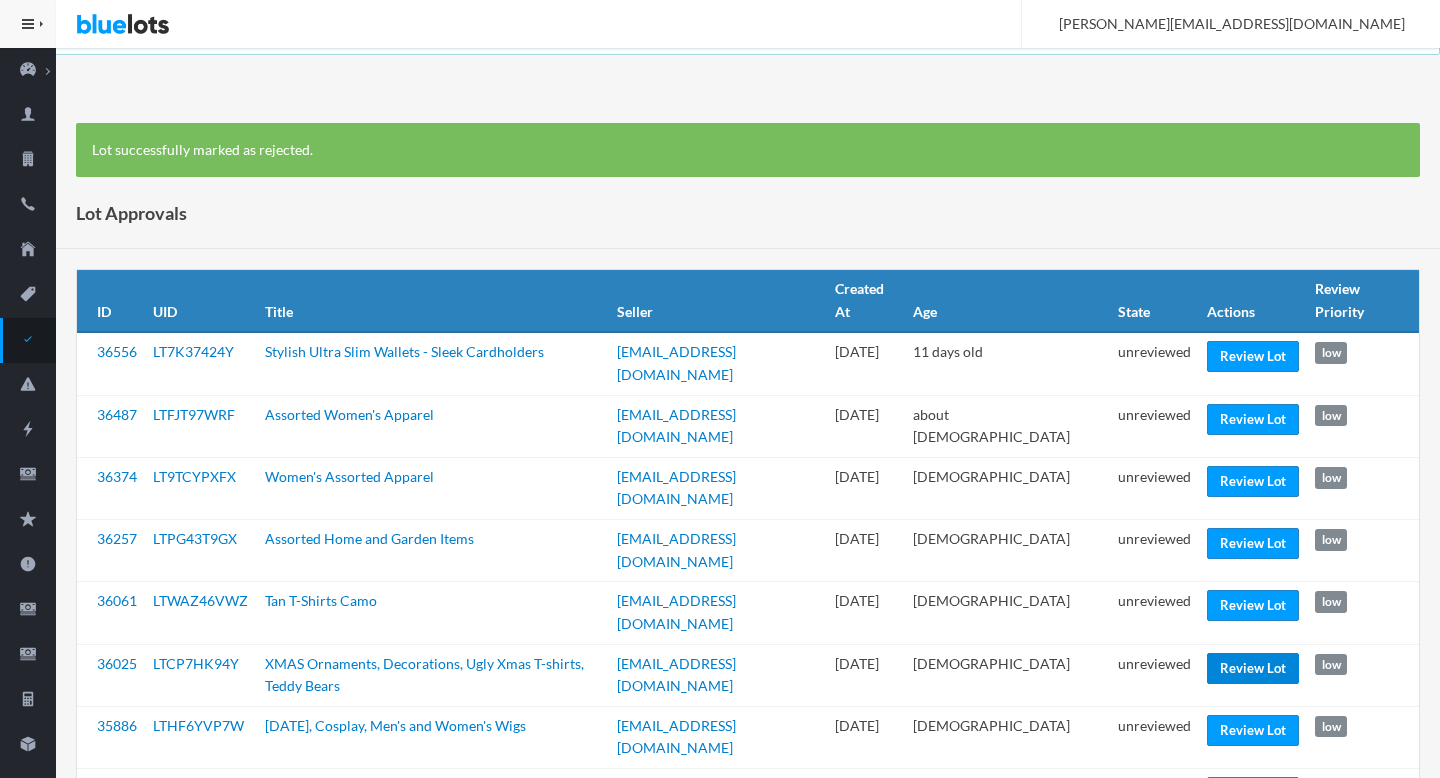 click on "Review Lot" at bounding box center (1253, 668) 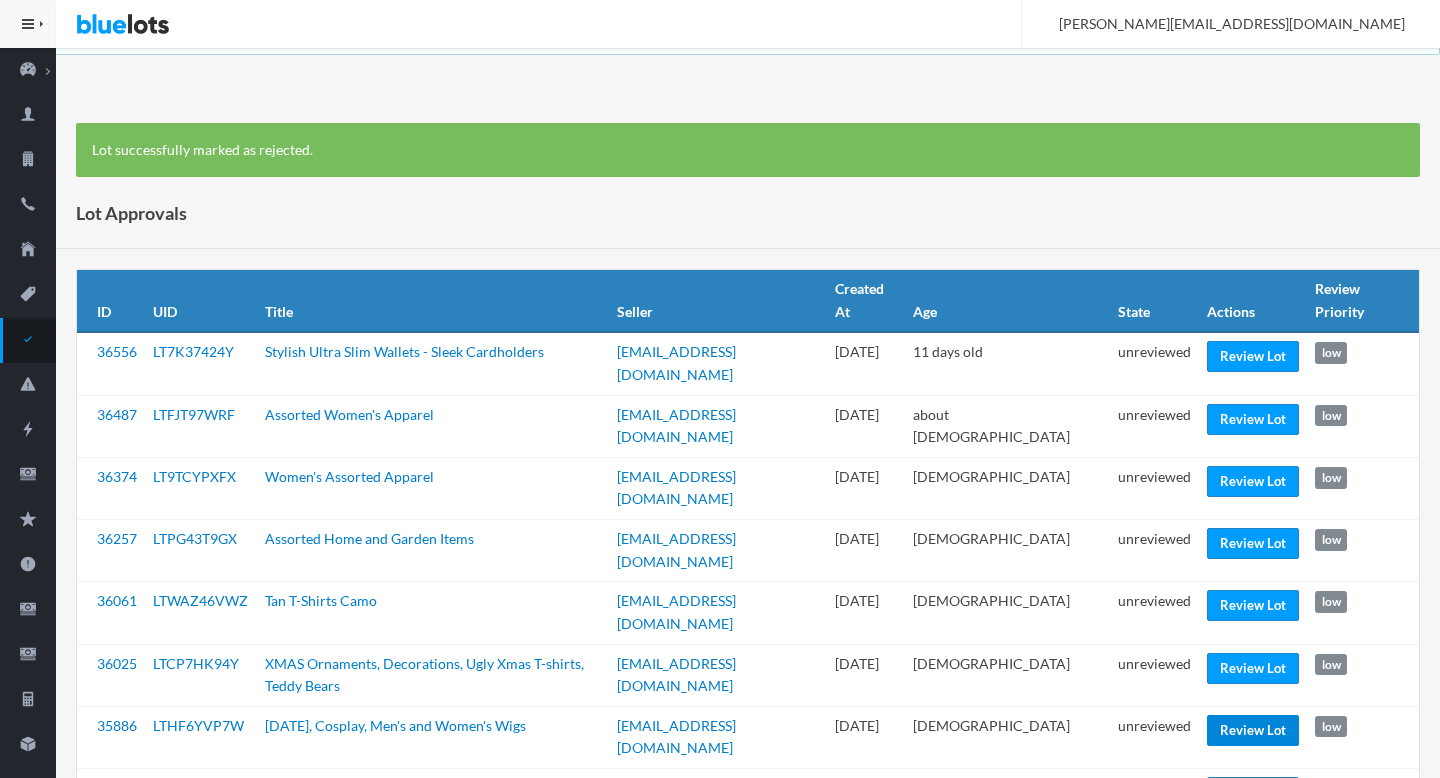 click on "Review Lot" at bounding box center (1253, 730) 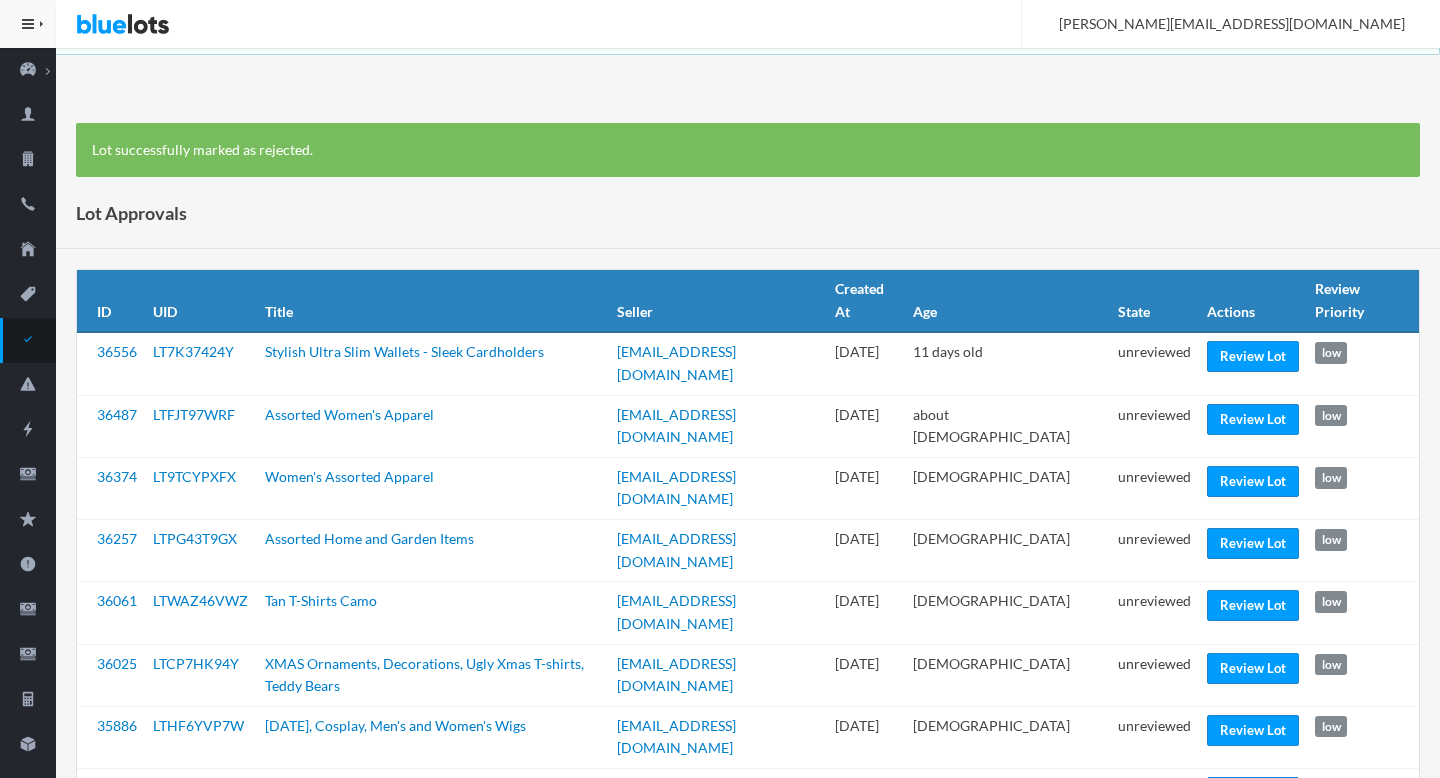click on "Review Lot" at bounding box center [1253, 792] 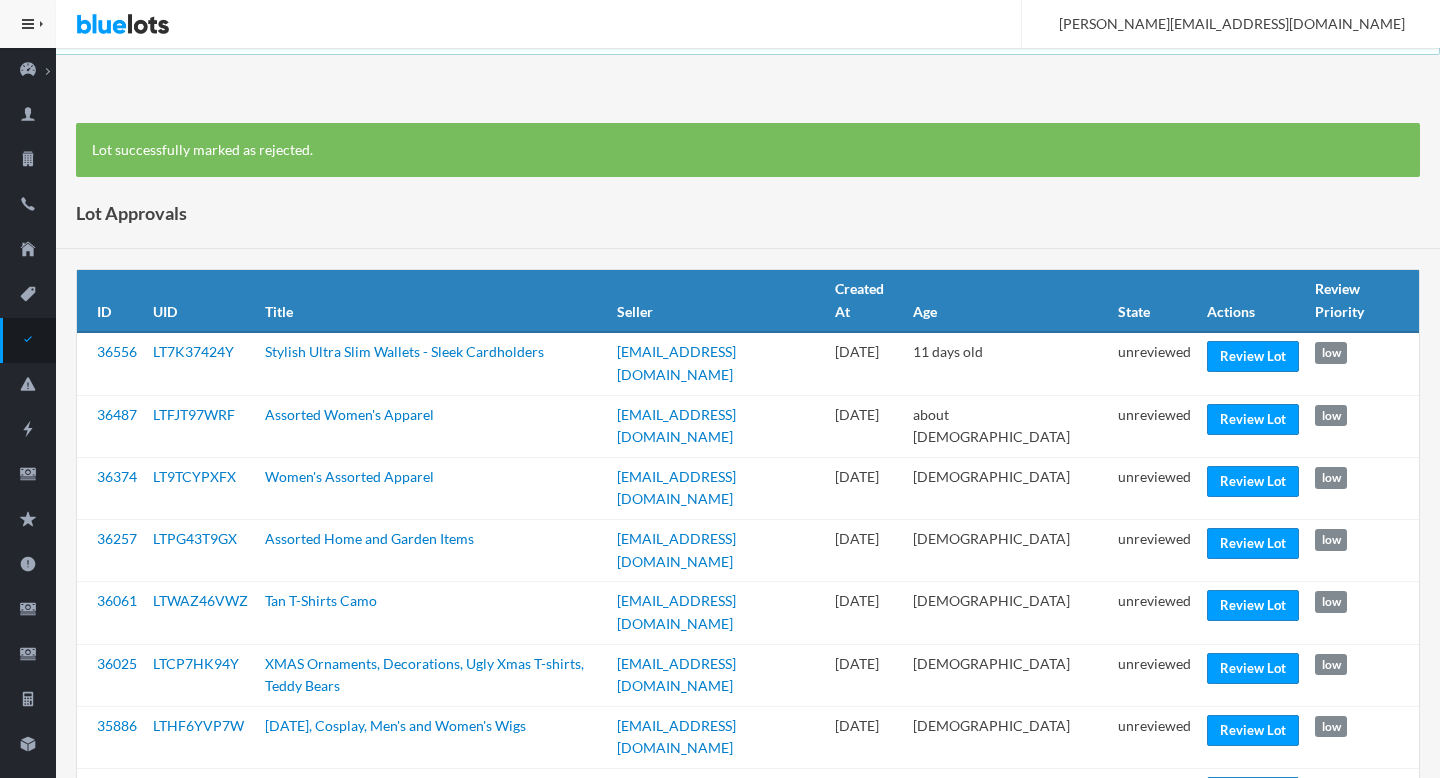 click on "unreviewed" at bounding box center [1154, 799] 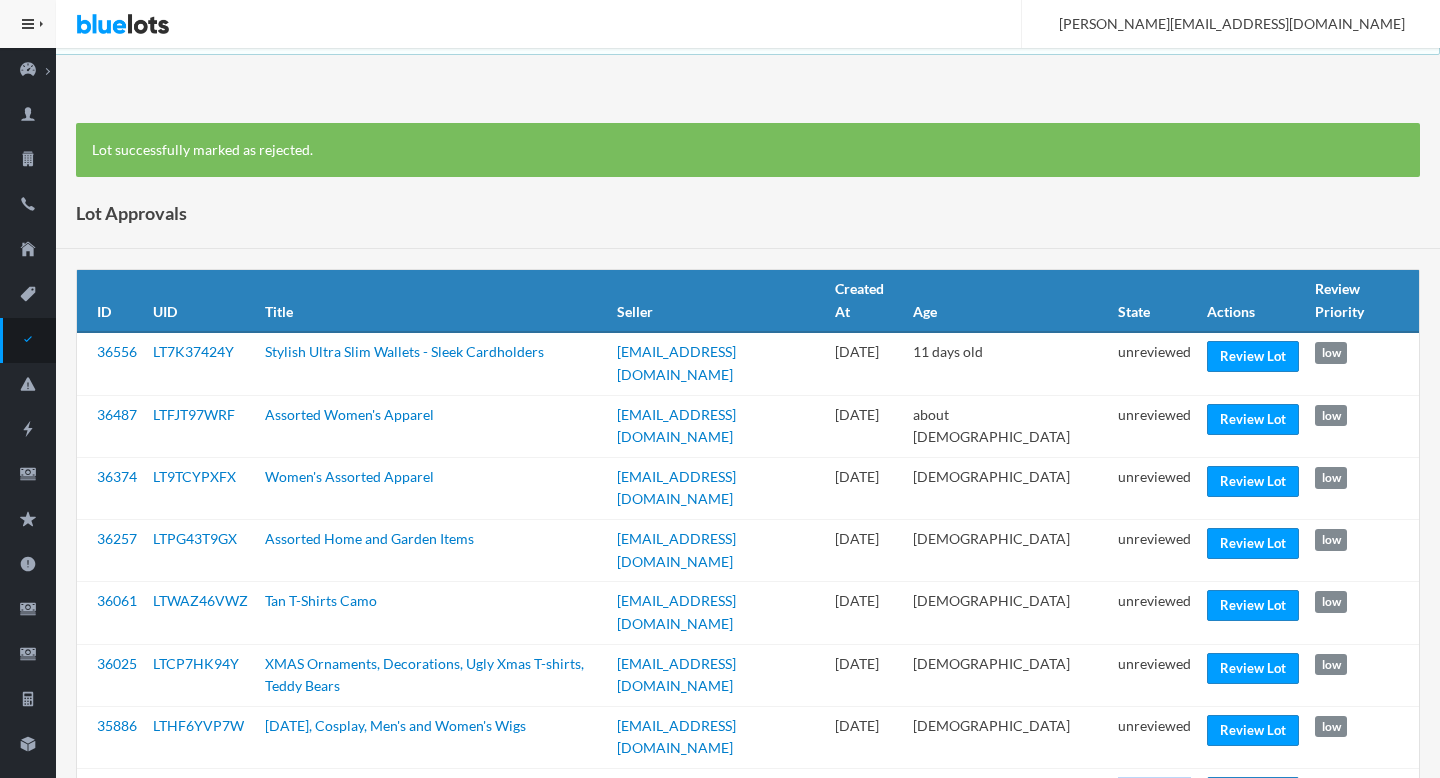 click on "unreviewed" at bounding box center (1154, 799) 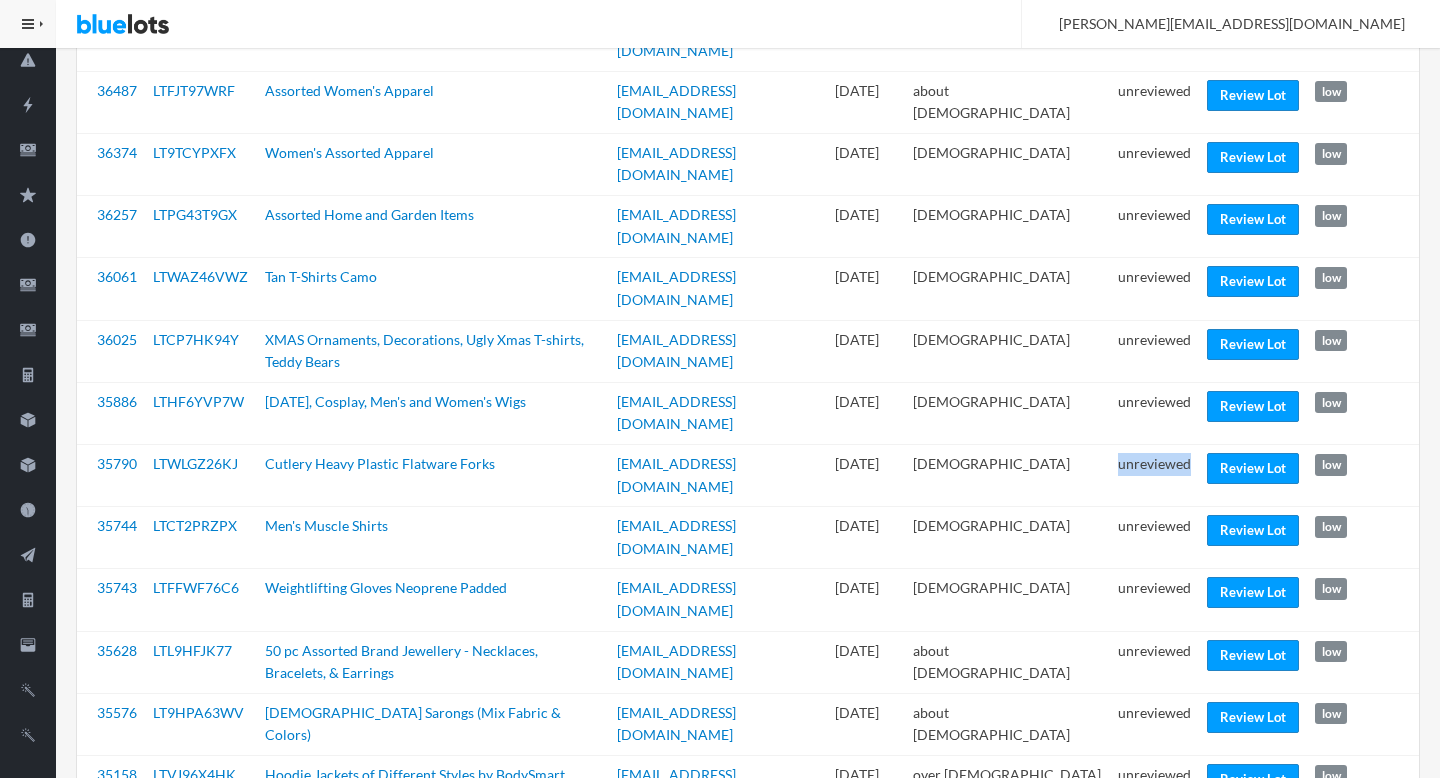 scroll, scrollTop: 561, scrollLeft: 0, axis: vertical 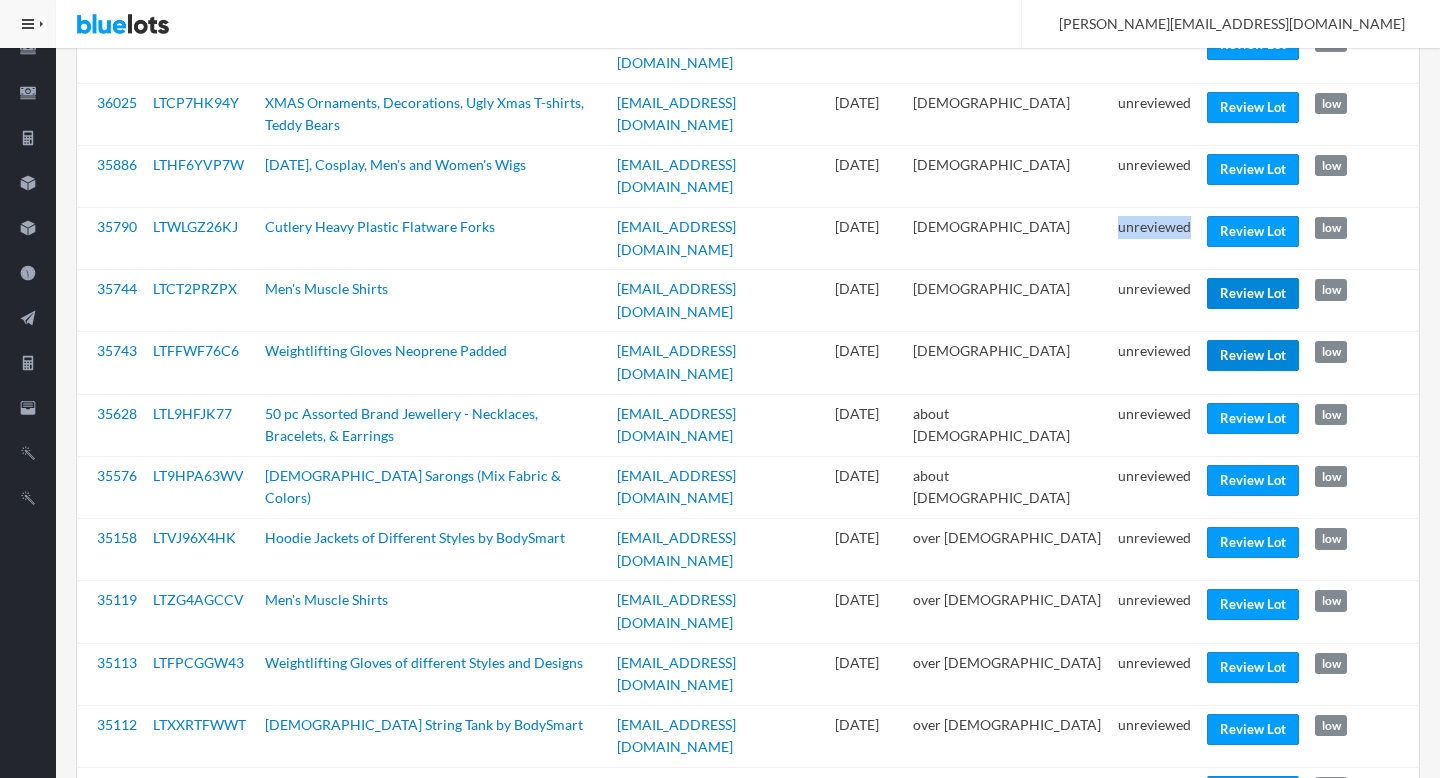click on "Review Lot" at bounding box center (1253, 293) 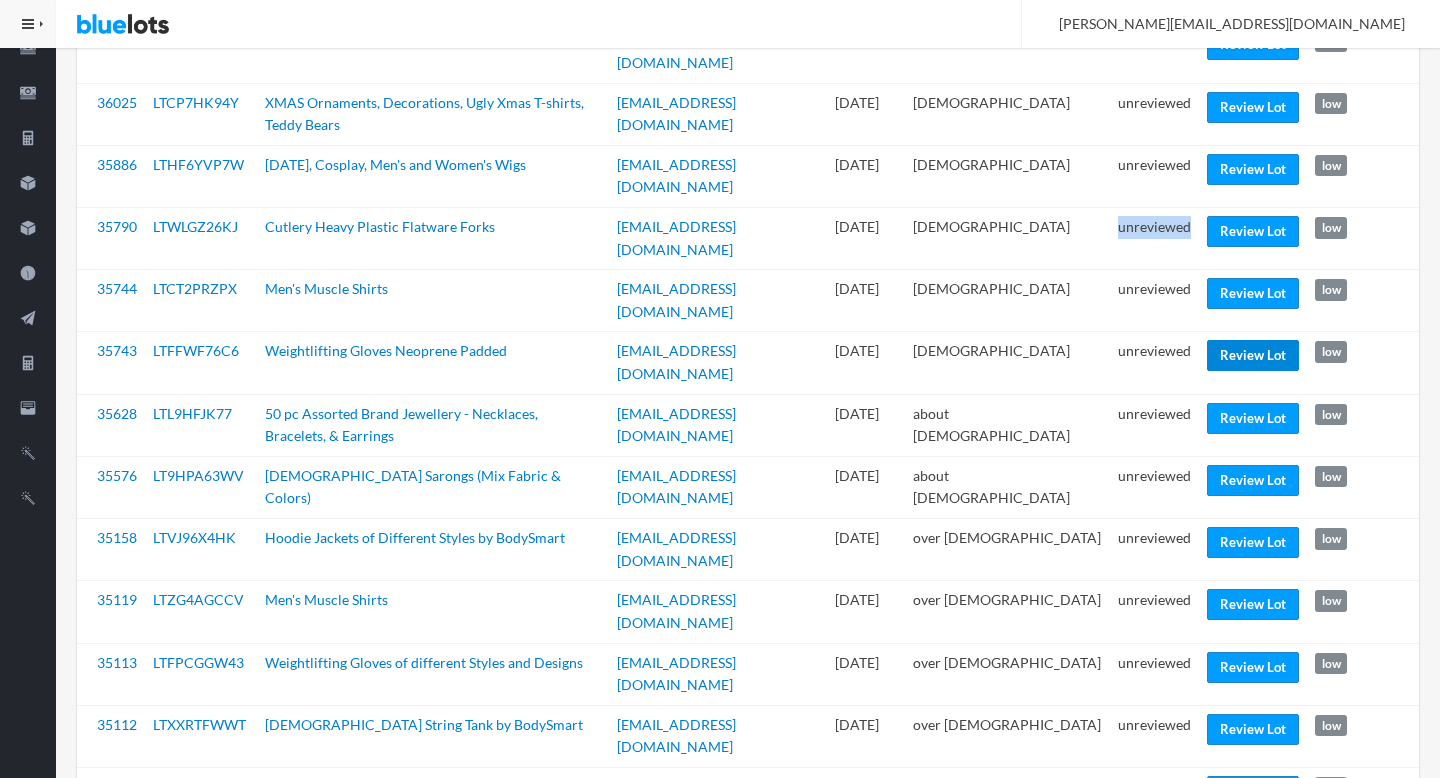click on "Review Lot" at bounding box center (1253, 355) 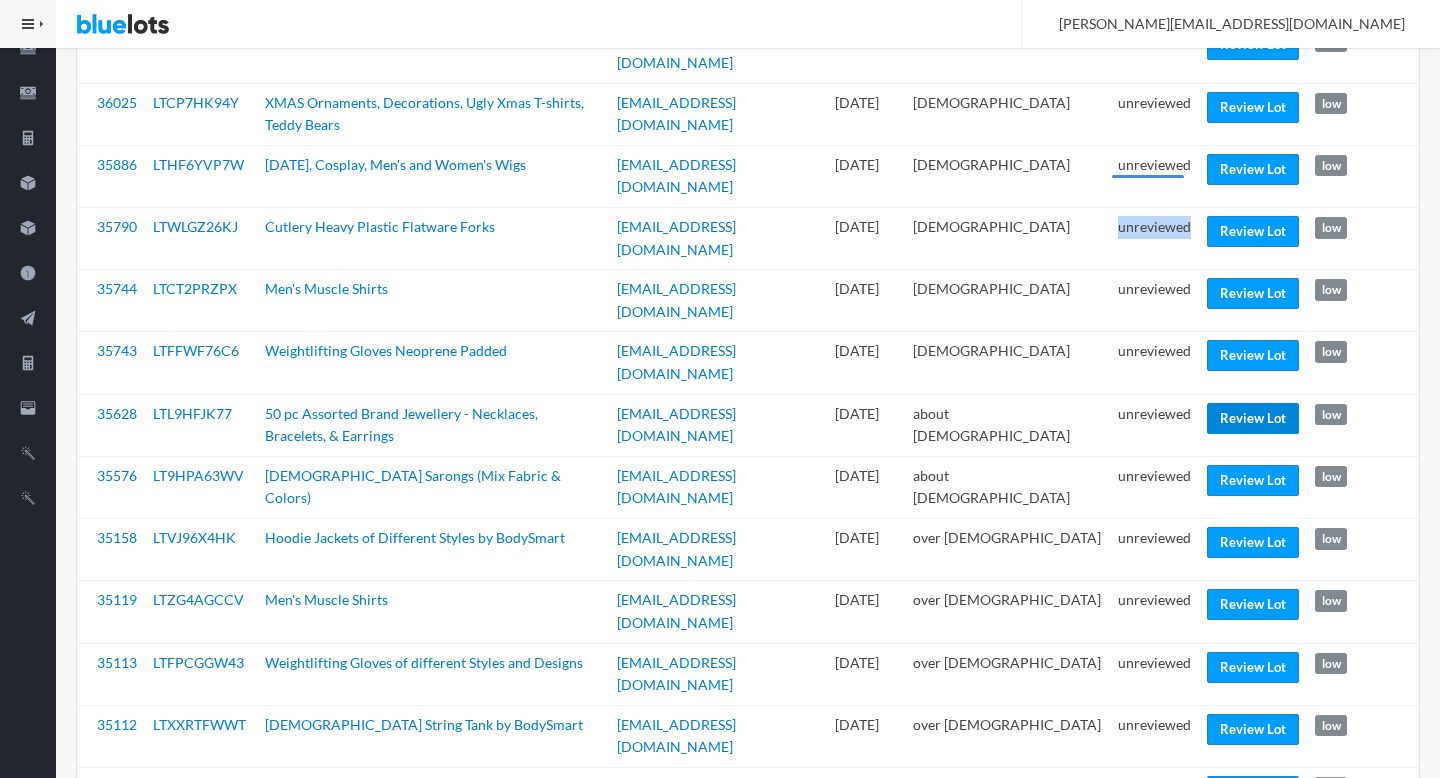 click on "Review Lot" at bounding box center (1253, 418) 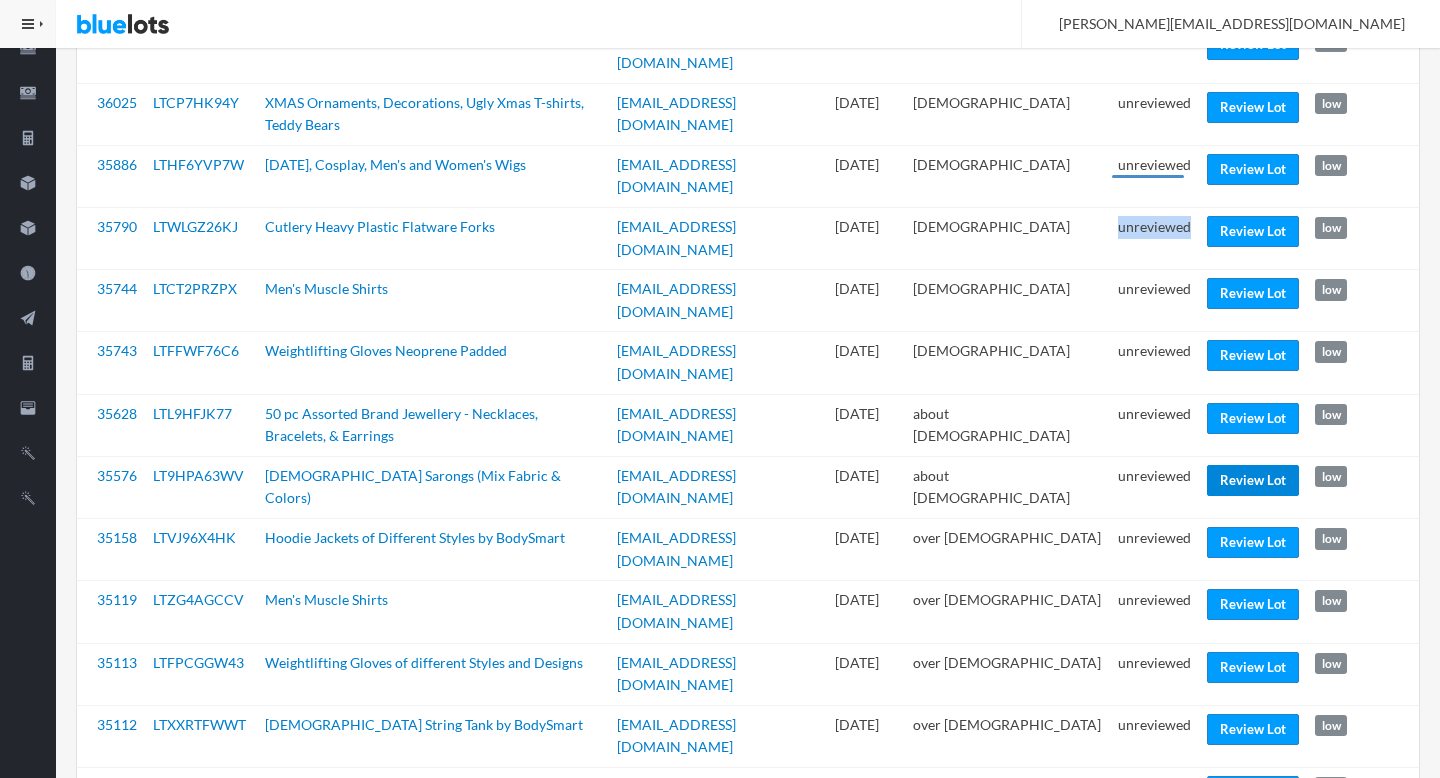 click on "Review Lot" at bounding box center (1253, 480) 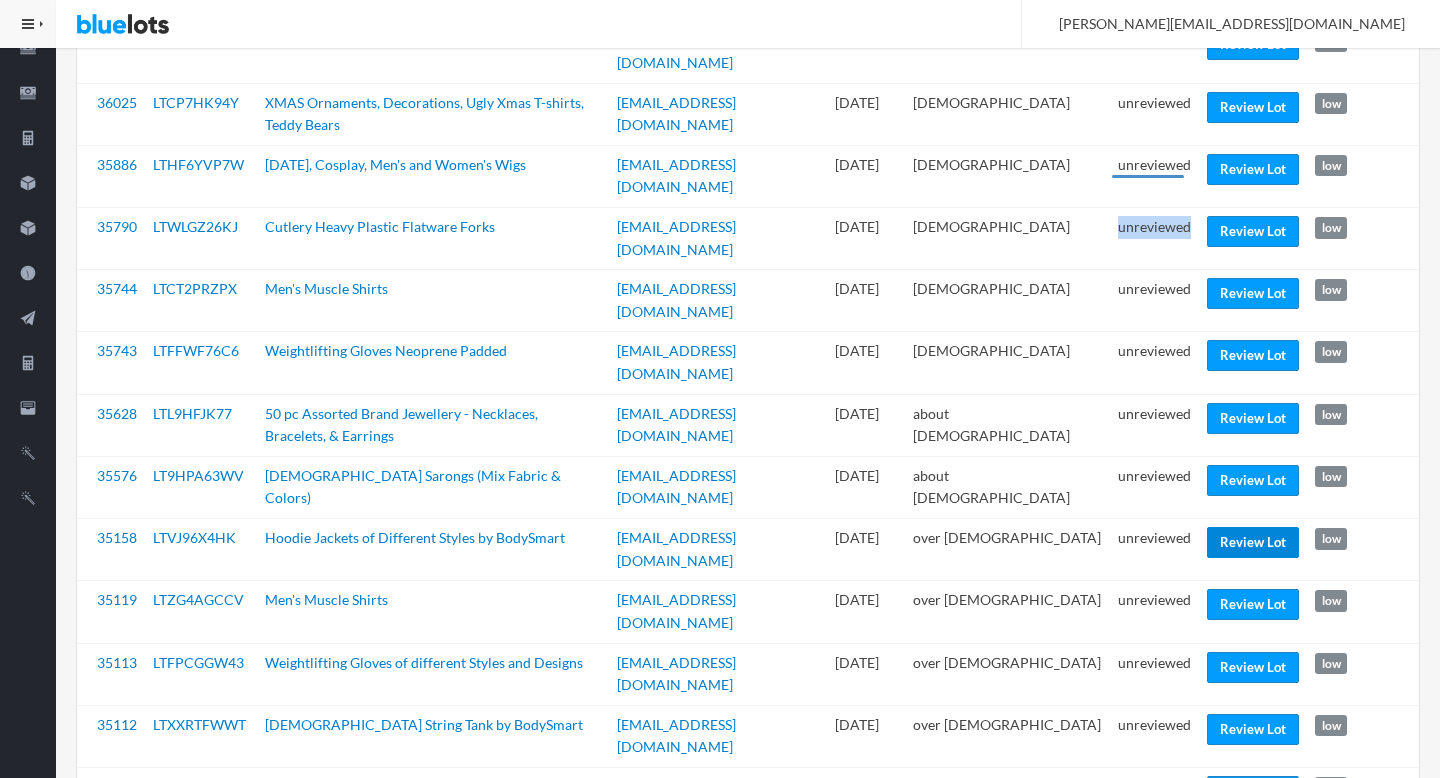 click on "Review Lot" at bounding box center [1253, 542] 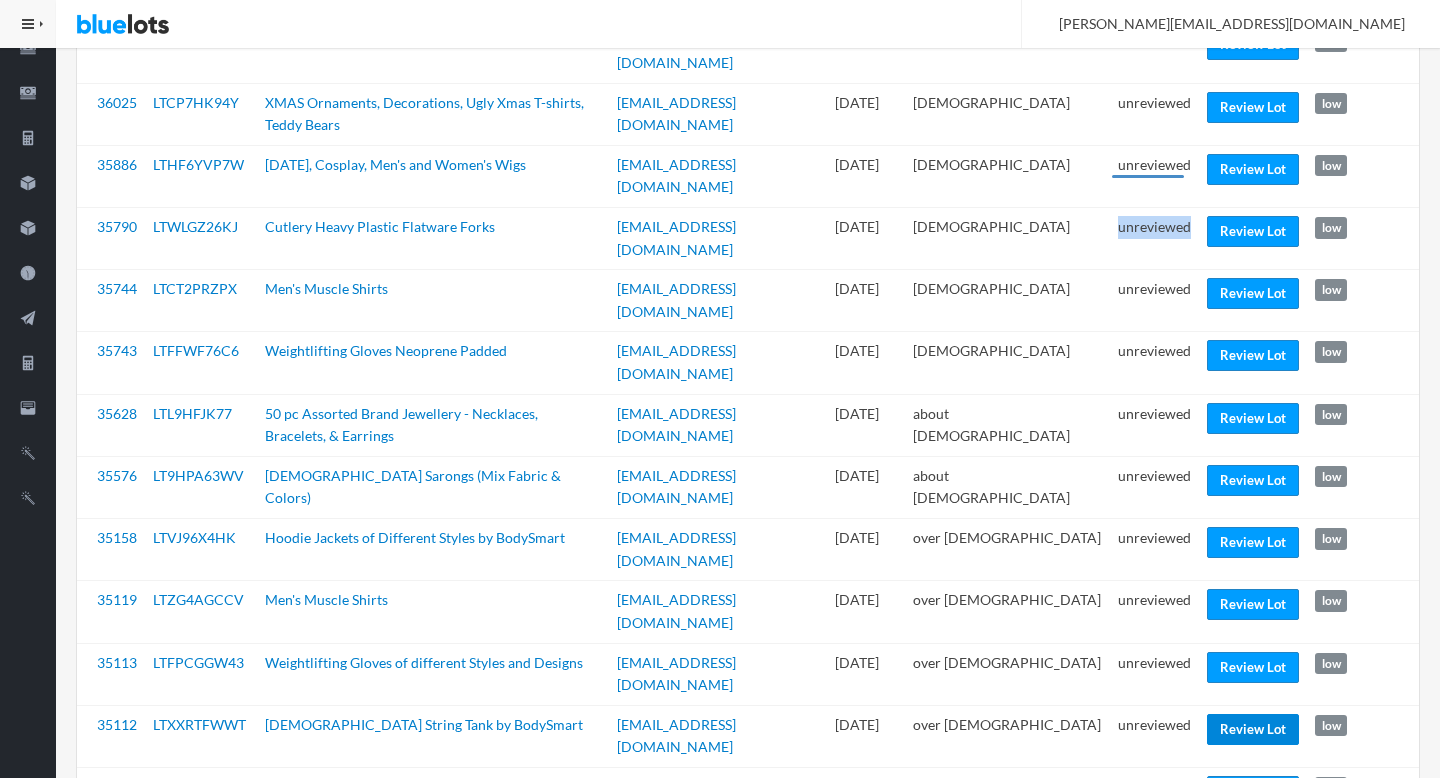 click on "Review Lot" at bounding box center (1253, 729) 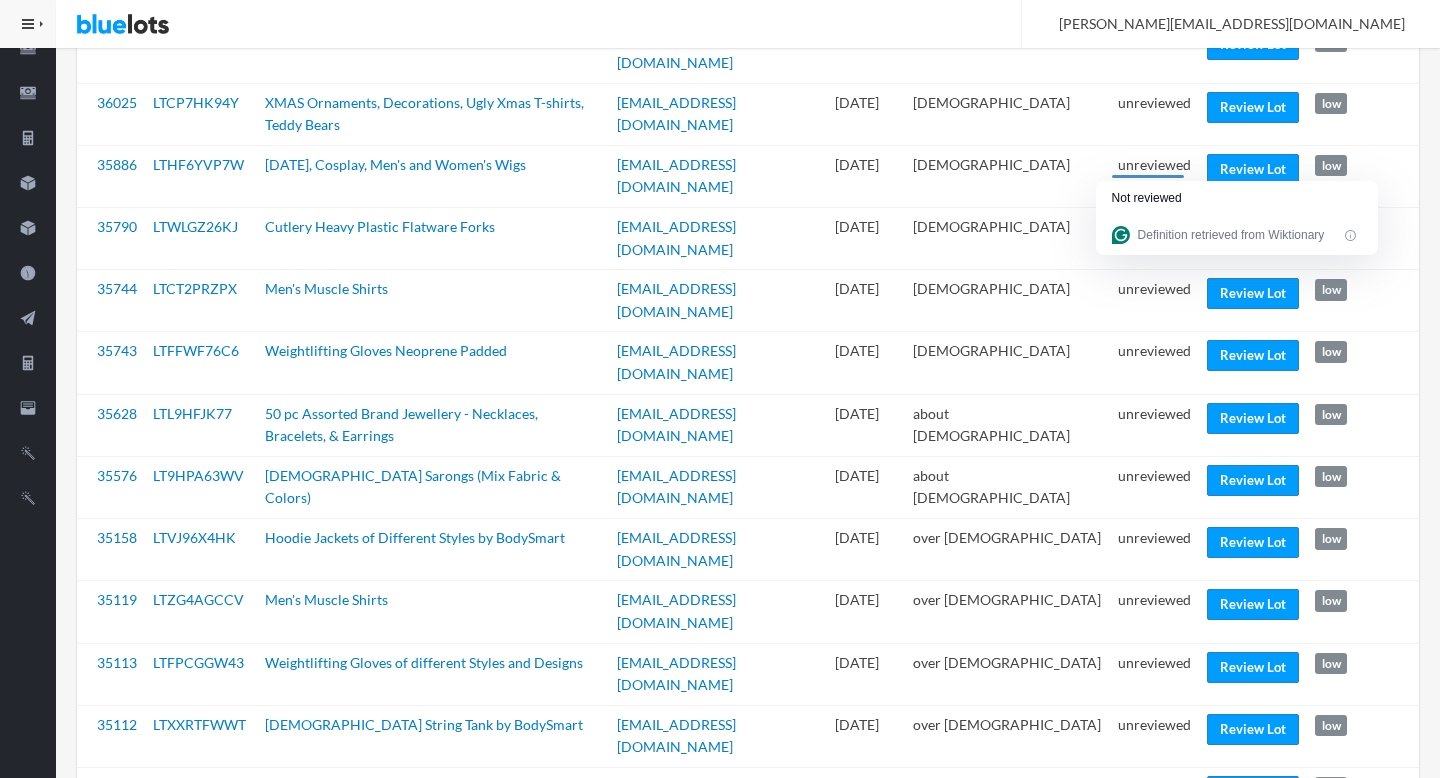 click on "Review Lot" at bounding box center (1253, 853) 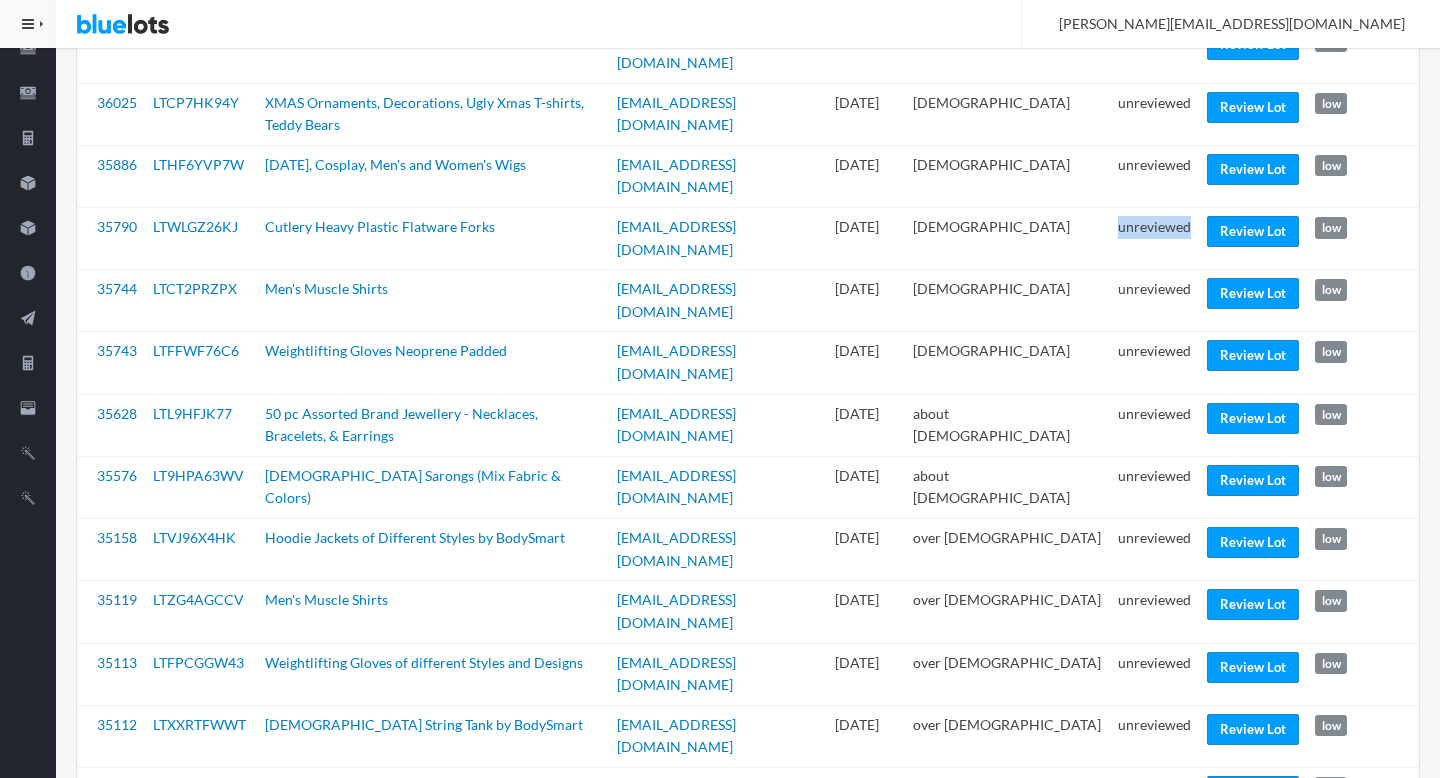 click on "Review Lot" at bounding box center [1253, 915] 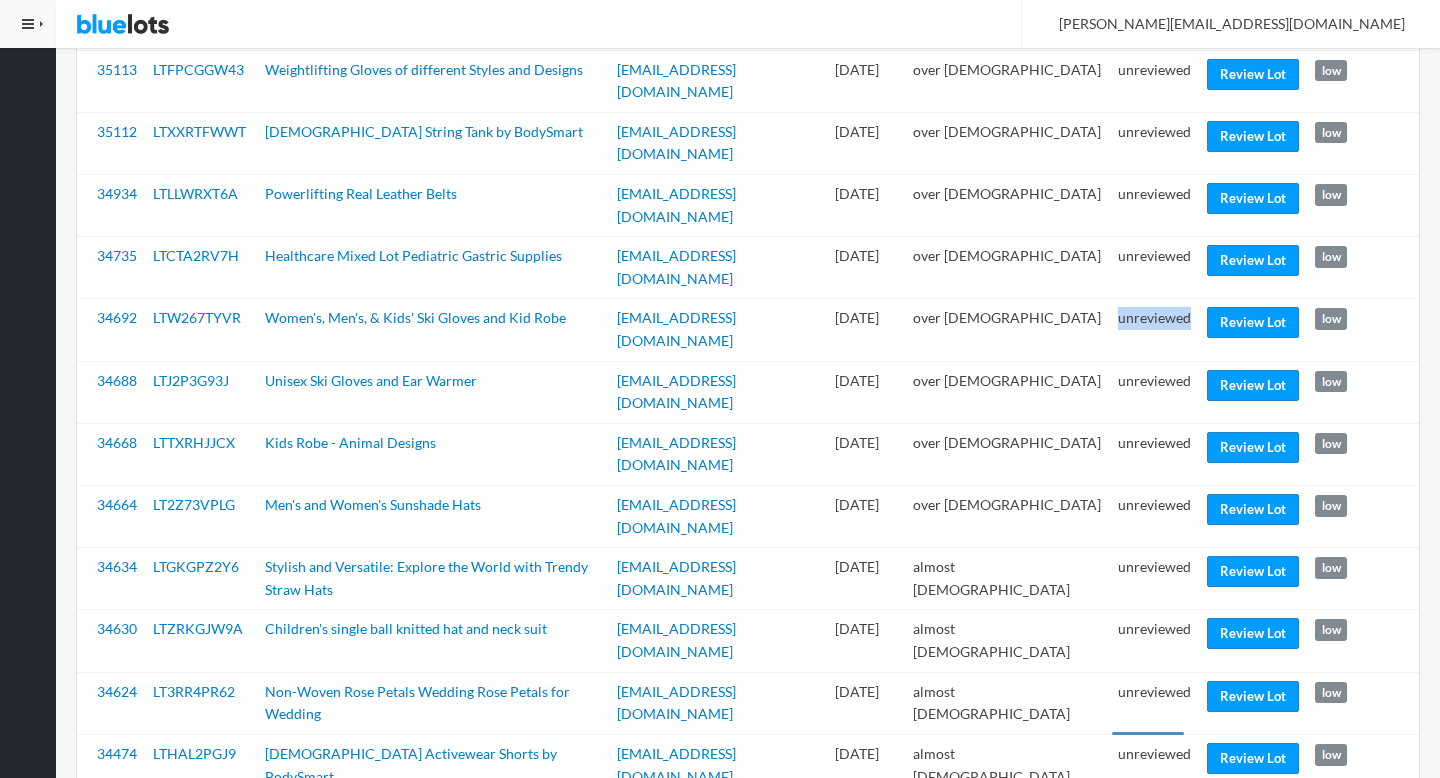 scroll, scrollTop: 1168, scrollLeft: 0, axis: vertical 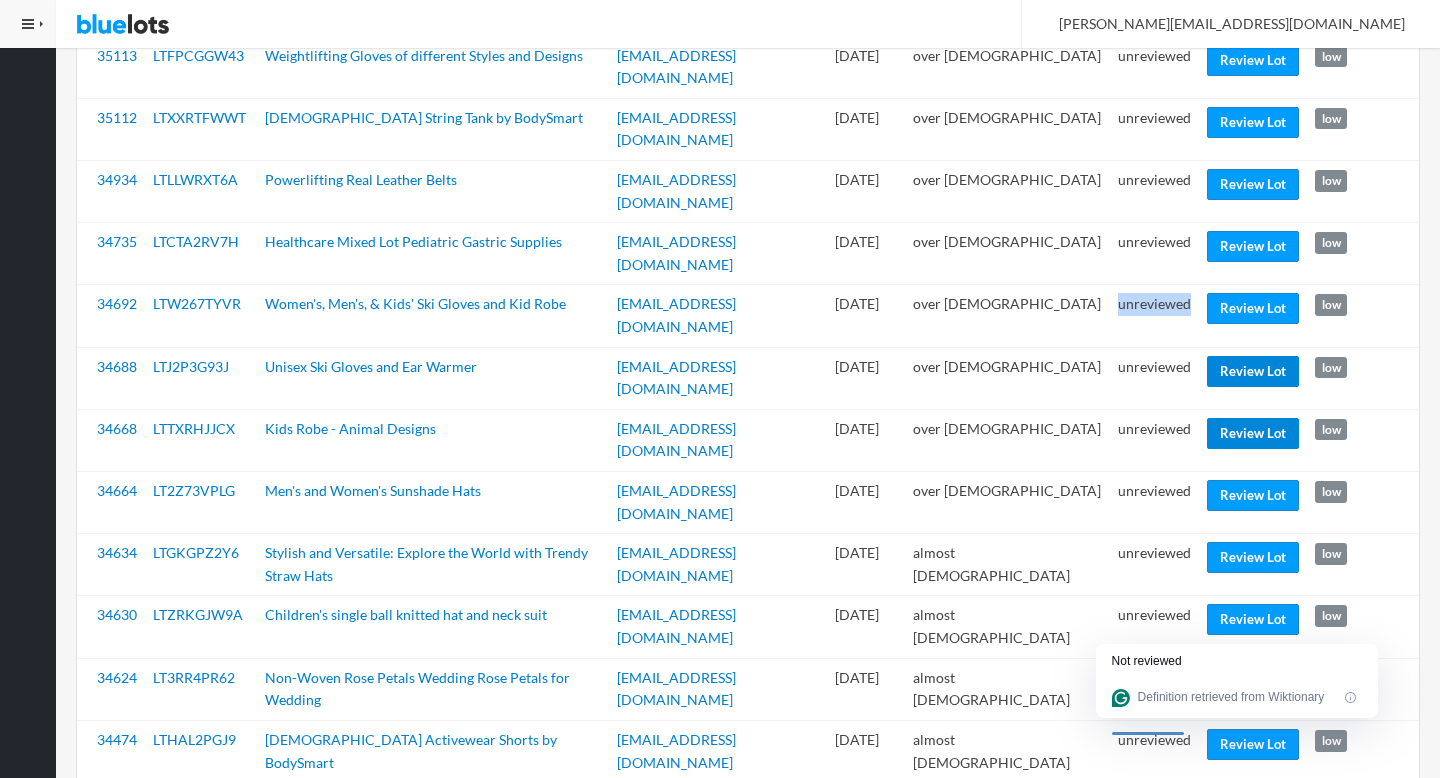 click on "Review Lot" at bounding box center [1253, 371] 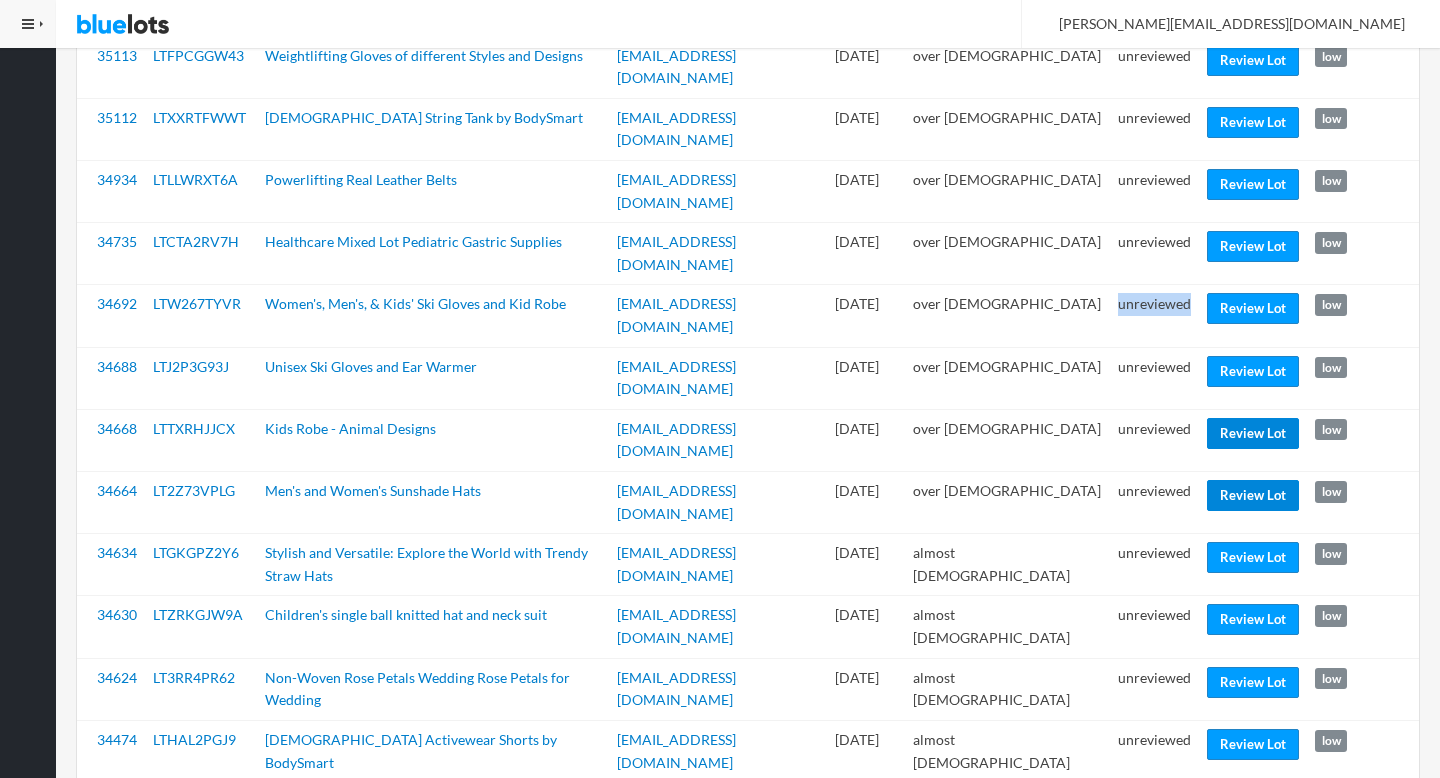 click on "Review Lot" at bounding box center (1253, 433) 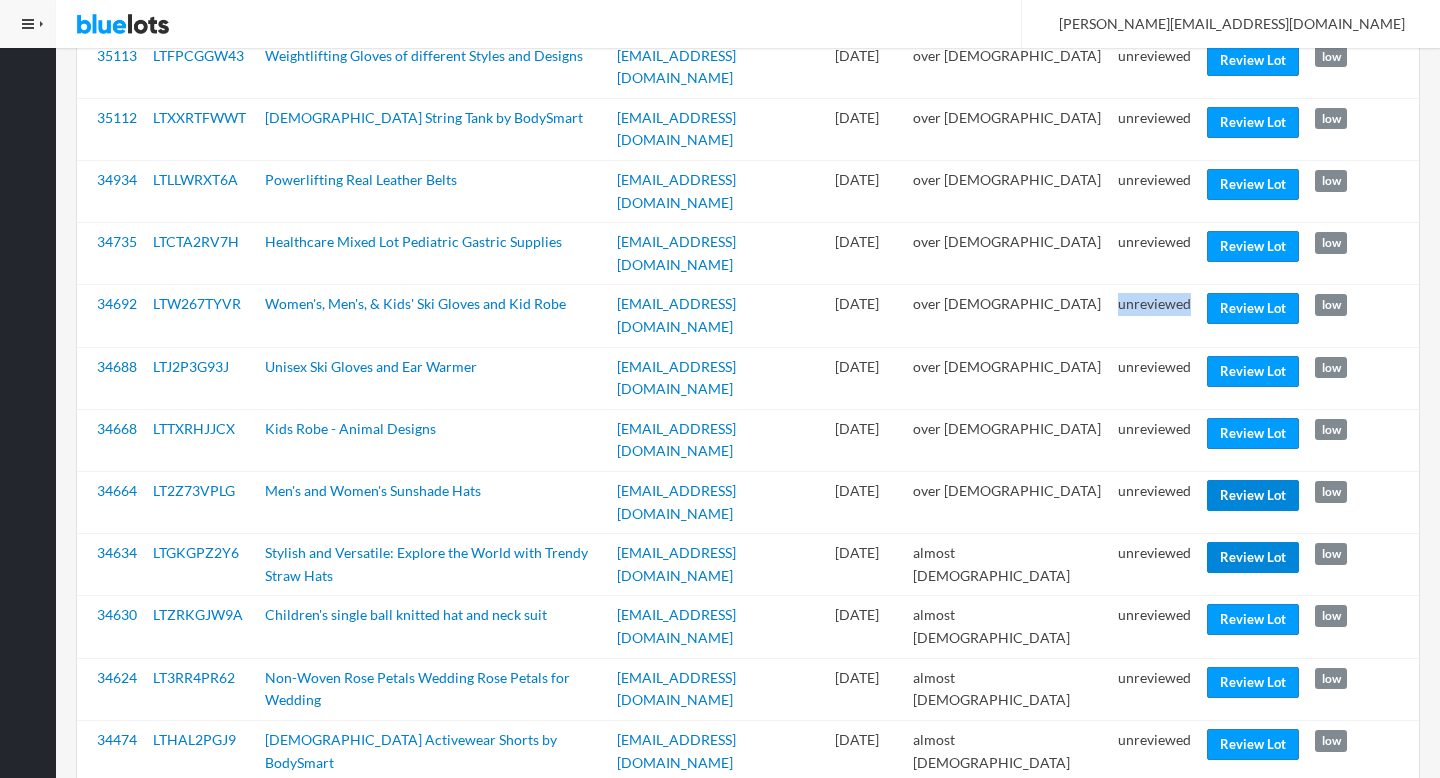 click on "Review Lot" at bounding box center [1253, 495] 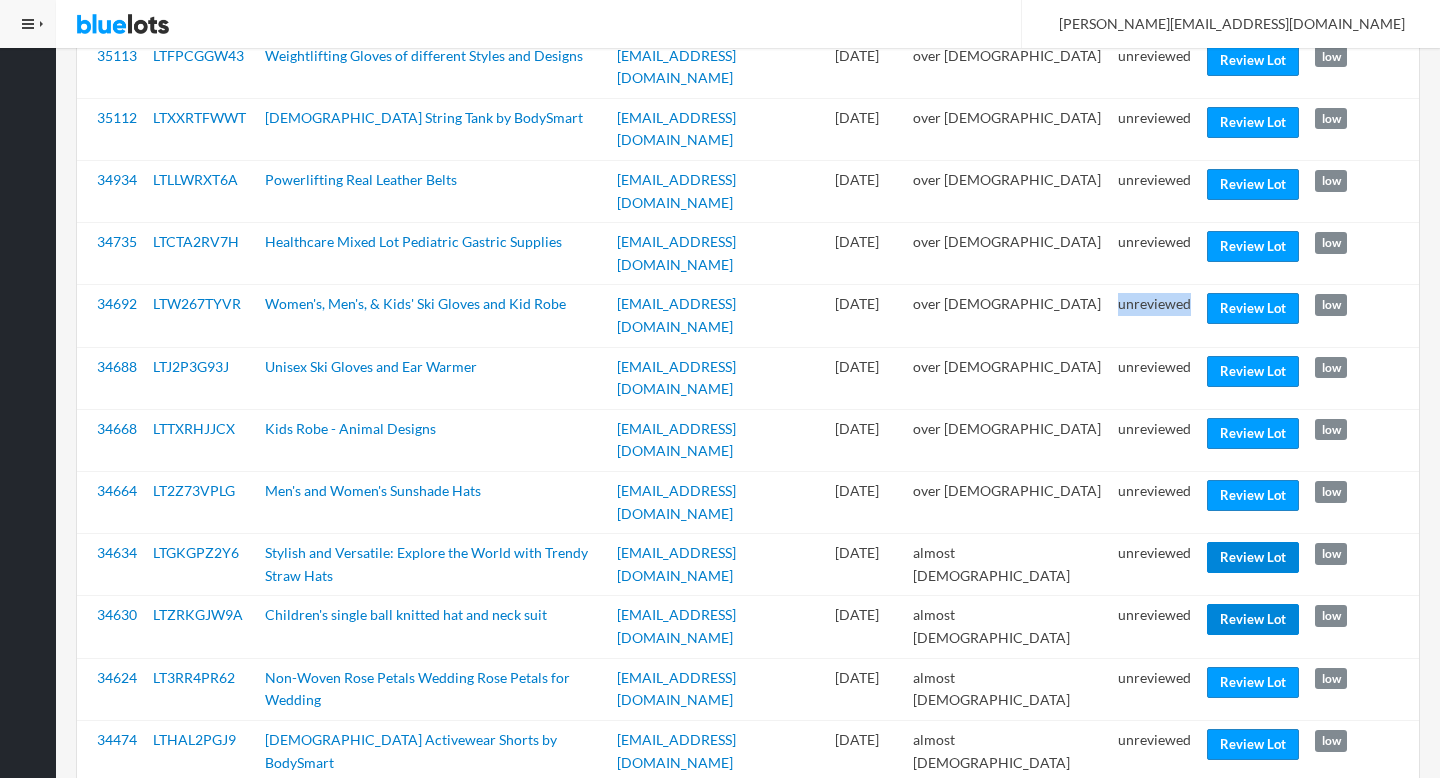 click on "Review Lot" at bounding box center (1253, 557) 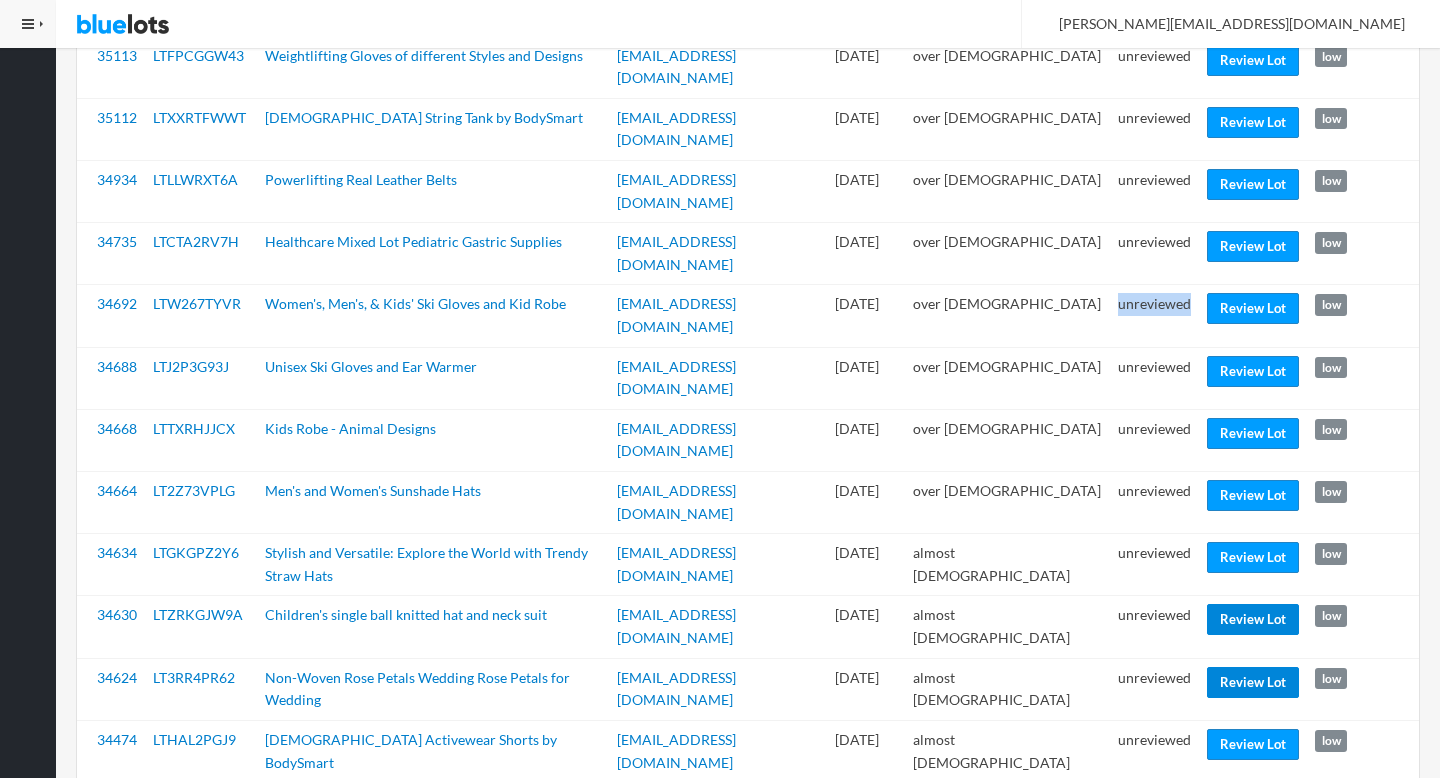 click on "Review Lot" at bounding box center (1253, 619) 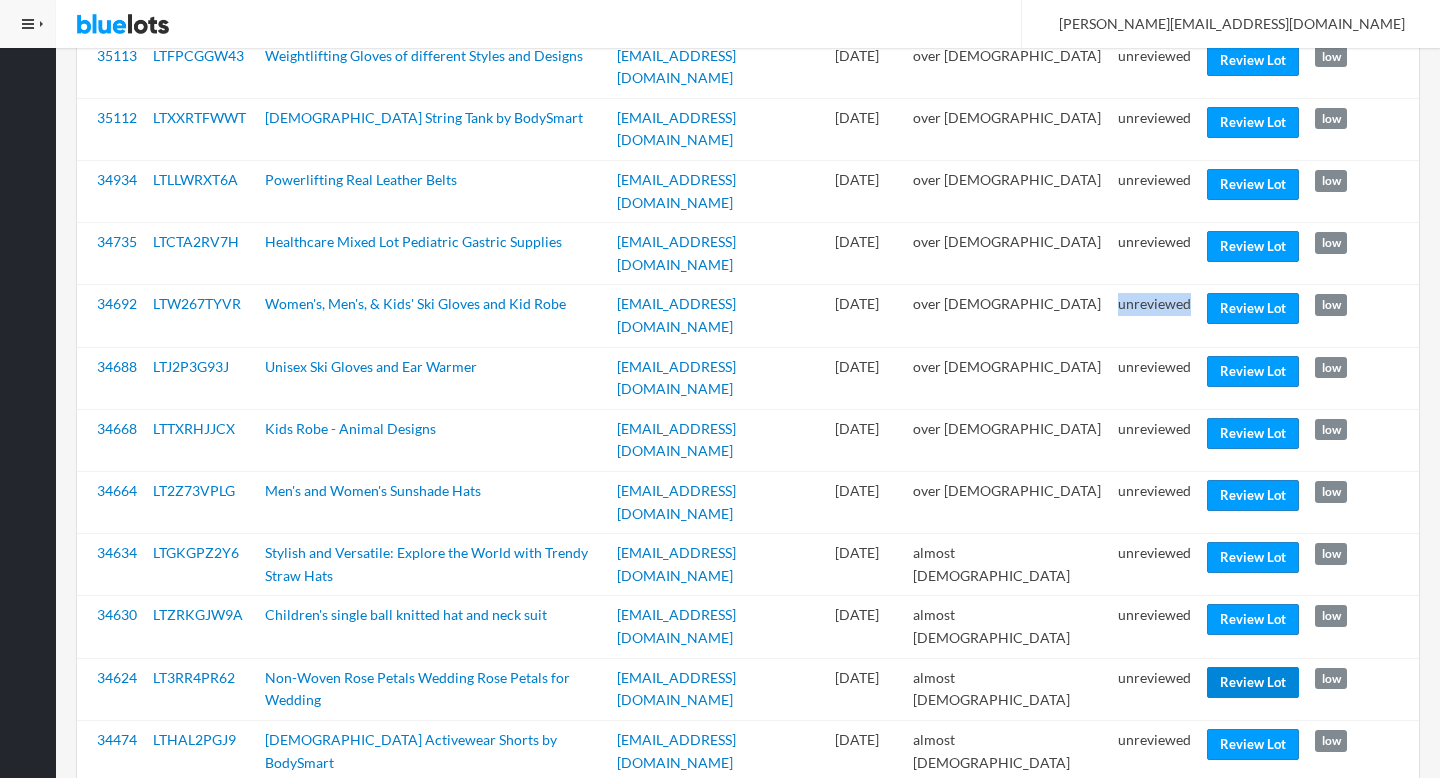click on "Review Lot" at bounding box center (1253, 682) 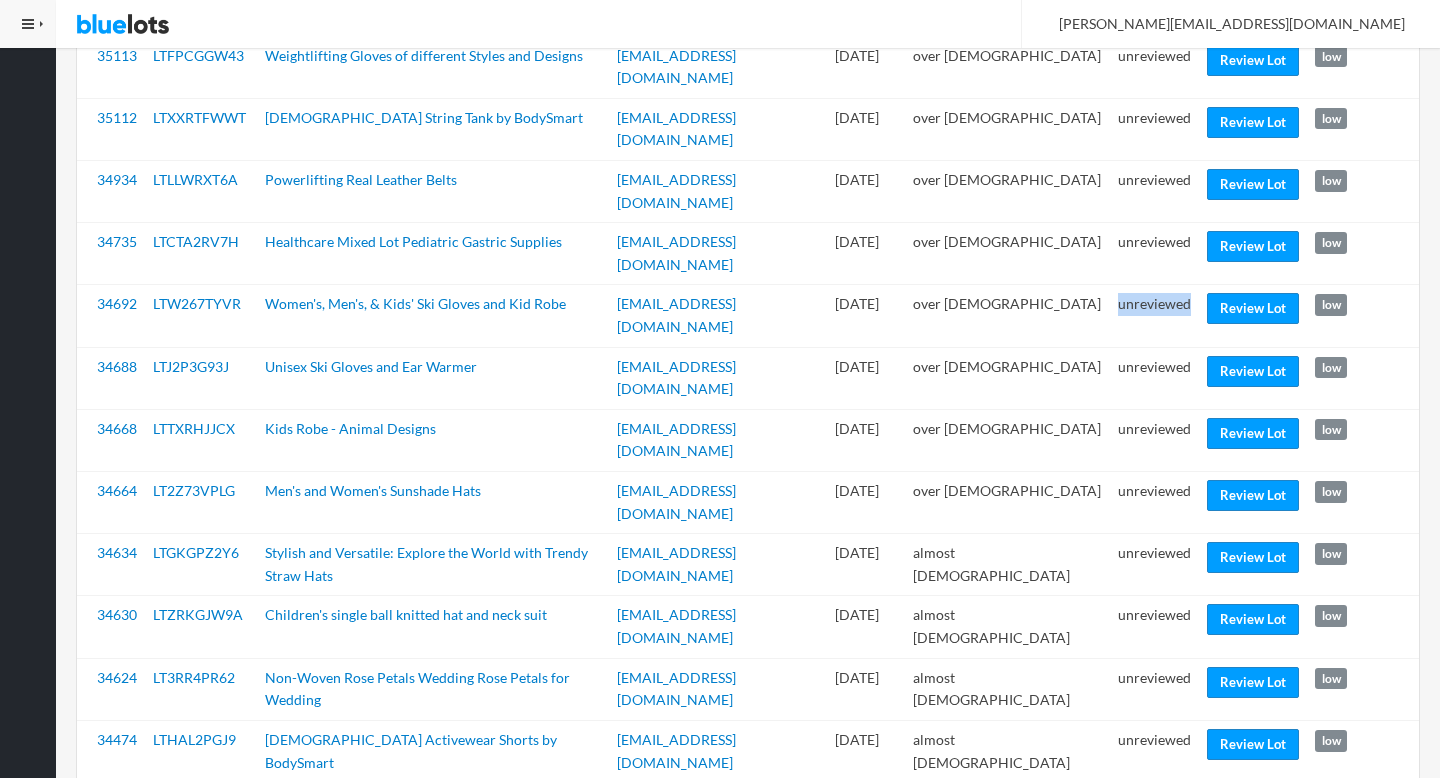 click on "Review Lot" at bounding box center [1253, 868] 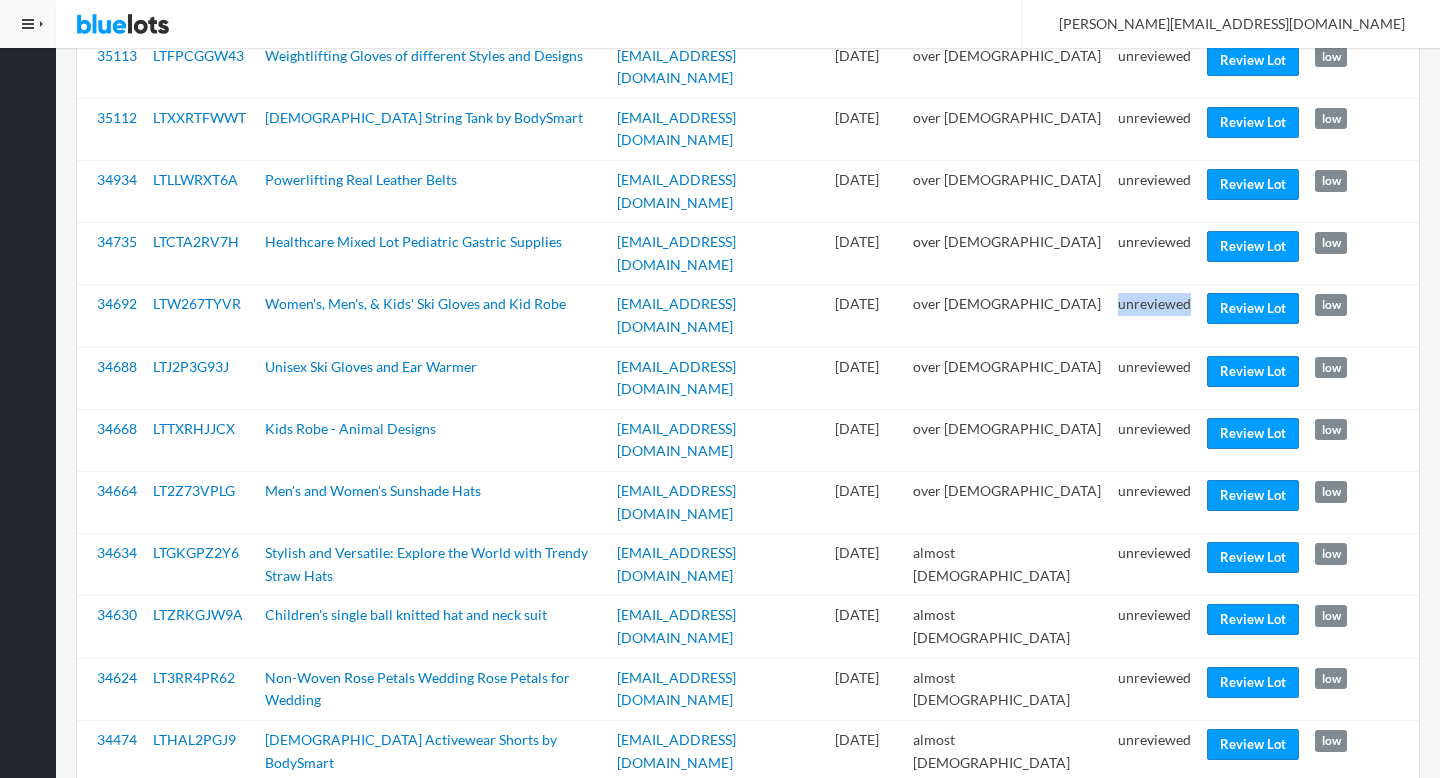 click on "Review Lot" at bounding box center (1253, 931) 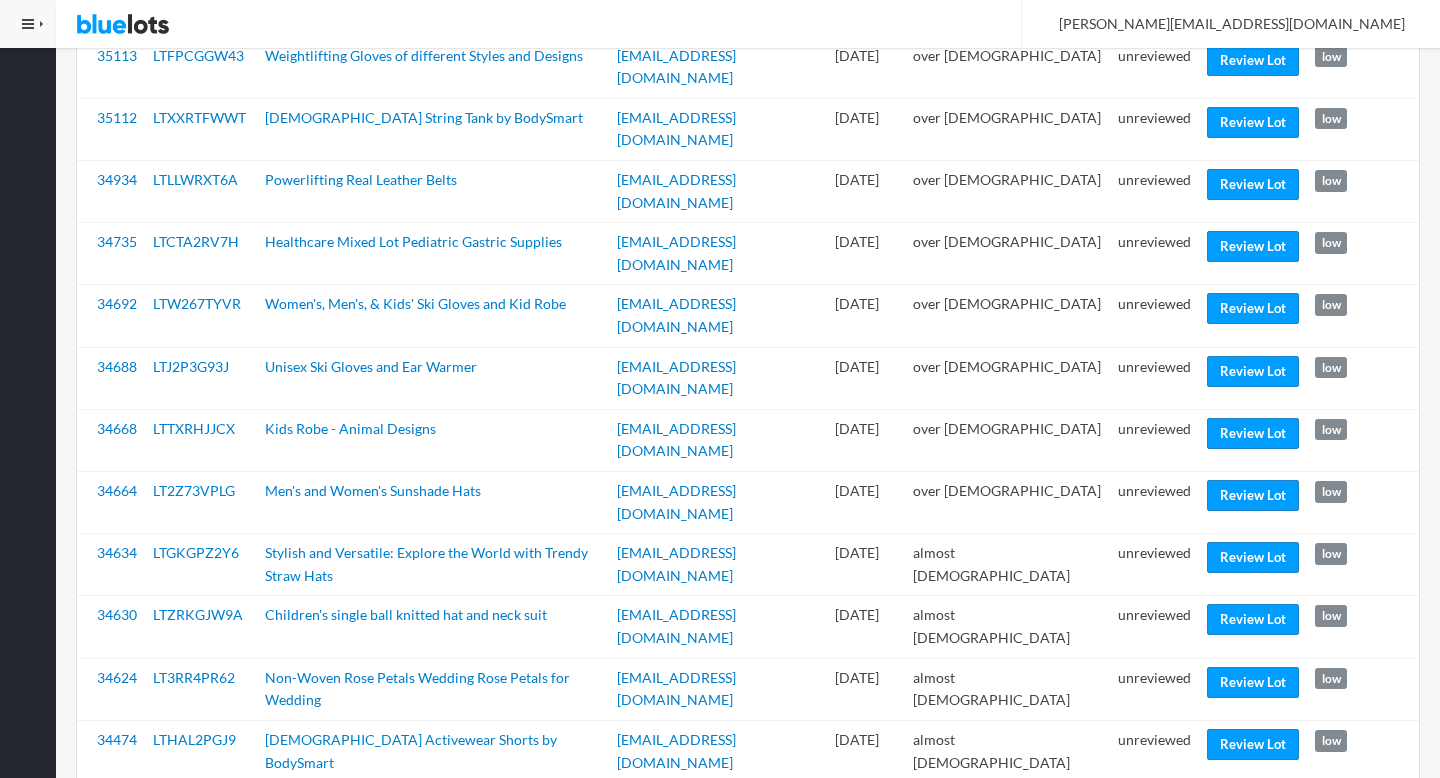 click on "unreviewed" at bounding box center (1154, 1063) 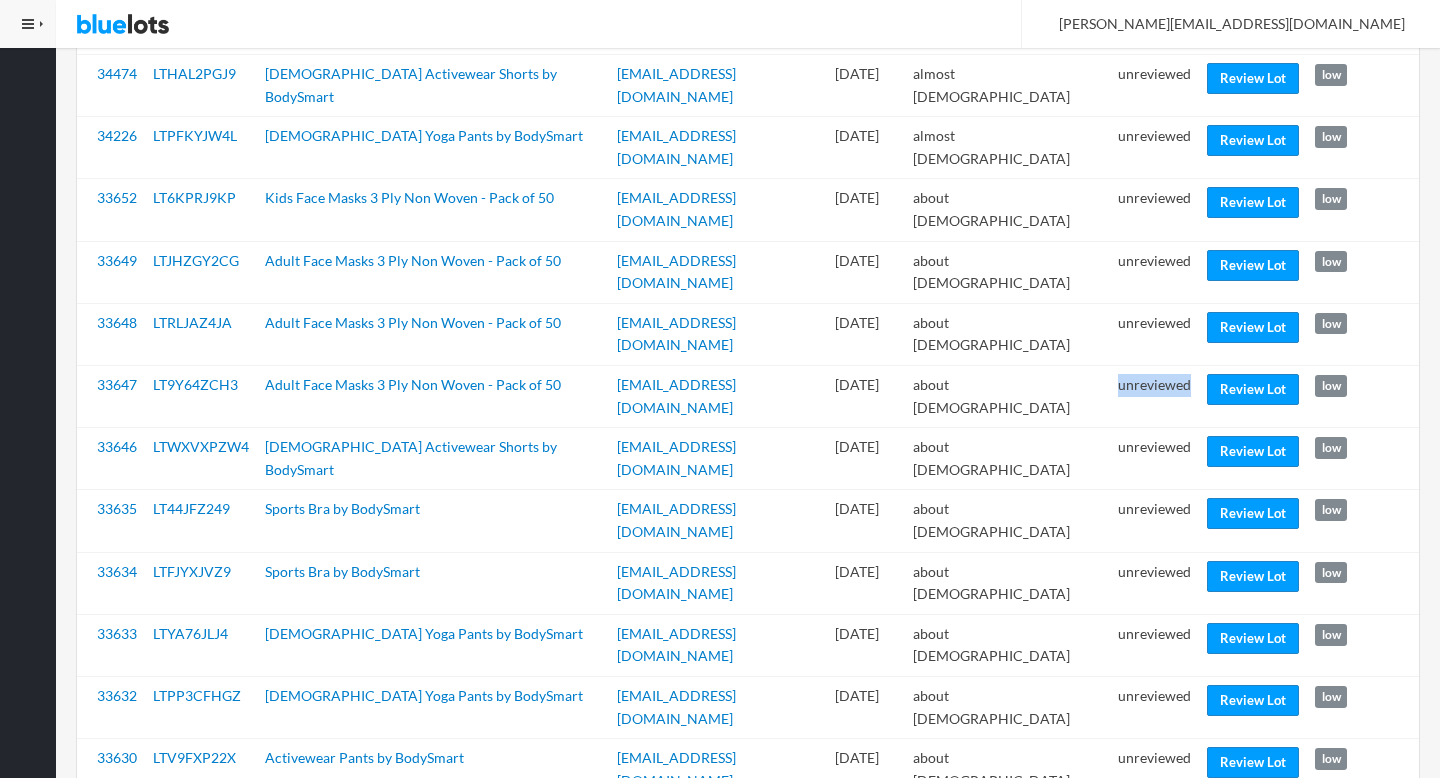 scroll, scrollTop: 1816, scrollLeft: 0, axis: vertical 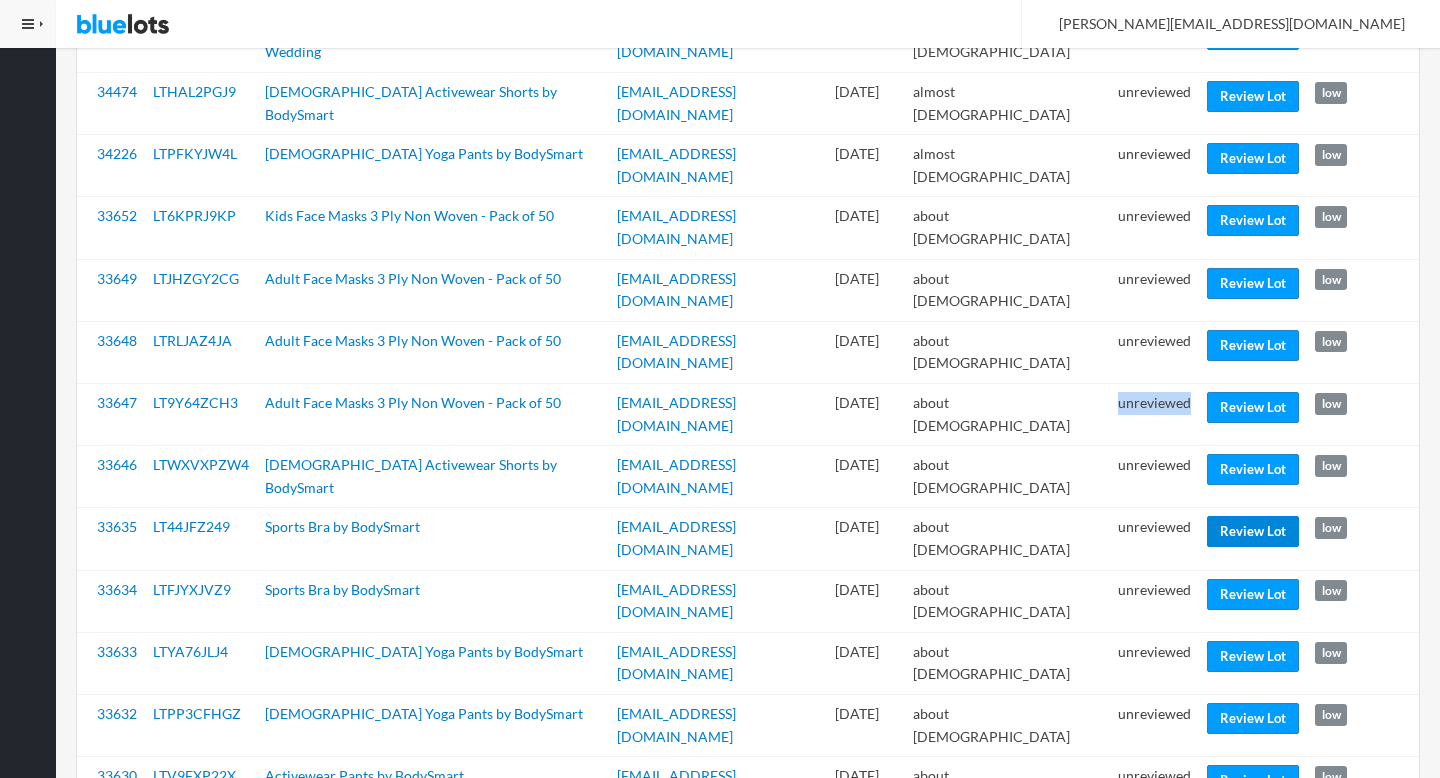 click on "Review Lot" at bounding box center (1253, 531) 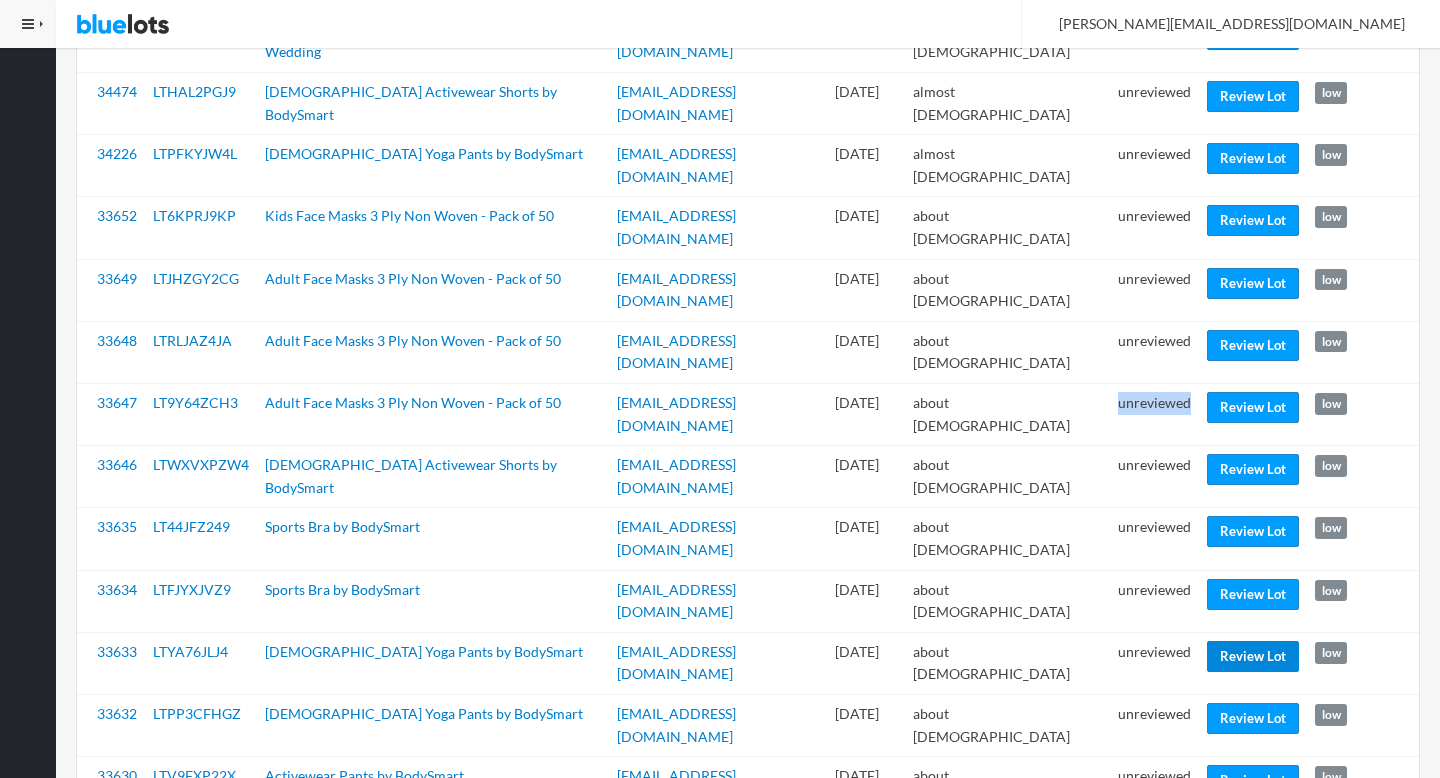 click on "Review Lot" at bounding box center [1253, 656] 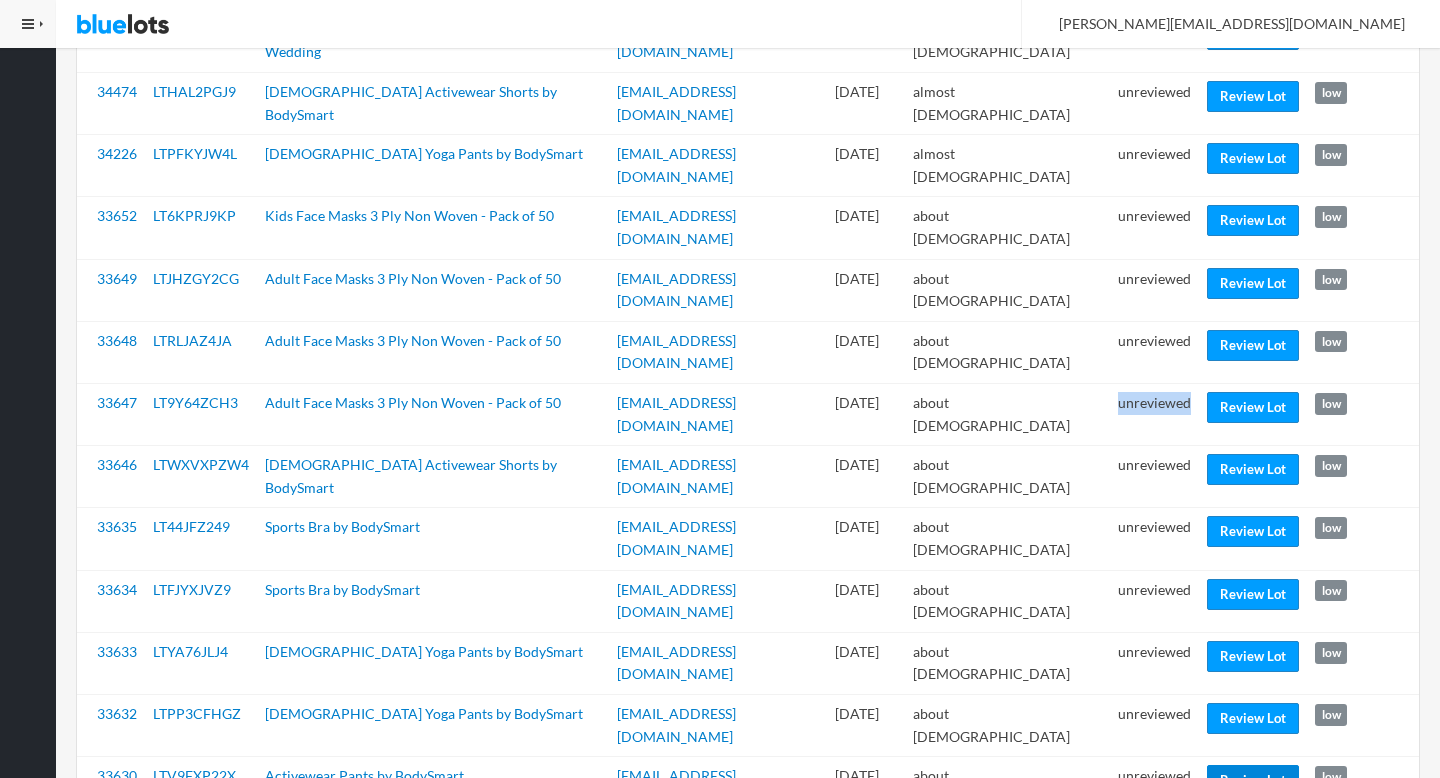 click on "Review Lot" at bounding box center (1253, 780) 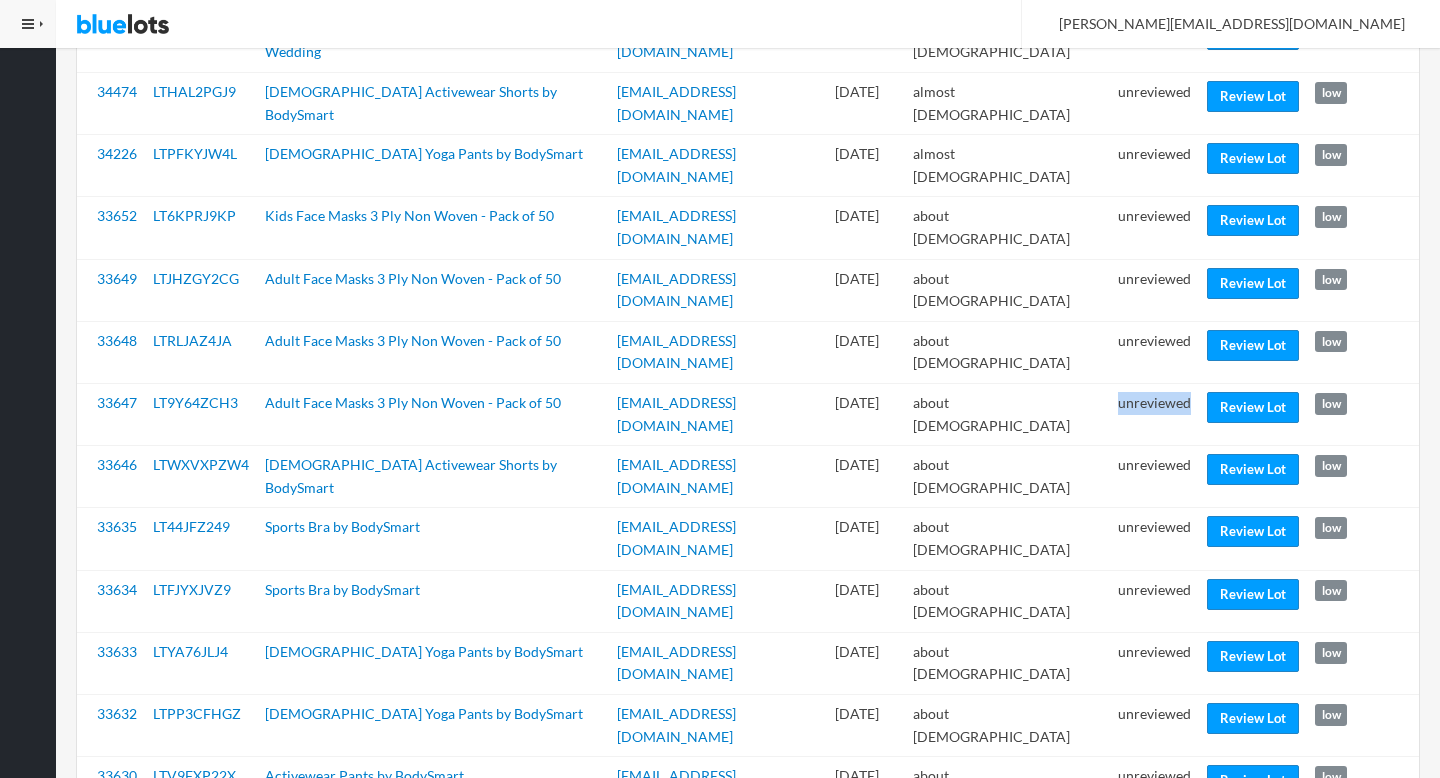 click on "Review Lot" at bounding box center [1253, 905] 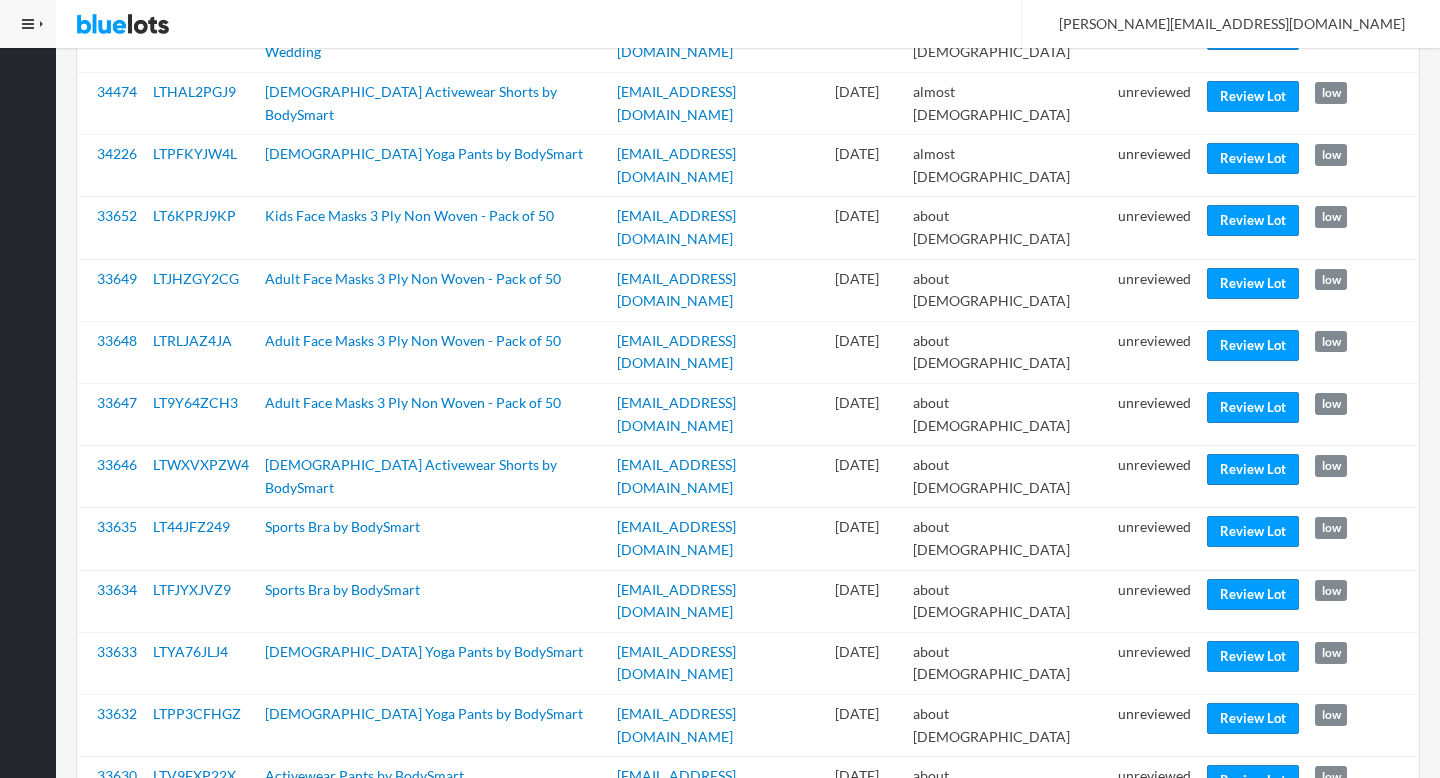 click on "unreviewed" at bounding box center [1154, 1286] 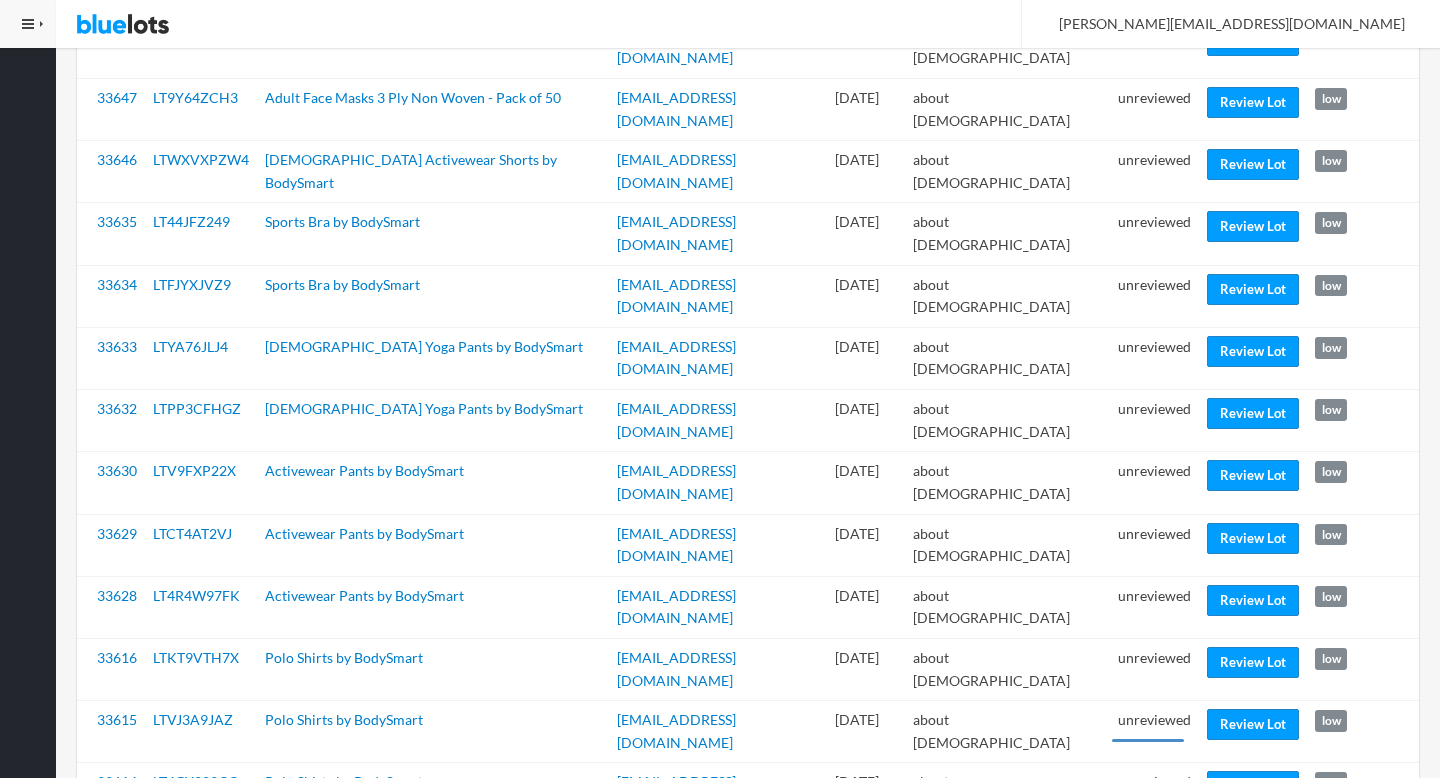 scroll, scrollTop: 2166, scrollLeft: 0, axis: vertical 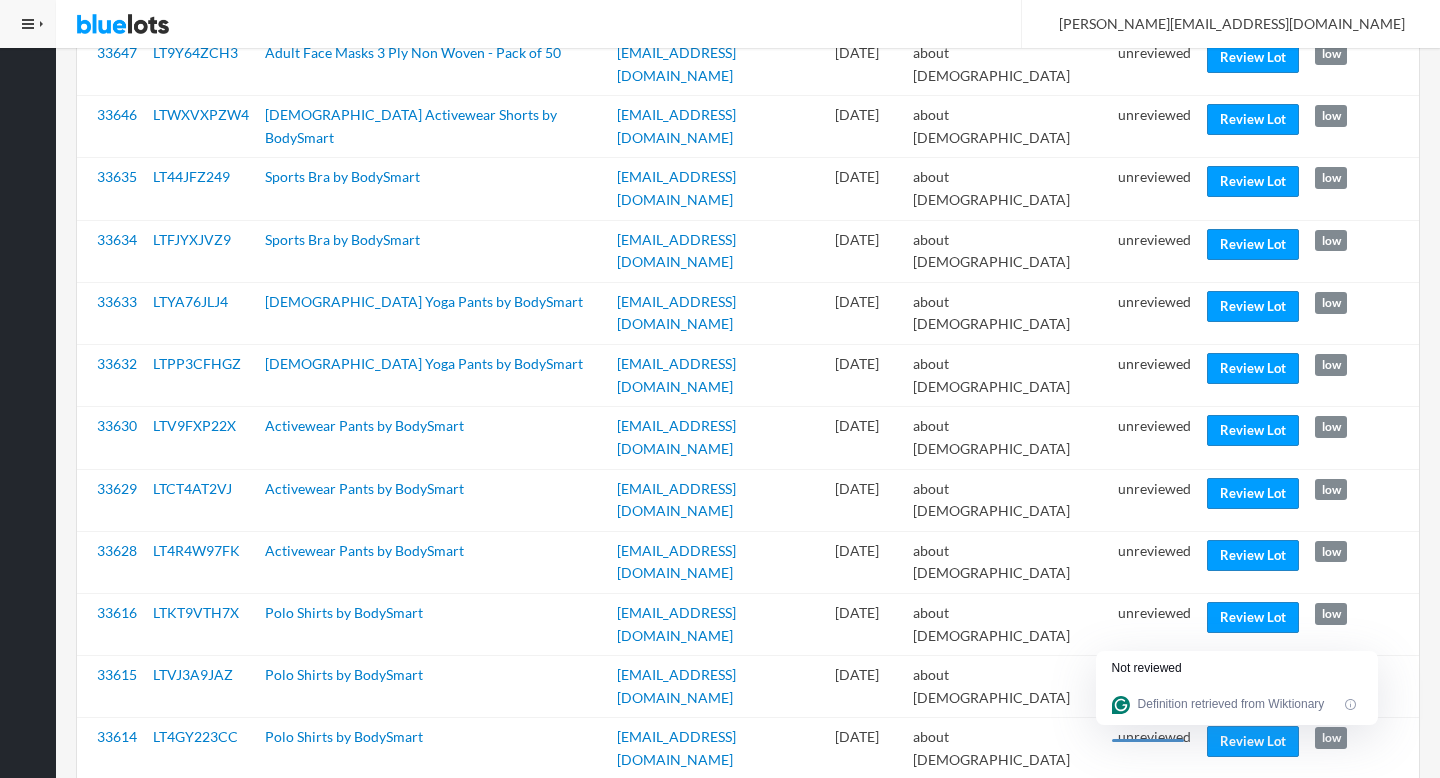 click on "2" at bounding box center [131, 1337] 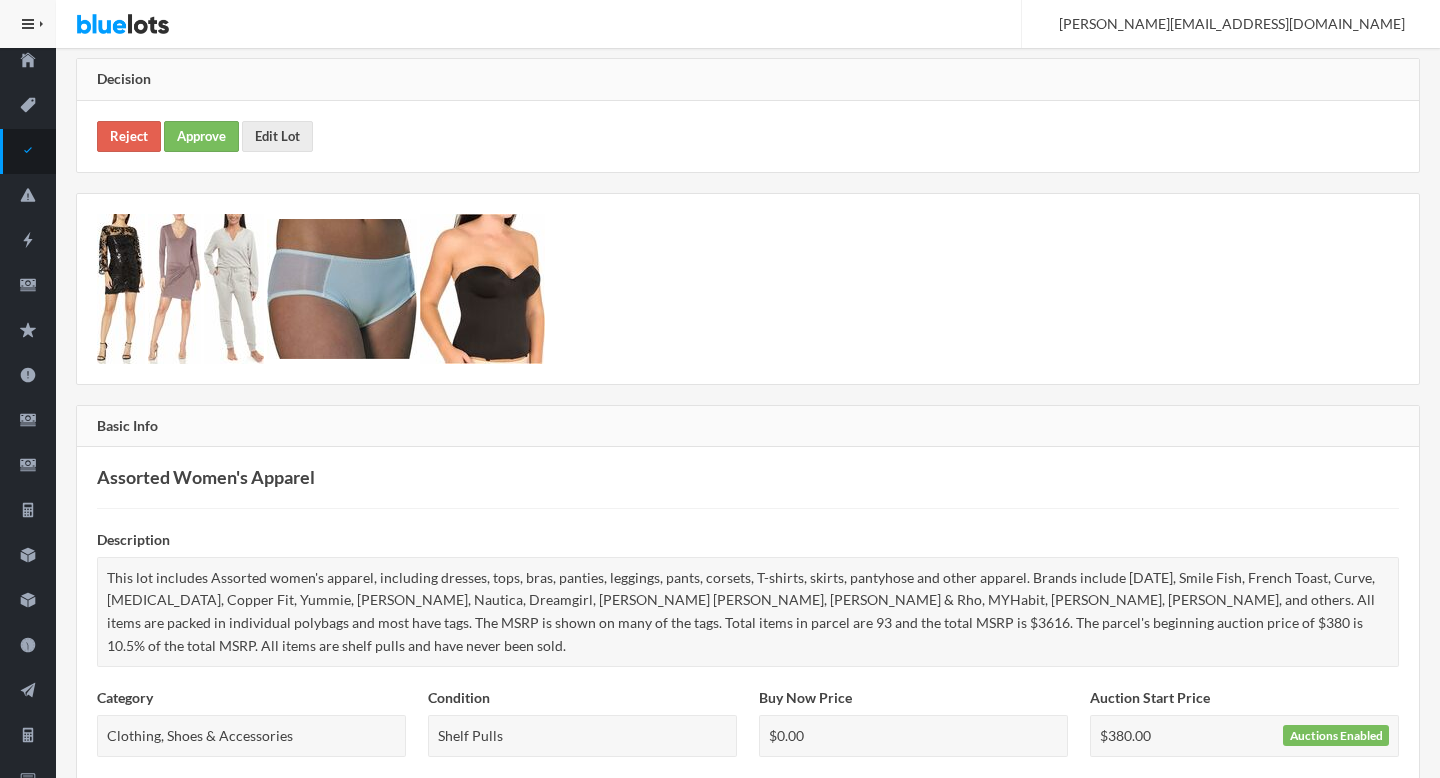 scroll, scrollTop: 181, scrollLeft: 0, axis: vertical 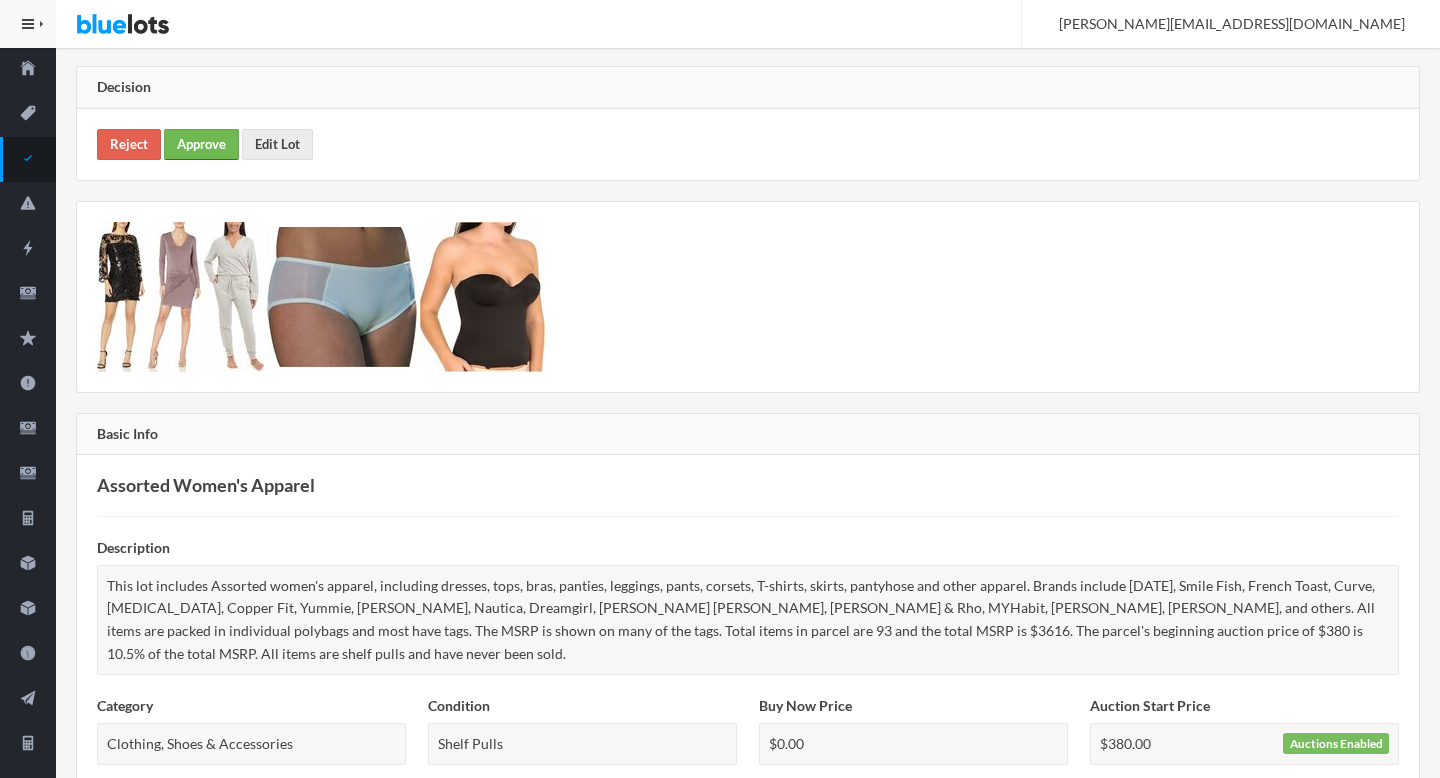 click on "Approve" at bounding box center [201, 144] 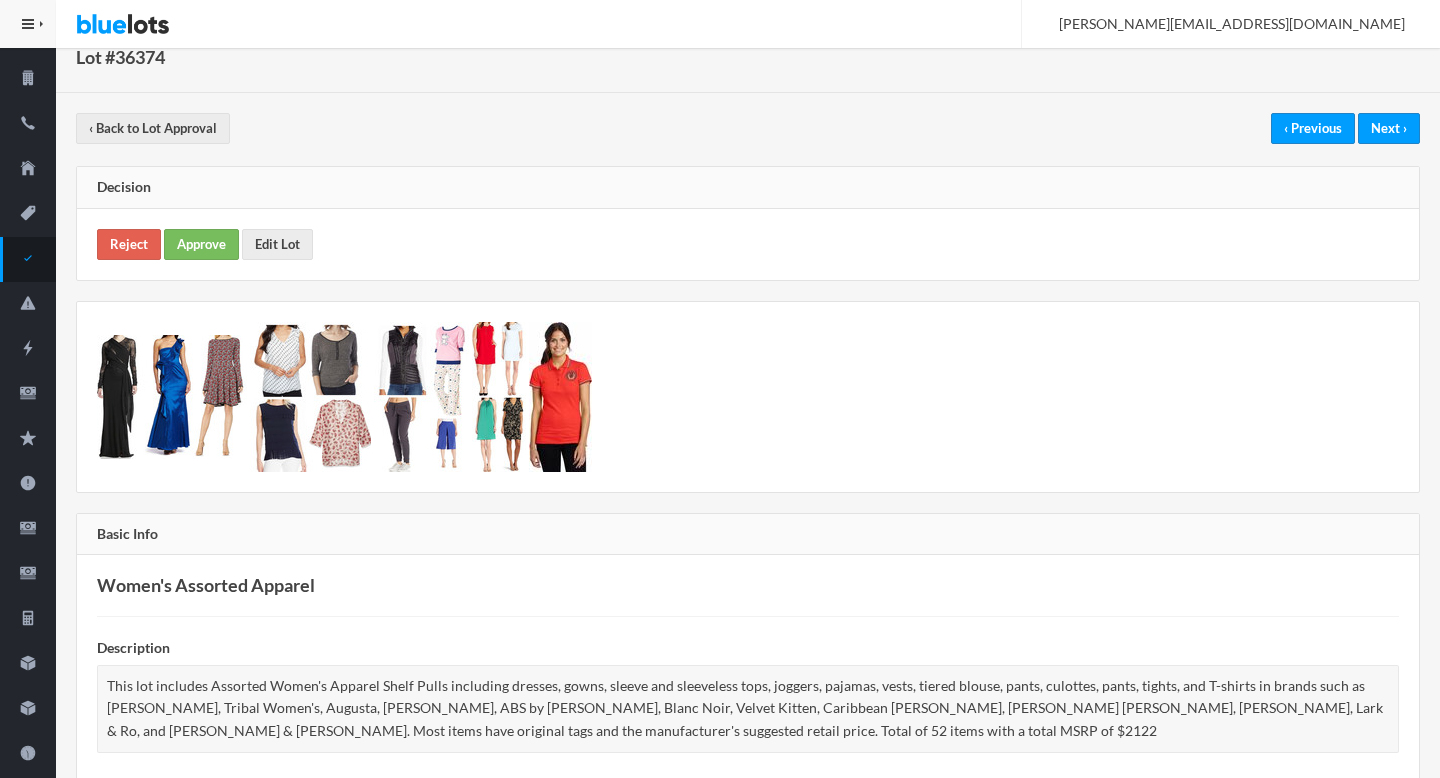 scroll, scrollTop: 0, scrollLeft: 0, axis: both 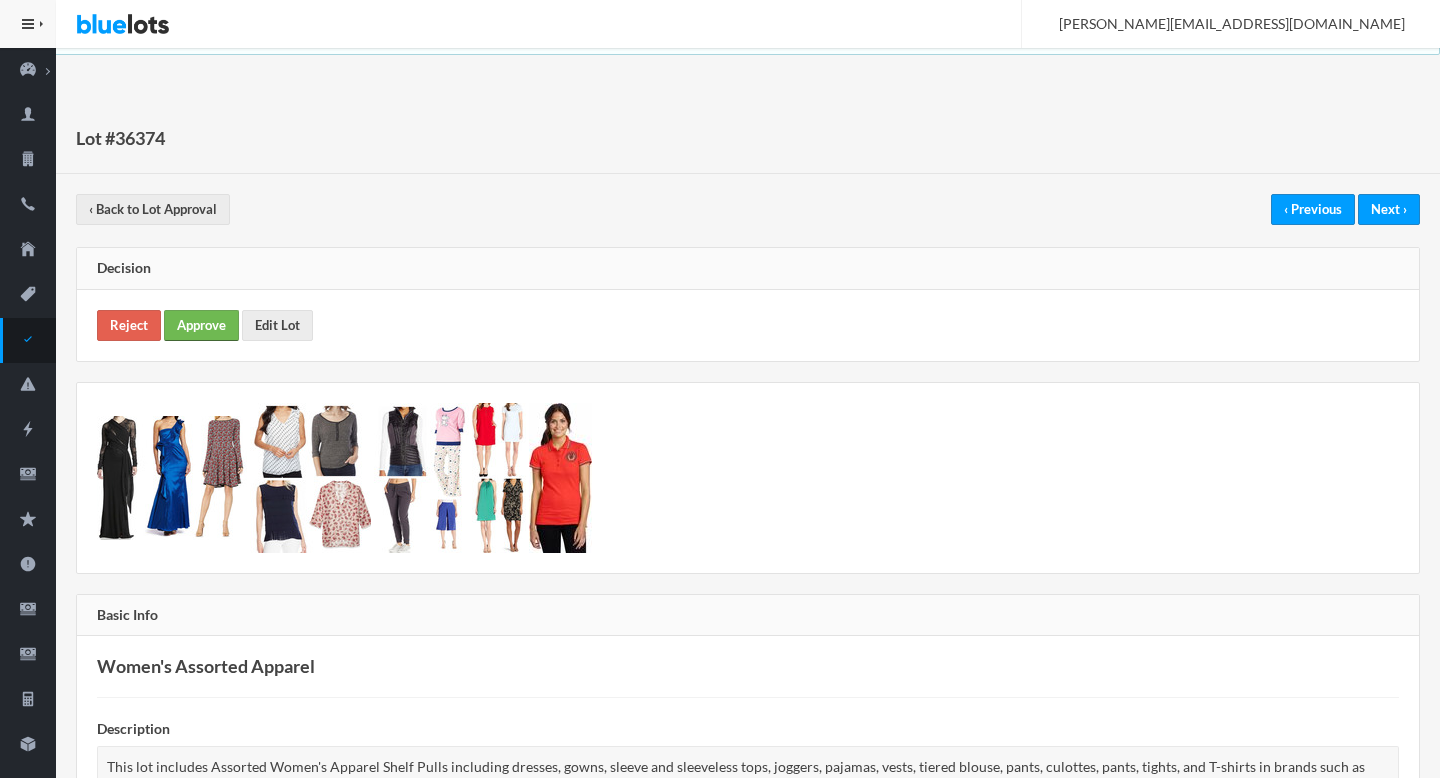 click on "Approve" at bounding box center [201, 325] 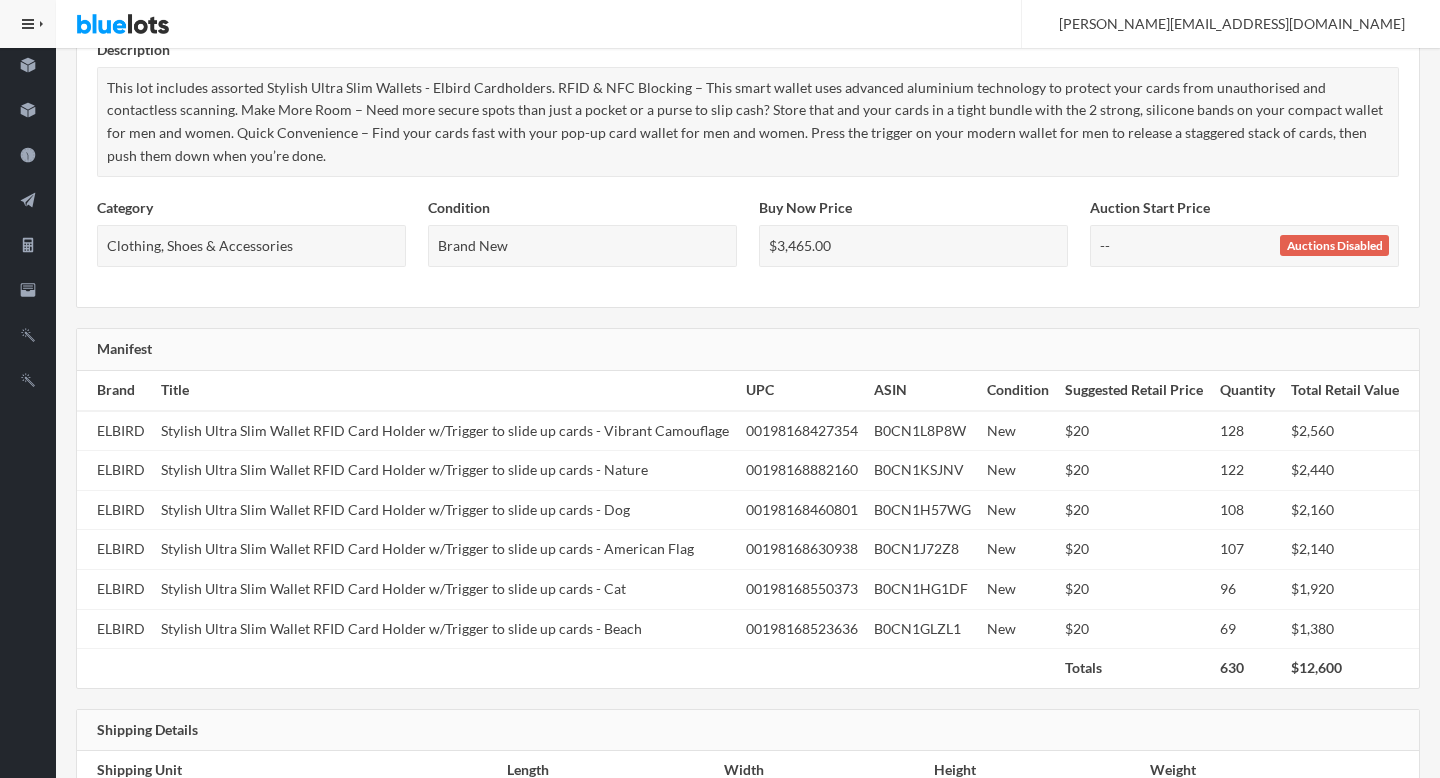 scroll, scrollTop: 0, scrollLeft: 0, axis: both 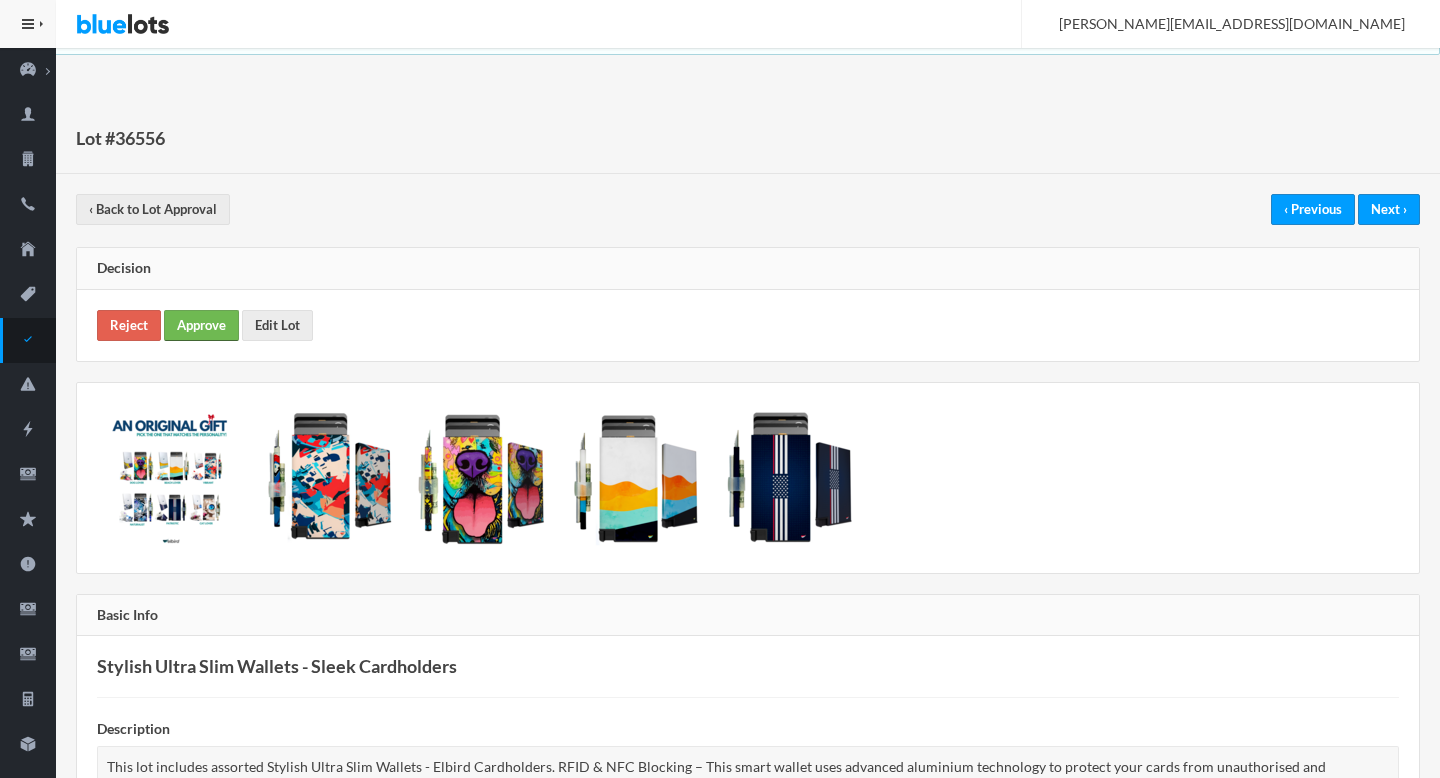 click on "Approve" at bounding box center (201, 325) 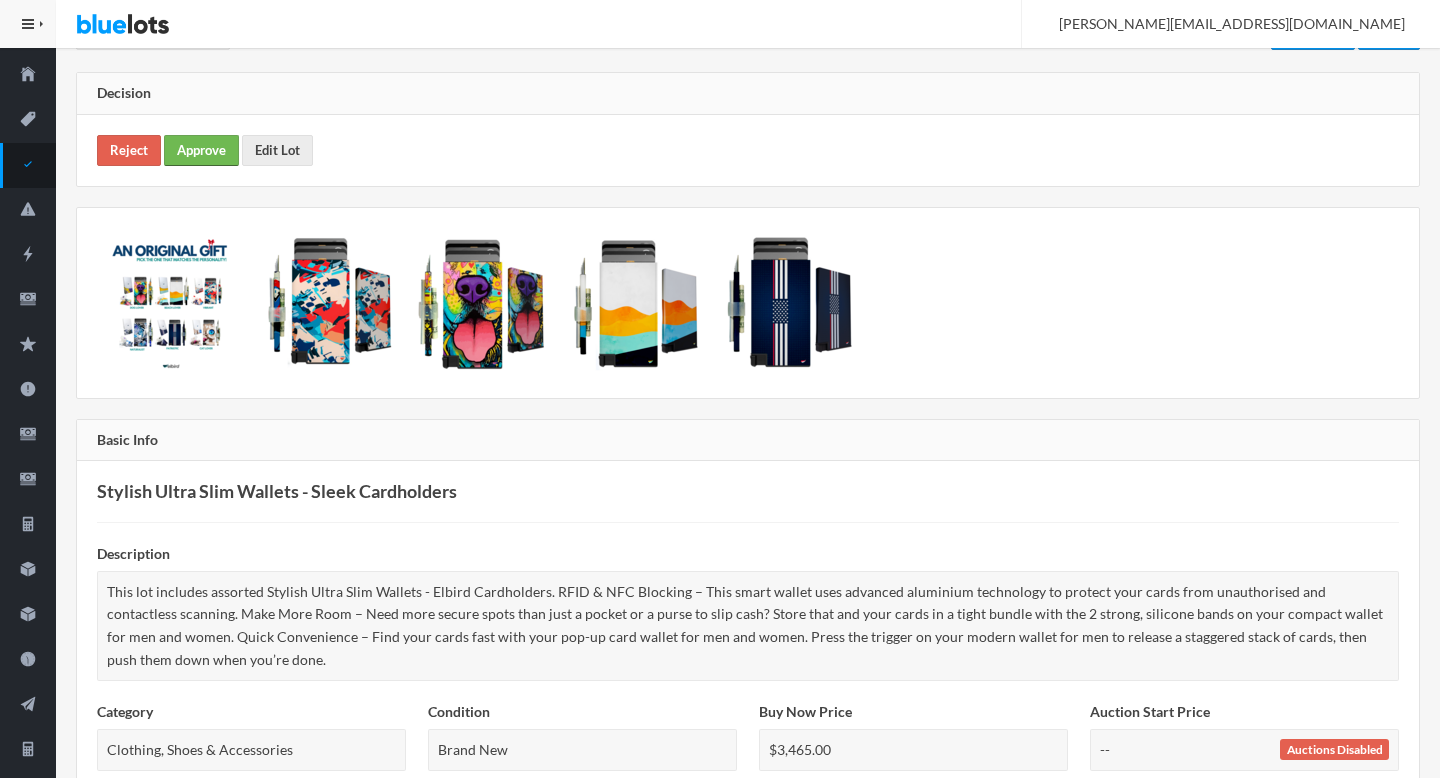 scroll, scrollTop: 182, scrollLeft: 0, axis: vertical 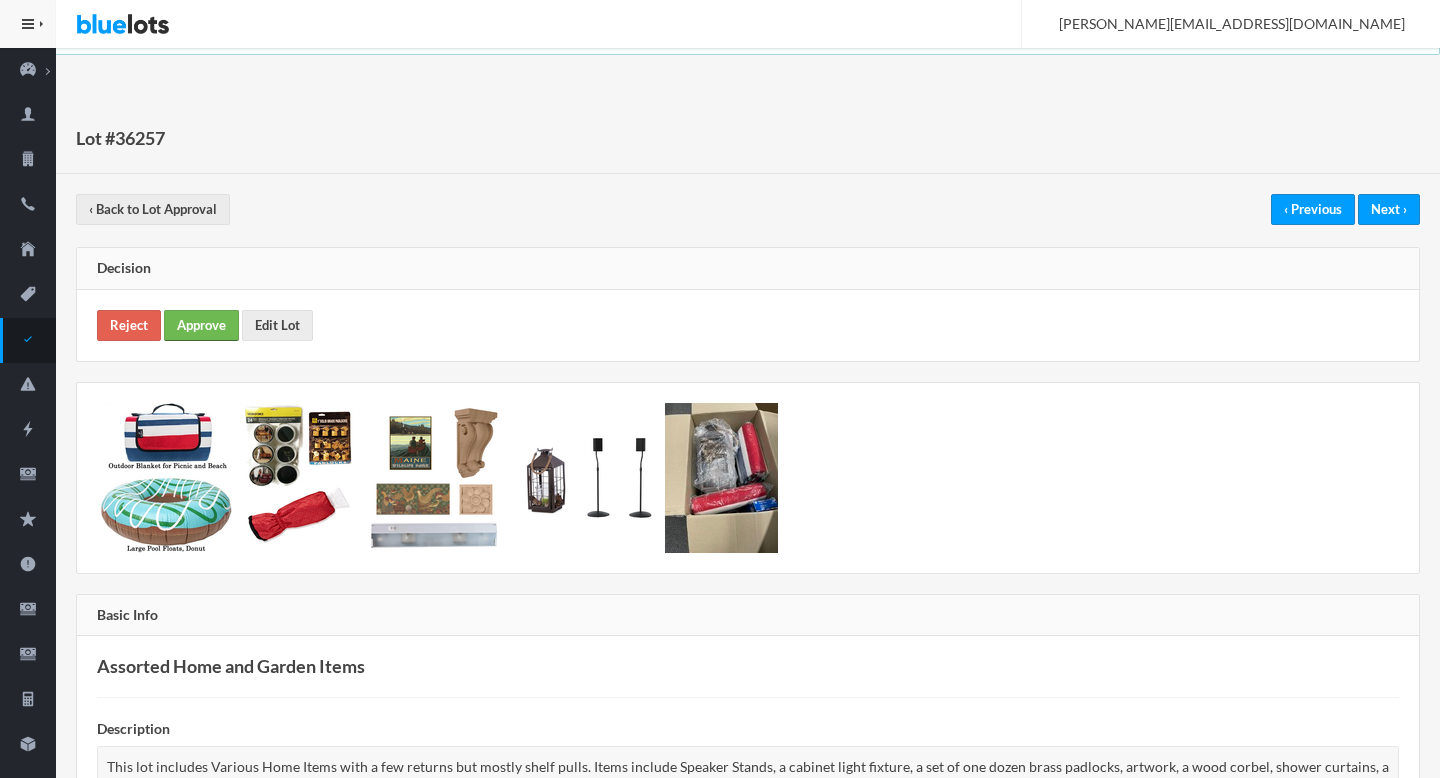 click on "Approve" at bounding box center (201, 325) 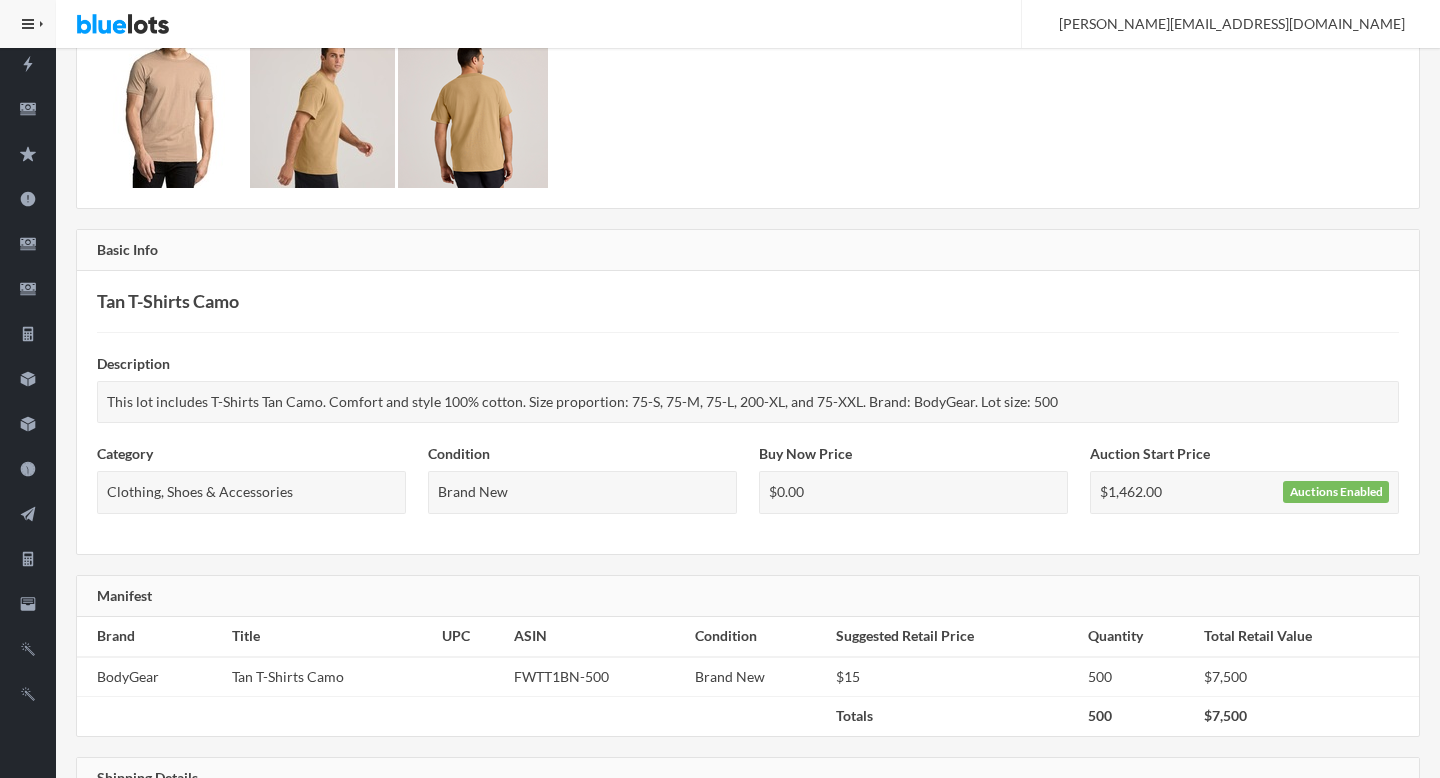 scroll, scrollTop: 0, scrollLeft: 0, axis: both 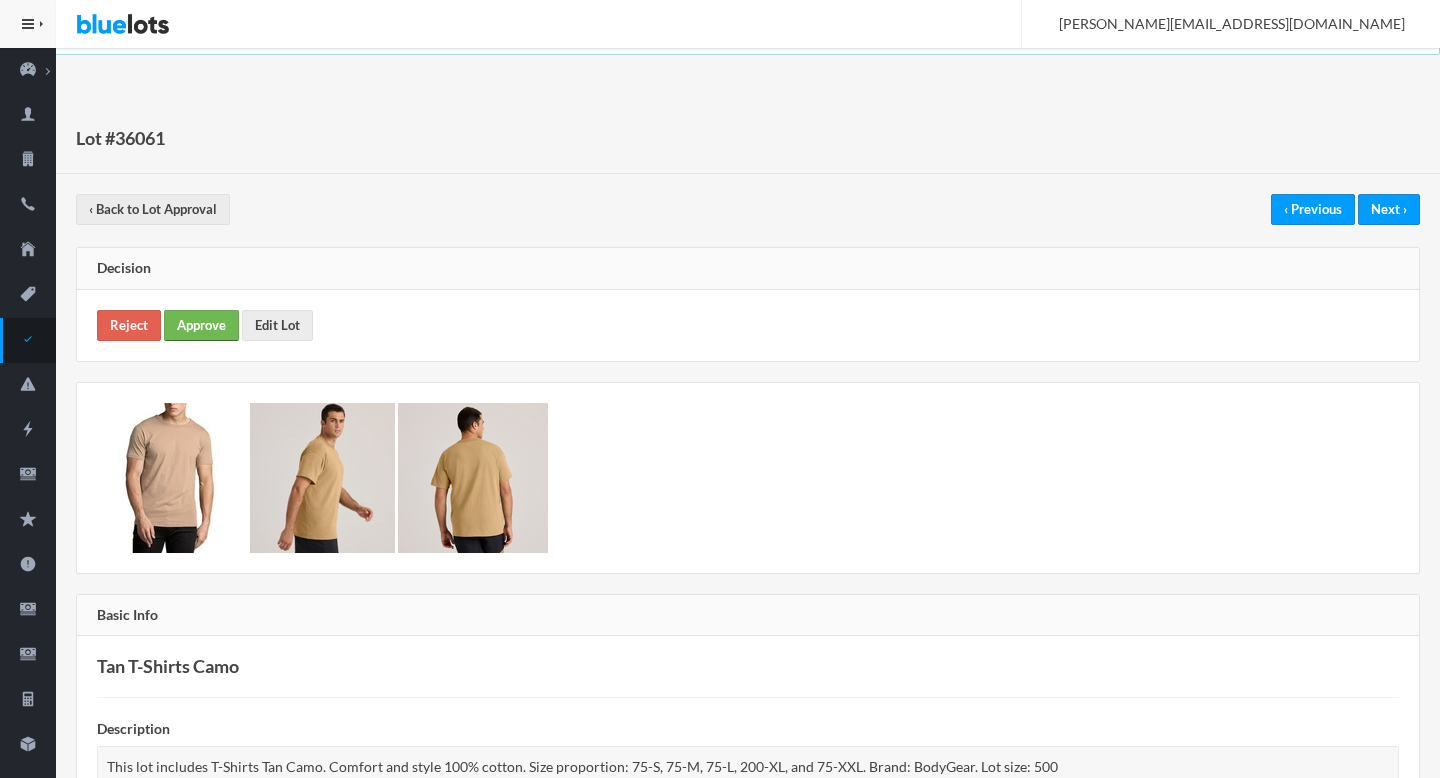 click on "Approve" at bounding box center [201, 325] 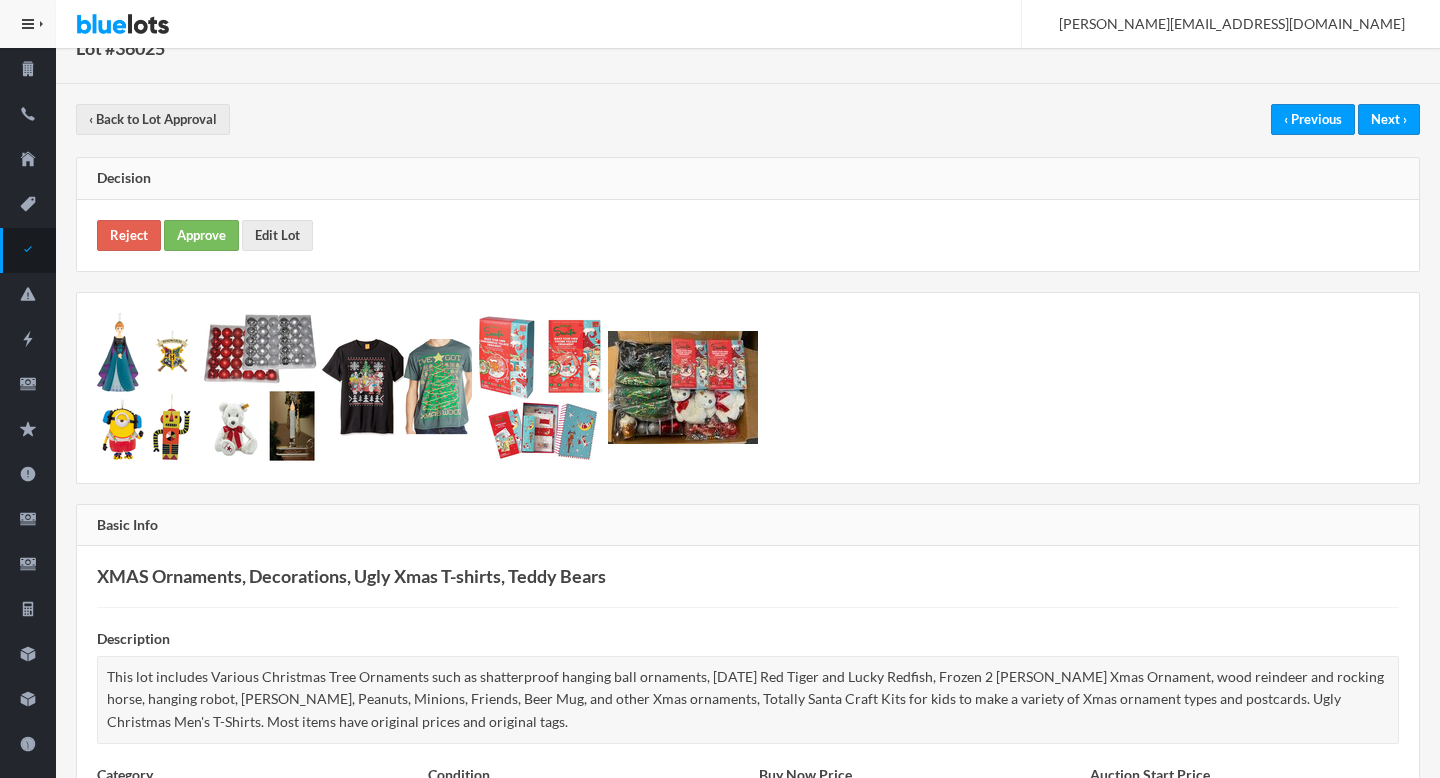 scroll, scrollTop: 983, scrollLeft: 0, axis: vertical 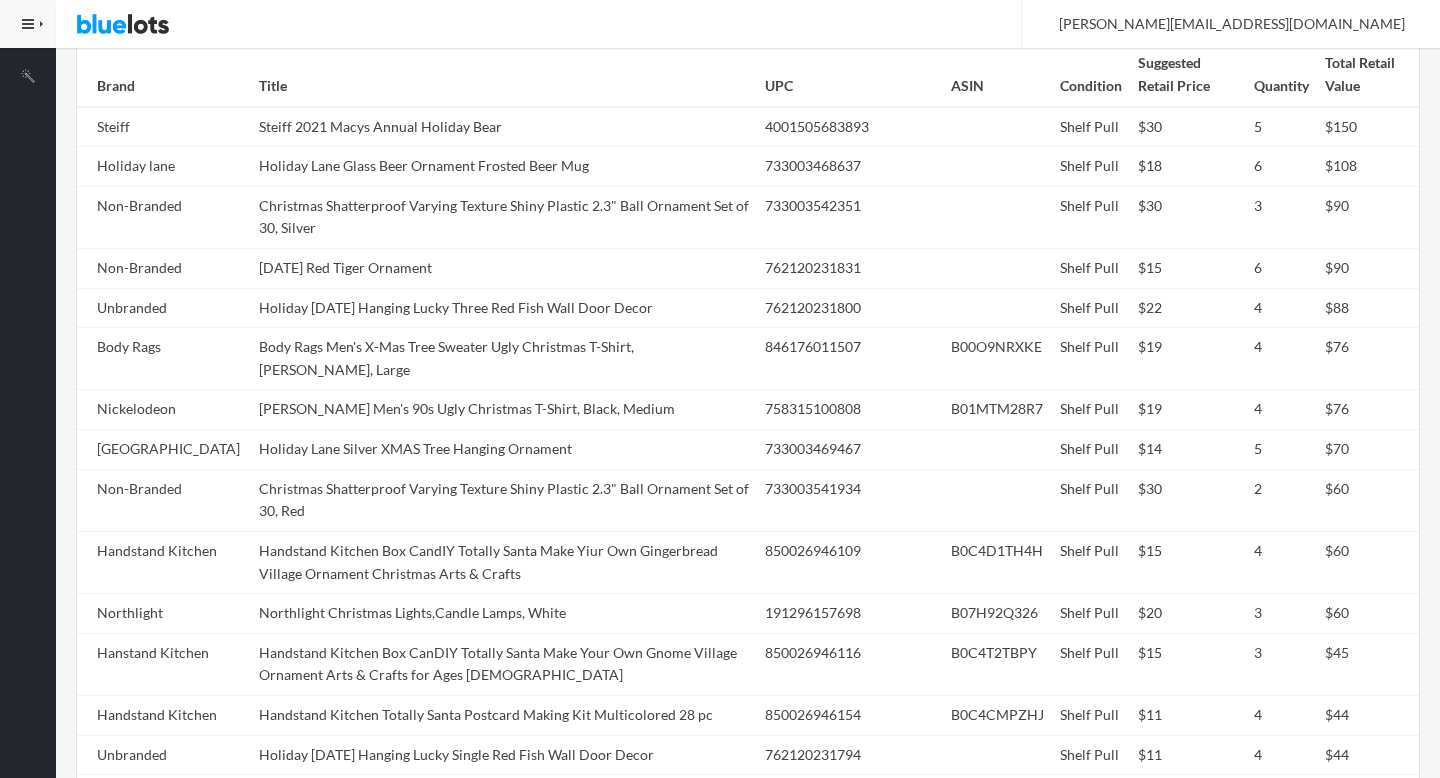 click on "Holiday [DATE] Hanging Lucky Three Red Fish Wall Door Decor" at bounding box center [504, 308] 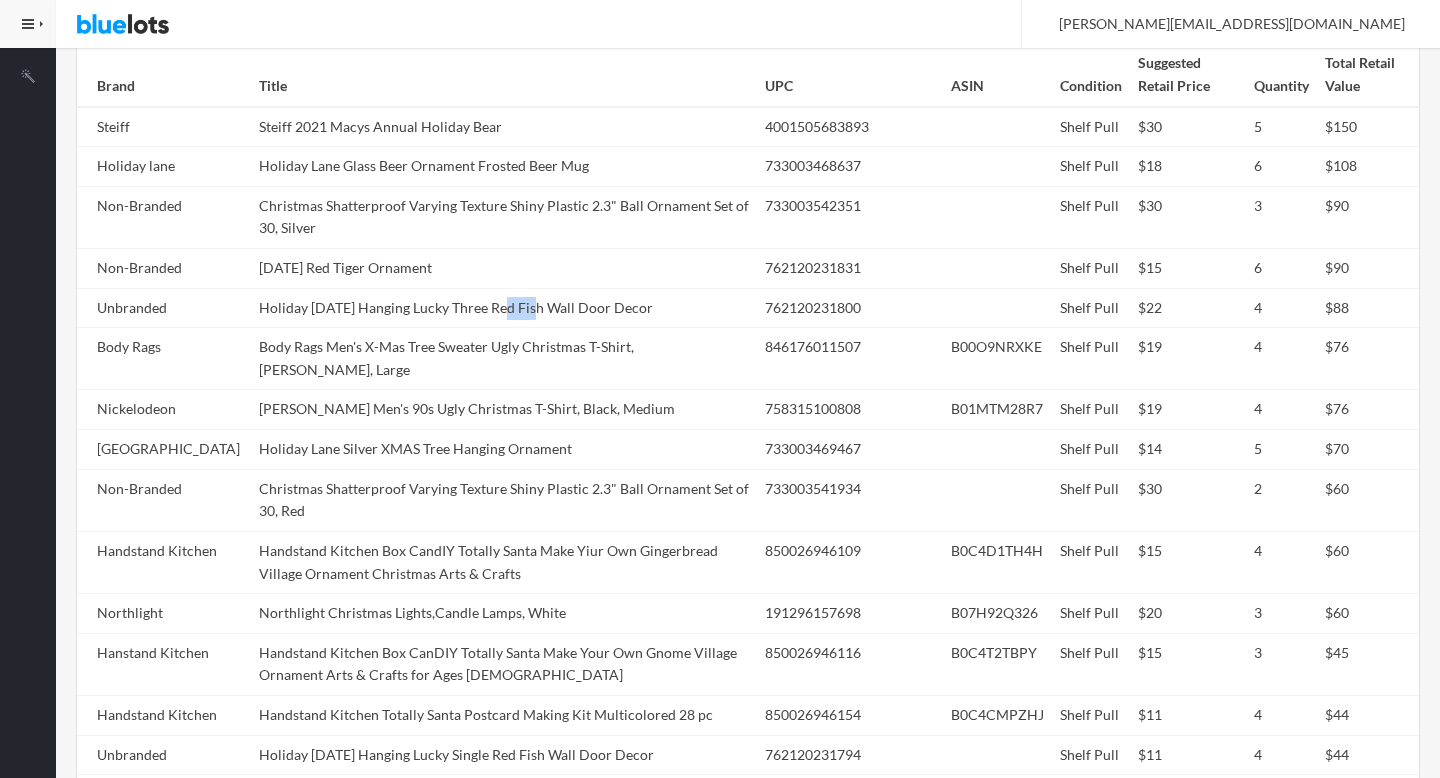 click on "Holiday [DATE] Hanging Lucky Three Red Fish Wall Door Decor" at bounding box center [504, 308] 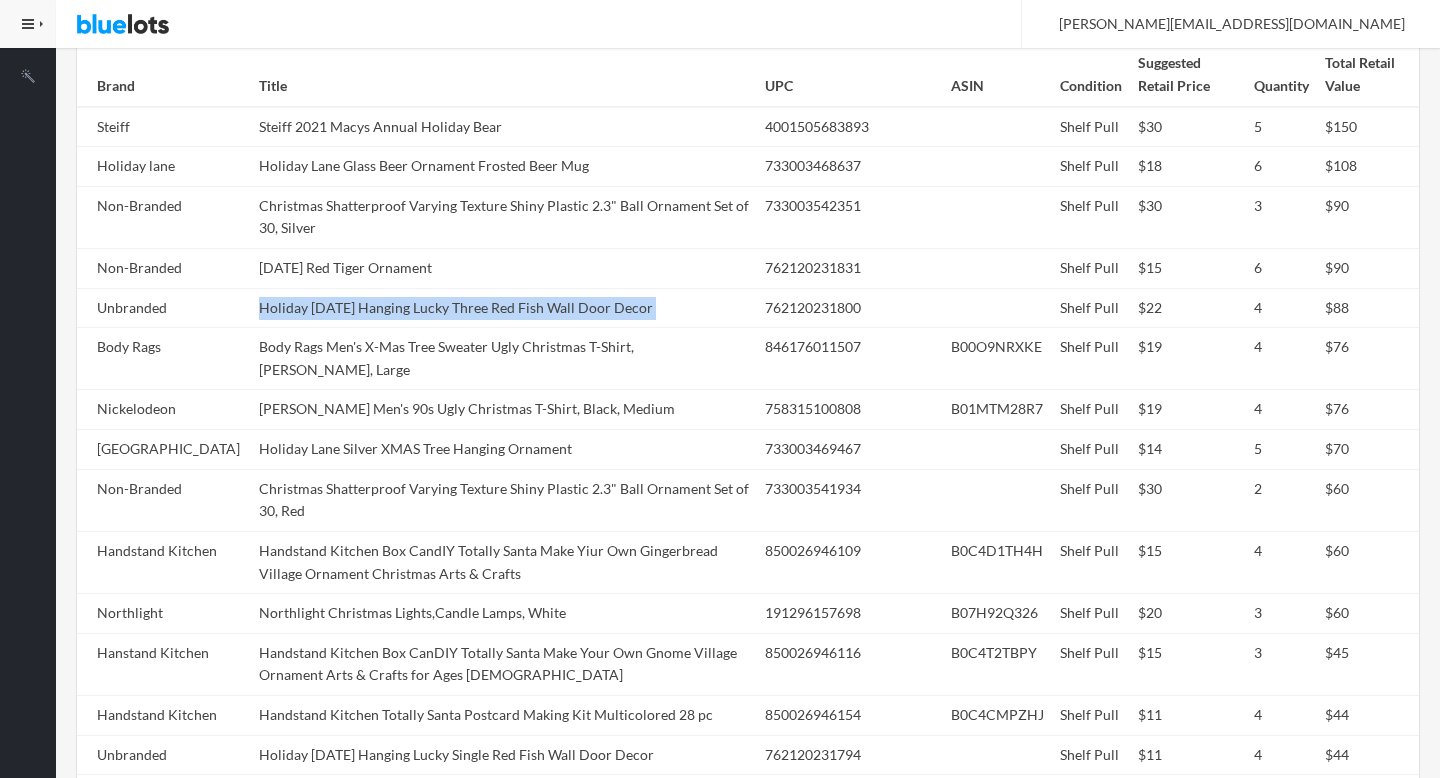 click on "Holiday [DATE] Hanging Lucky Three Red Fish Wall Door Decor" at bounding box center [504, 308] 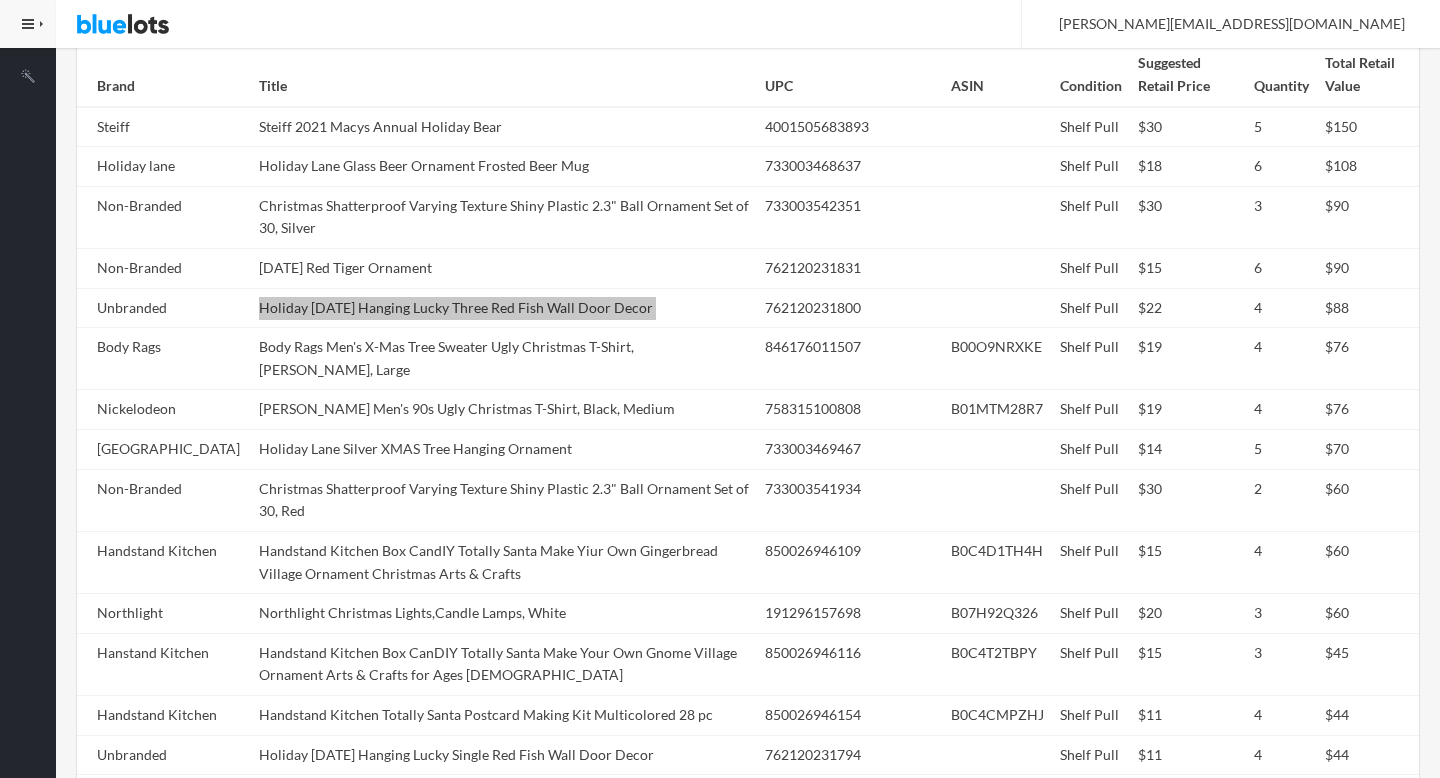 scroll, scrollTop: 1638, scrollLeft: 0, axis: vertical 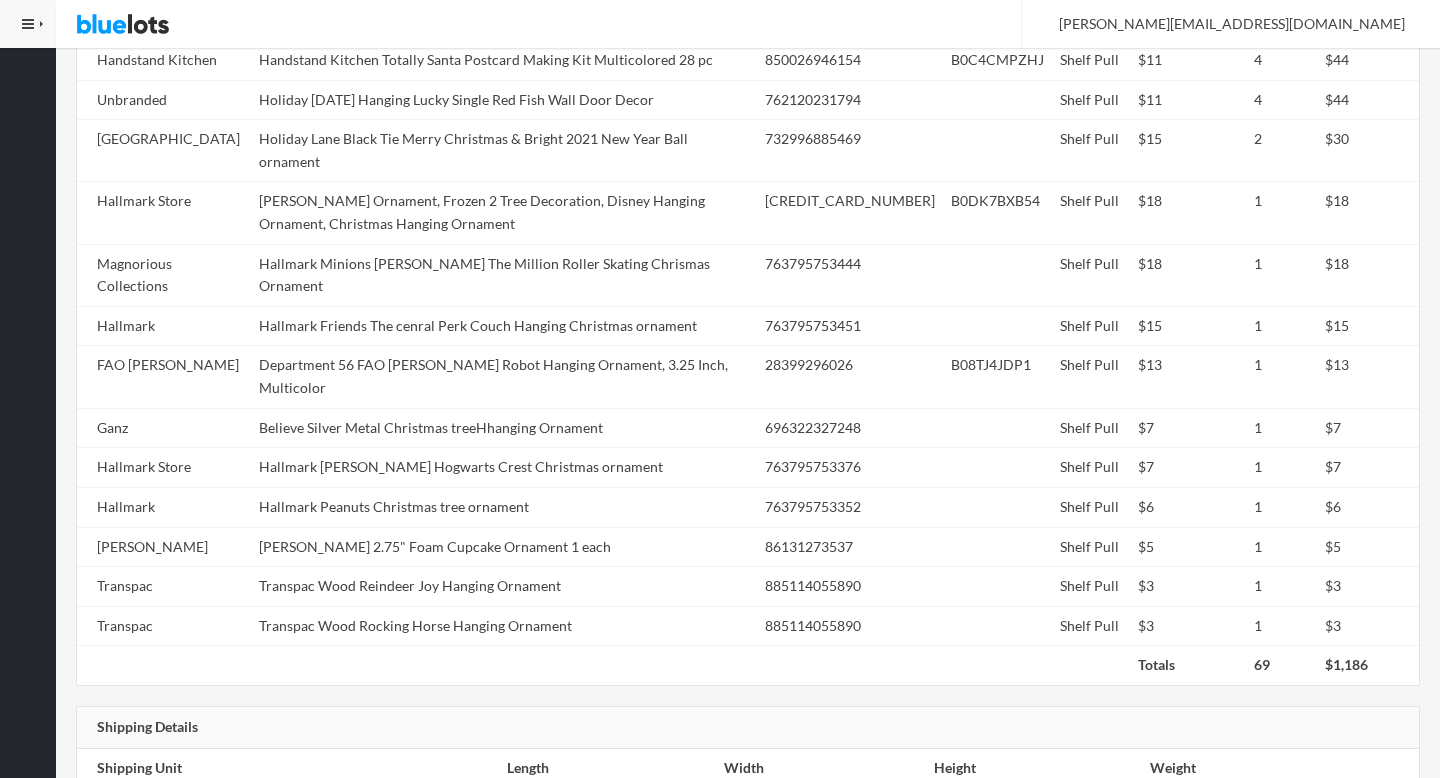 click on "Believe Silver Metal Christmas treeHhanging Ornament" at bounding box center [504, 428] 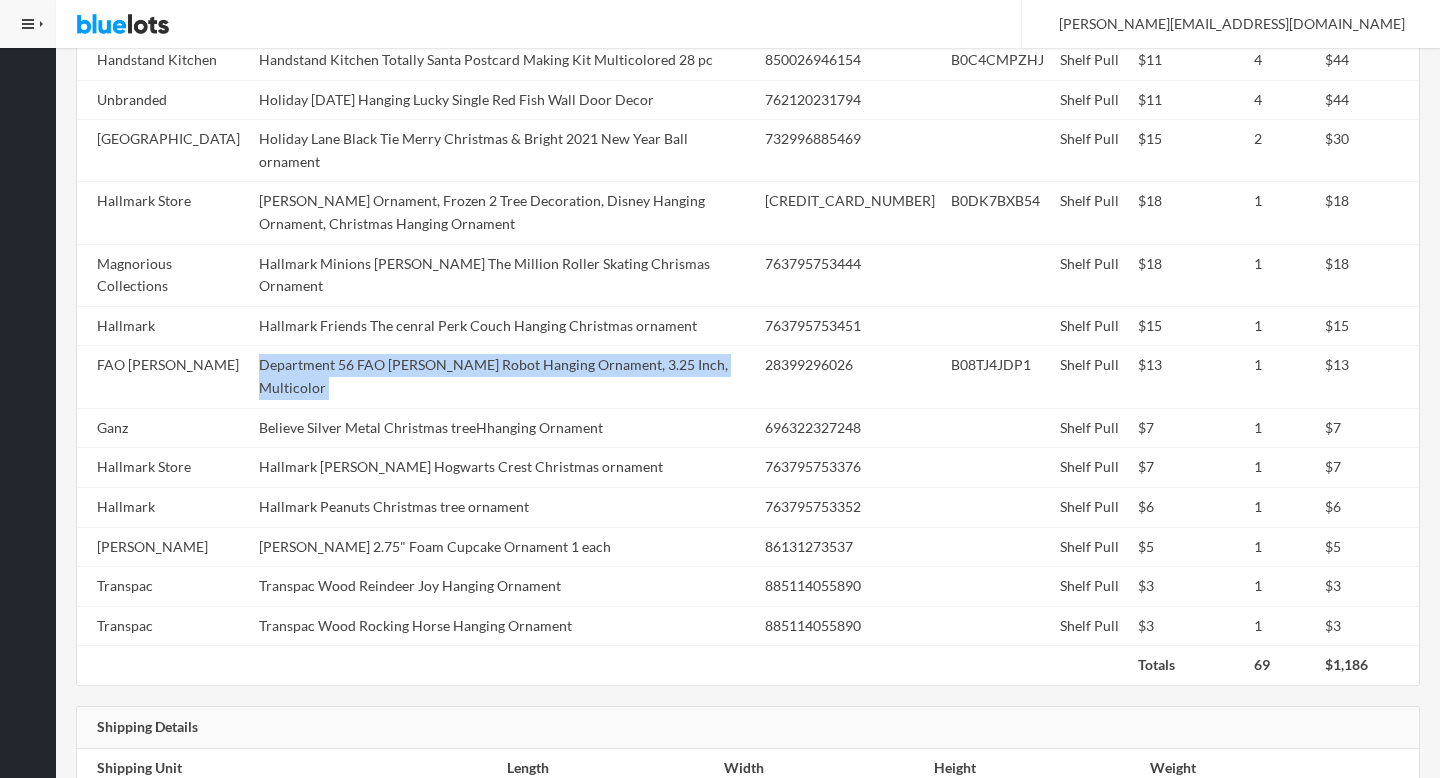 click on "Department 56 FAO Schwarz Robot Hanging Ornament, 3.25 Inch, Multicolor" at bounding box center (504, 377) 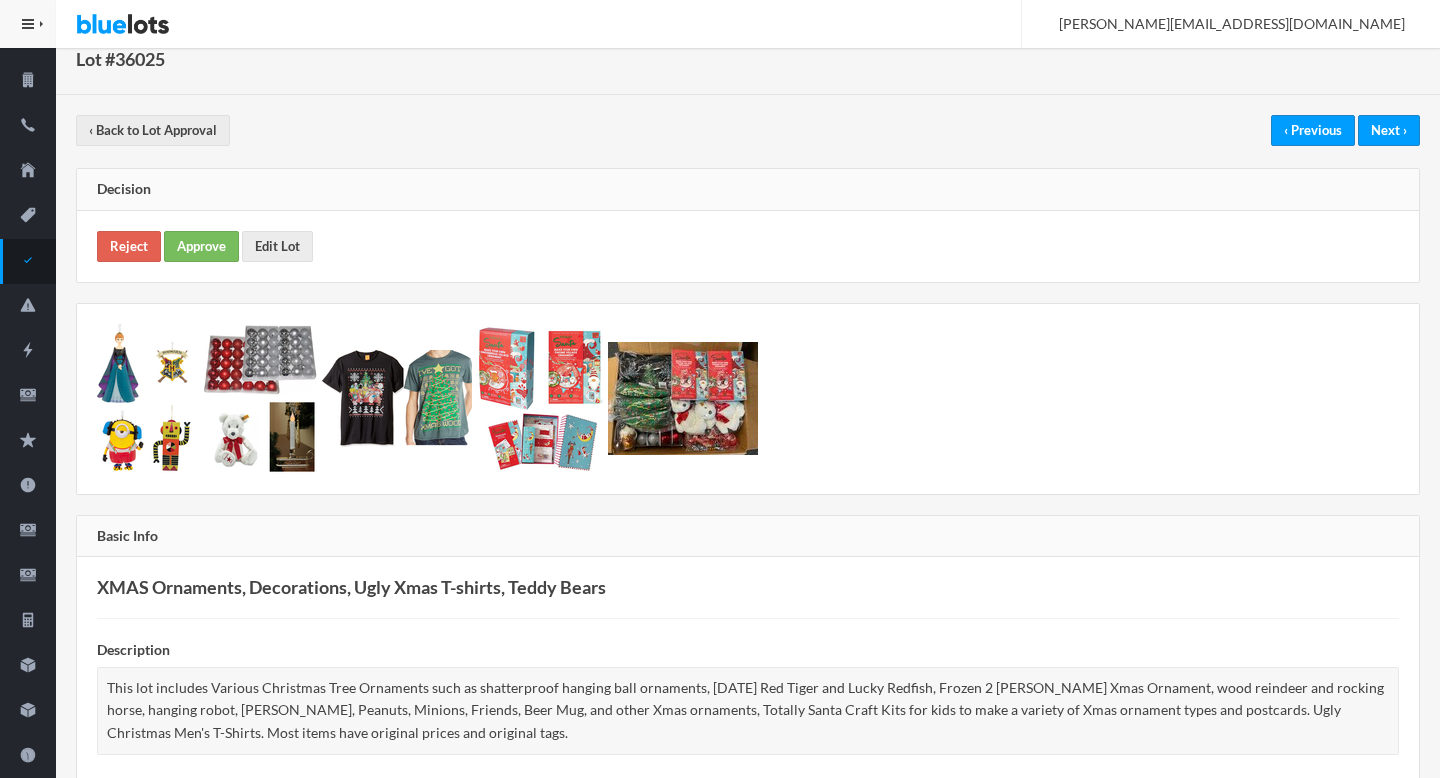 scroll, scrollTop: 0, scrollLeft: 0, axis: both 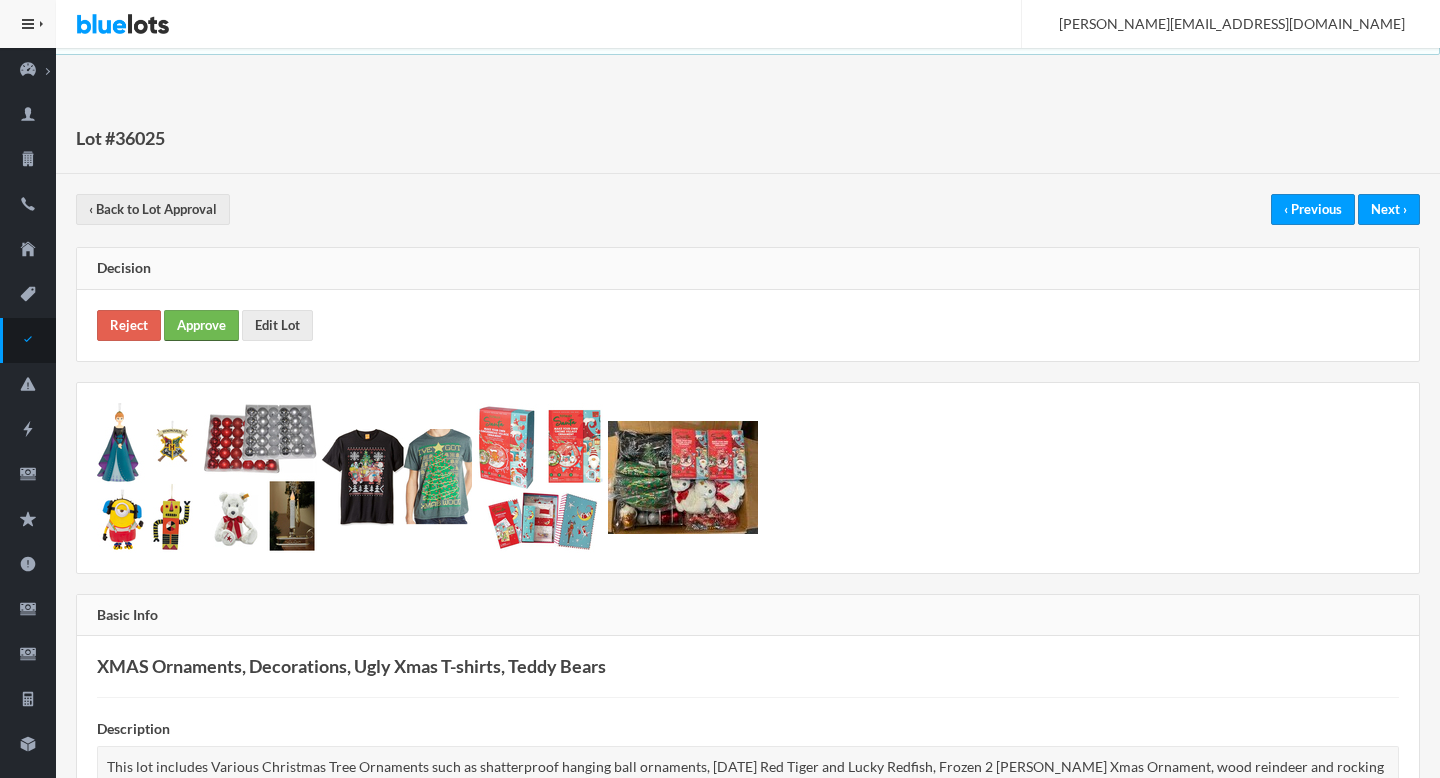 click on "Approve" at bounding box center [201, 325] 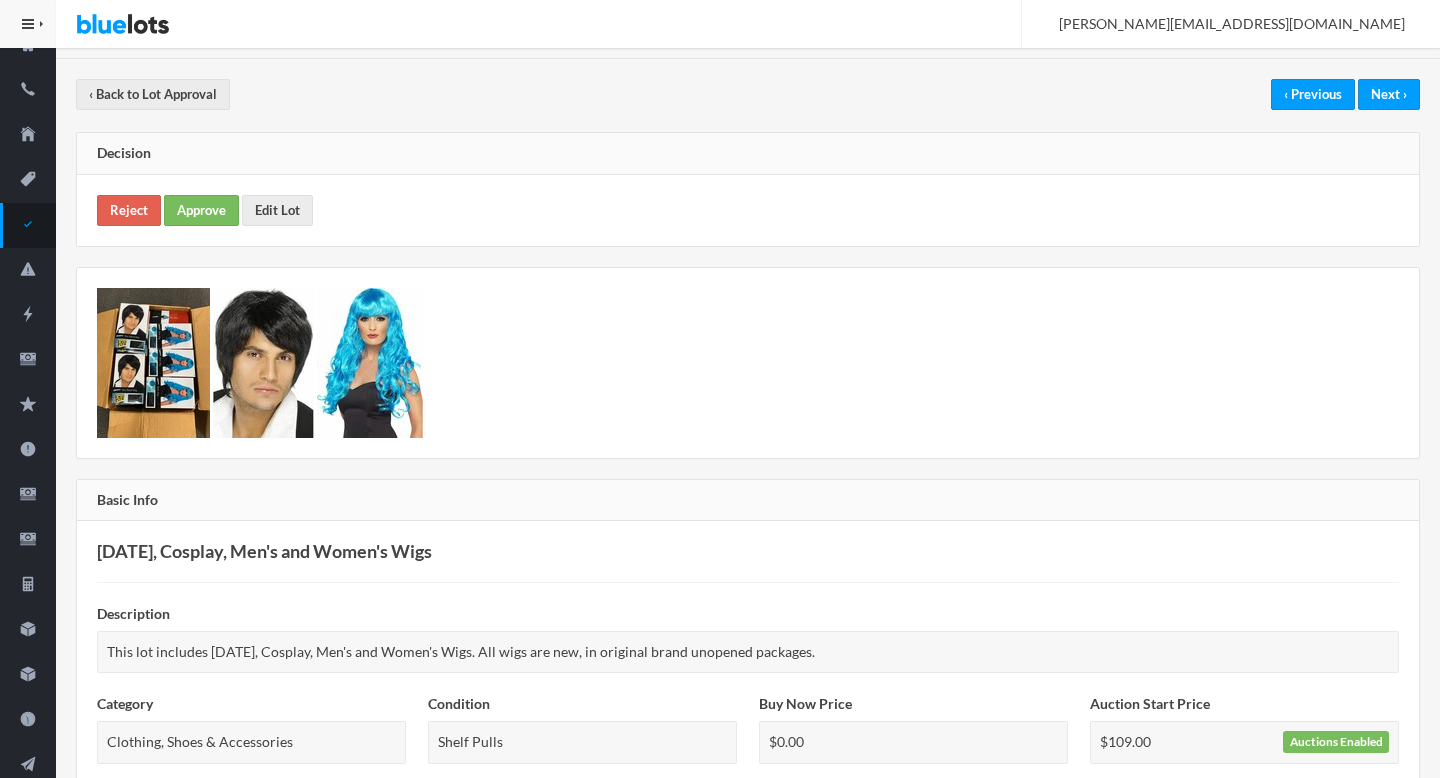 scroll, scrollTop: 43, scrollLeft: 0, axis: vertical 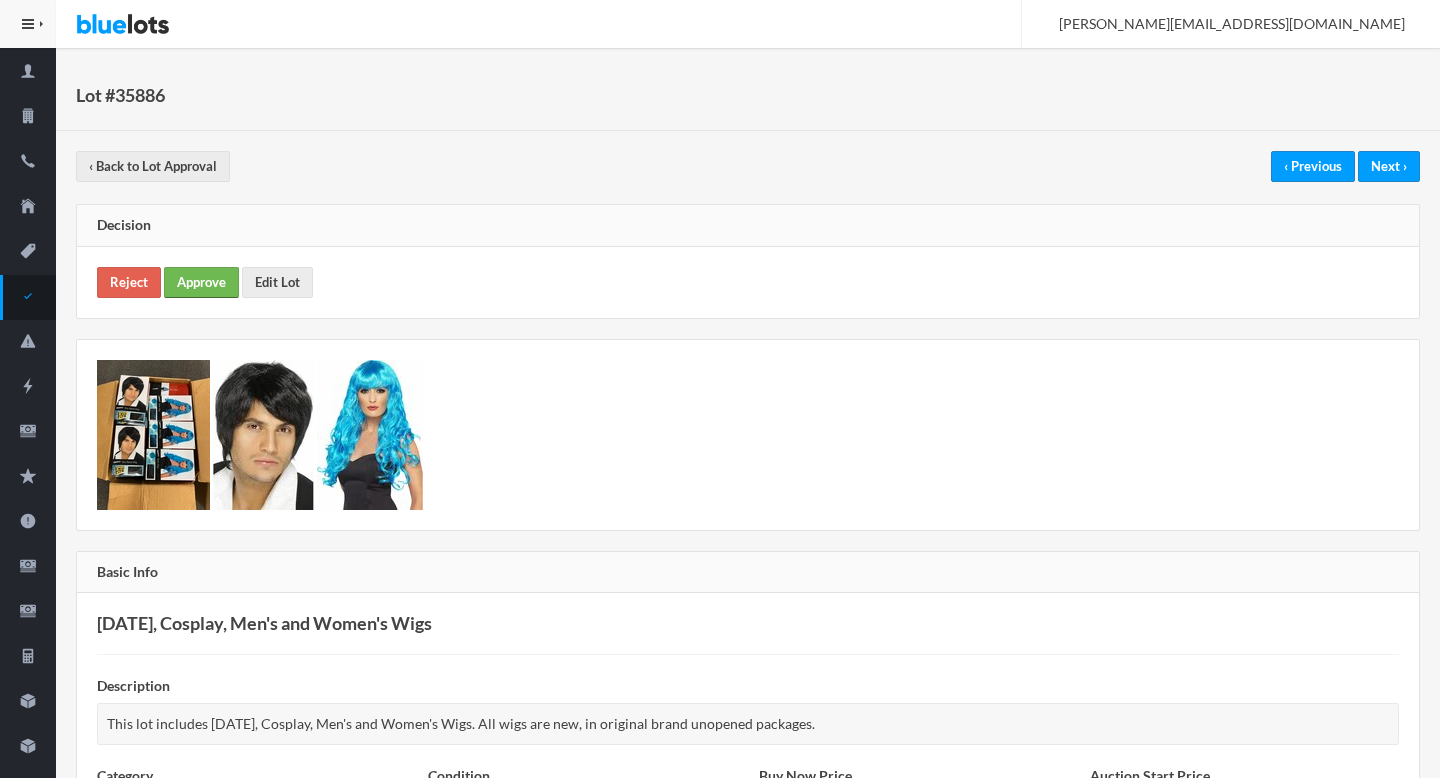 click on "Approve" at bounding box center (201, 282) 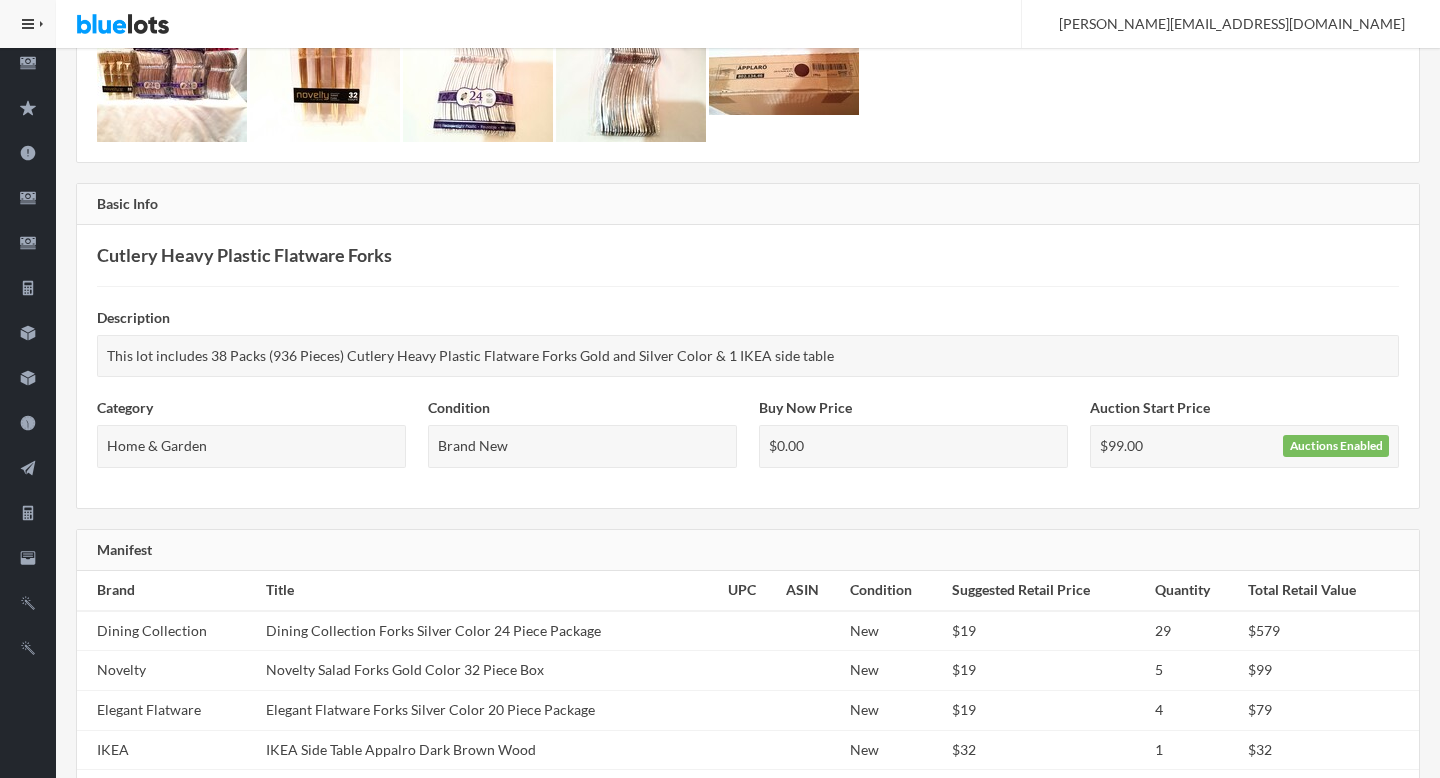 scroll, scrollTop: 0, scrollLeft: 0, axis: both 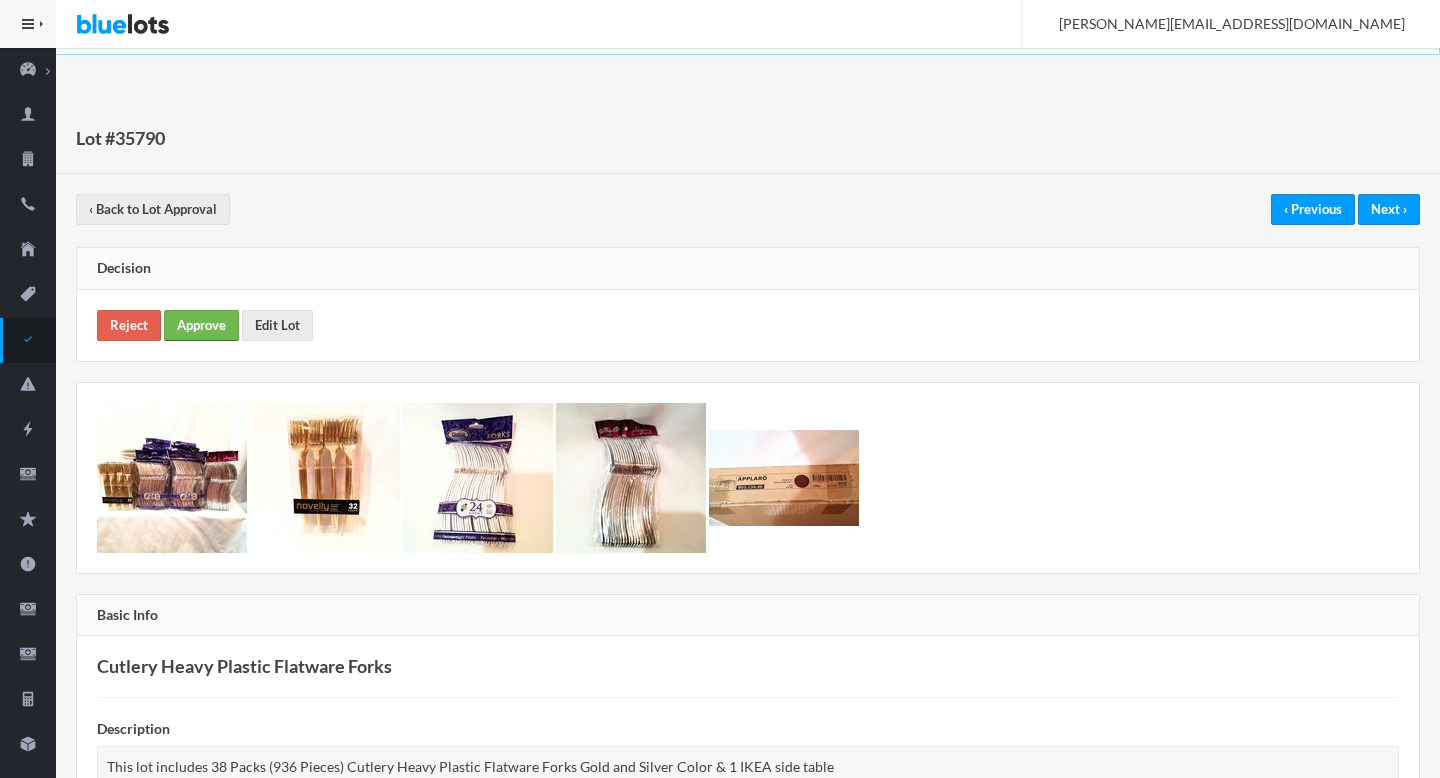 click on "Approve" at bounding box center (201, 325) 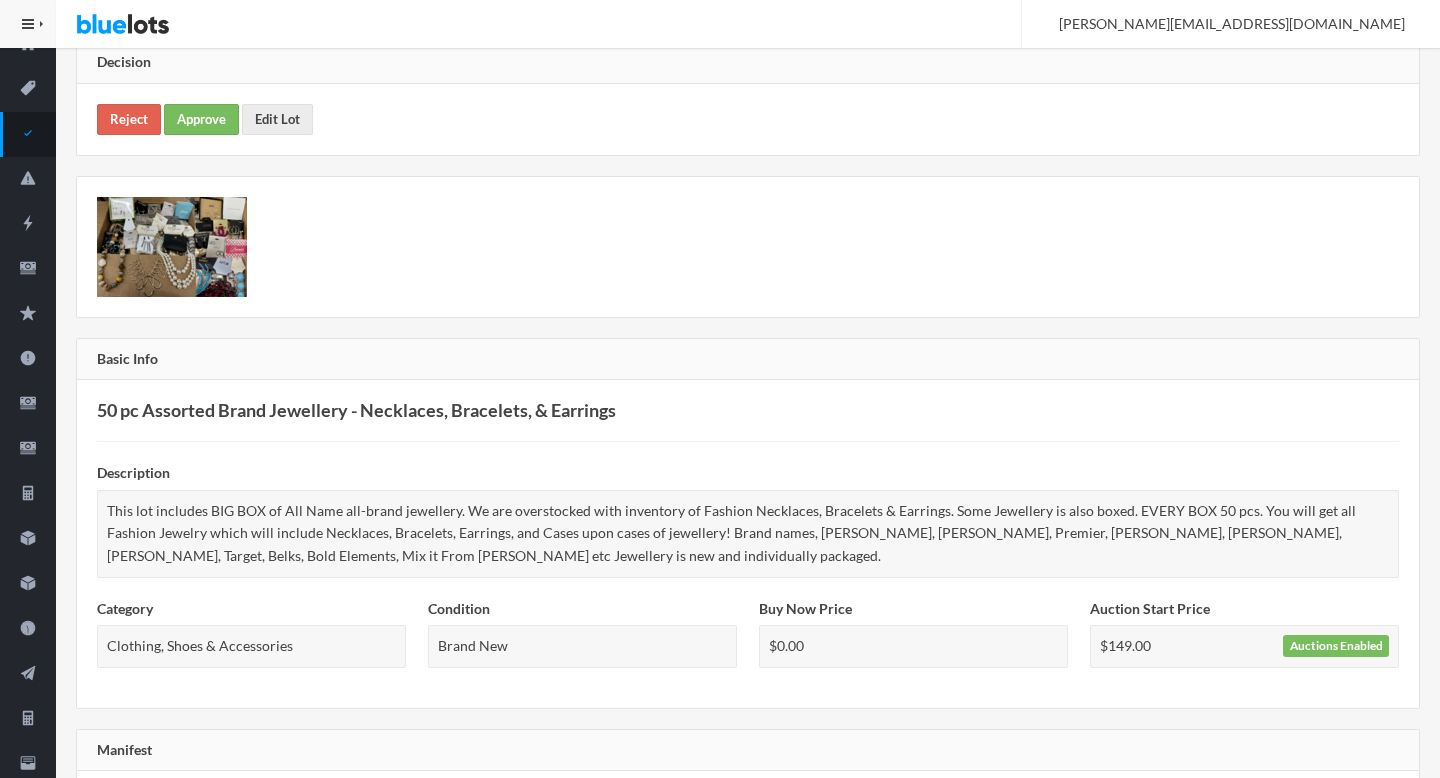scroll, scrollTop: 0, scrollLeft: 0, axis: both 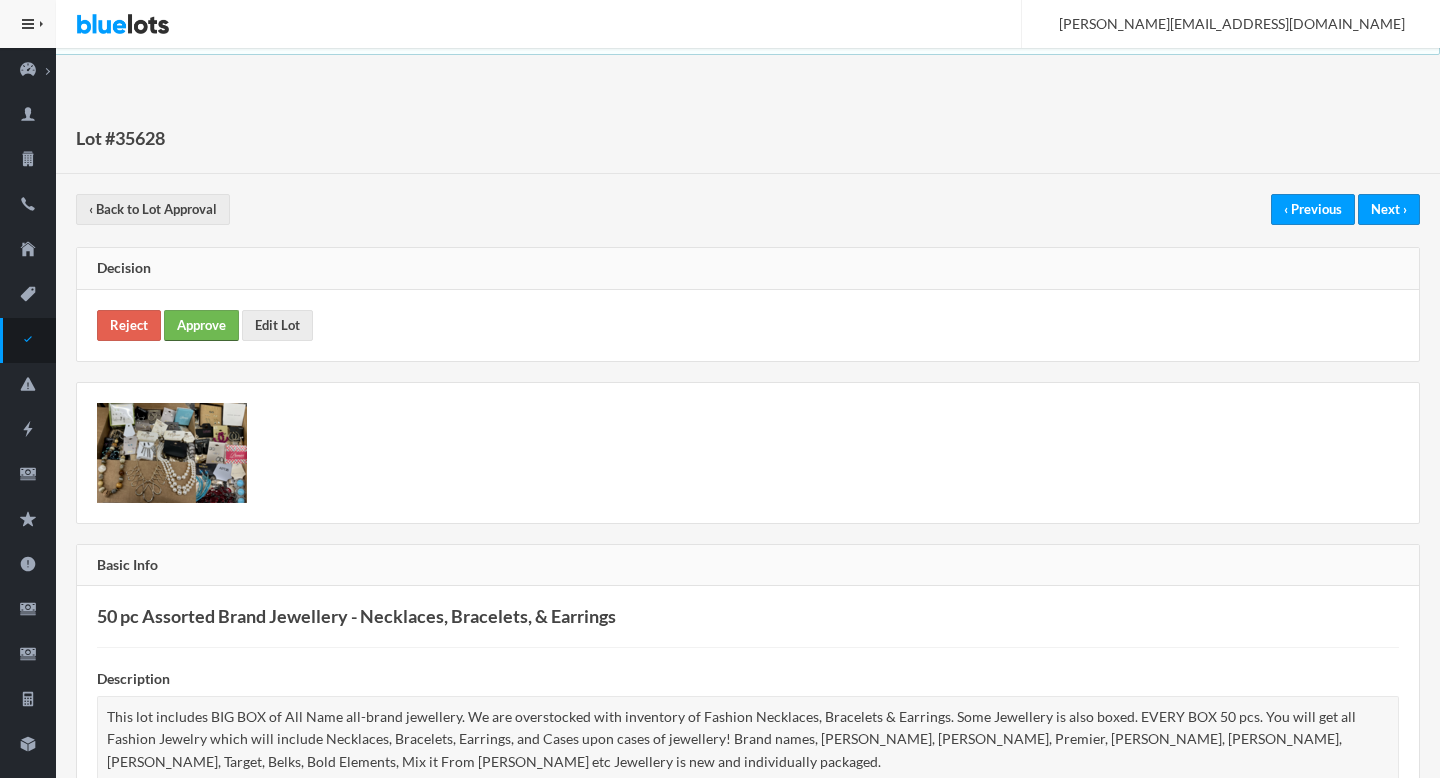 click on "Approve" at bounding box center (201, 325) 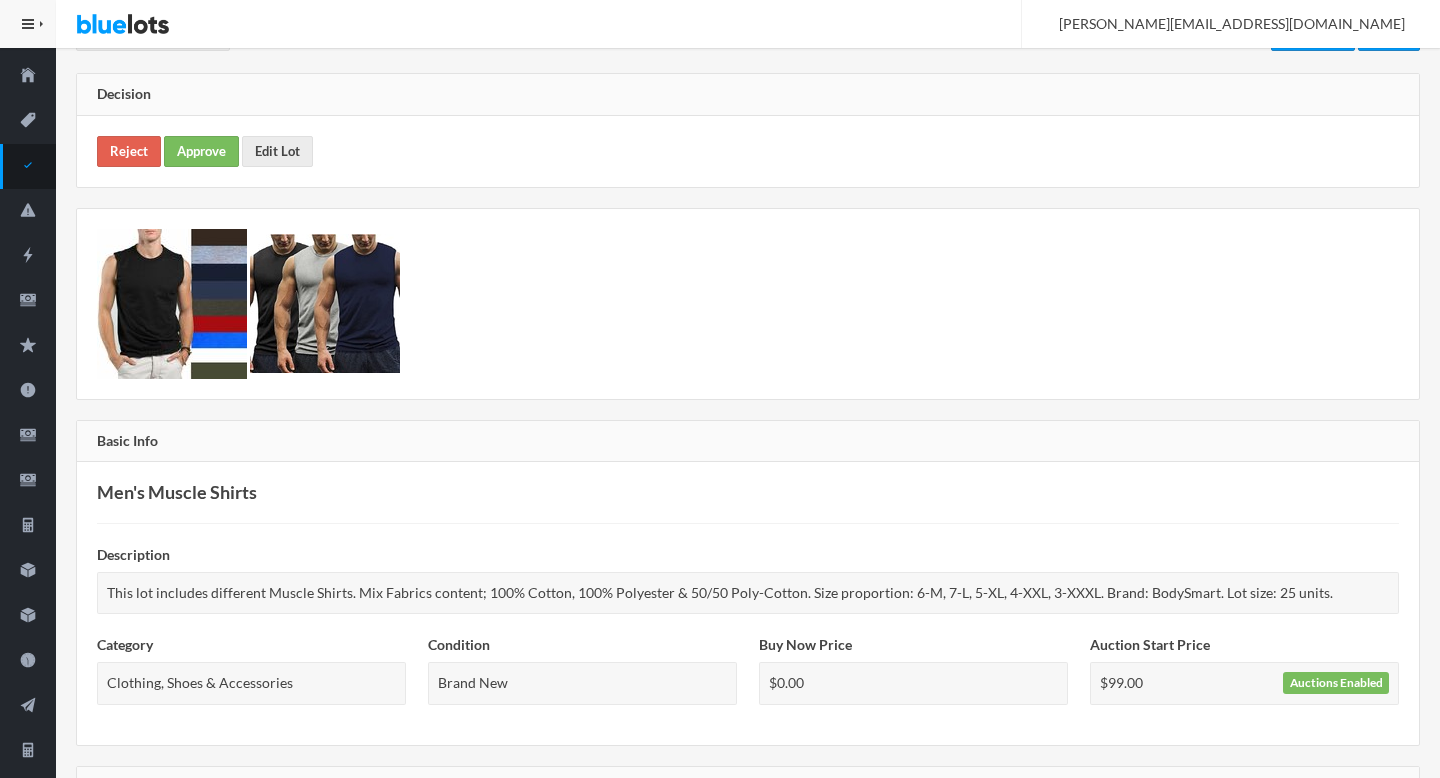 scroll, scrollTop: 0, scrollLeft: 0, axis: both 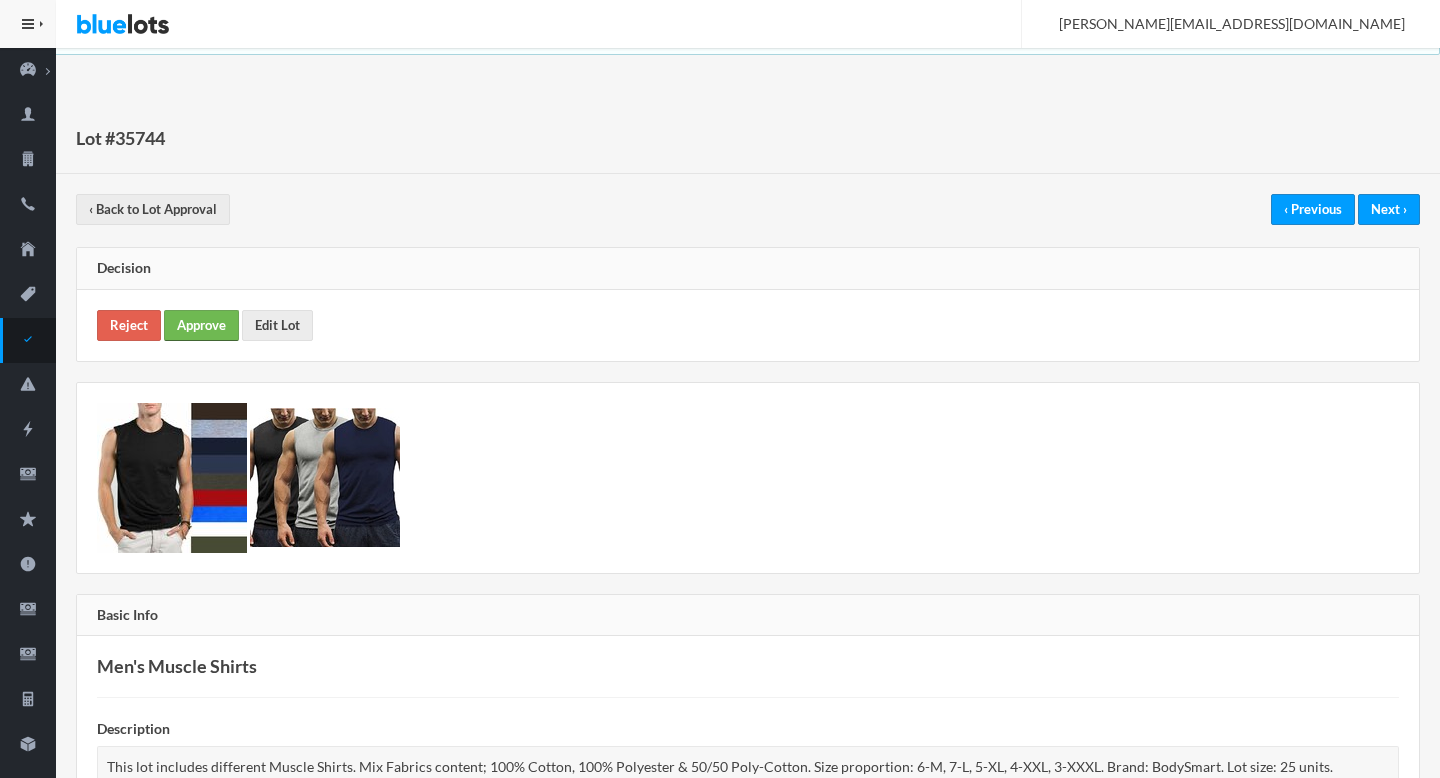 click on "Approve" at bounding box center [201, 325] 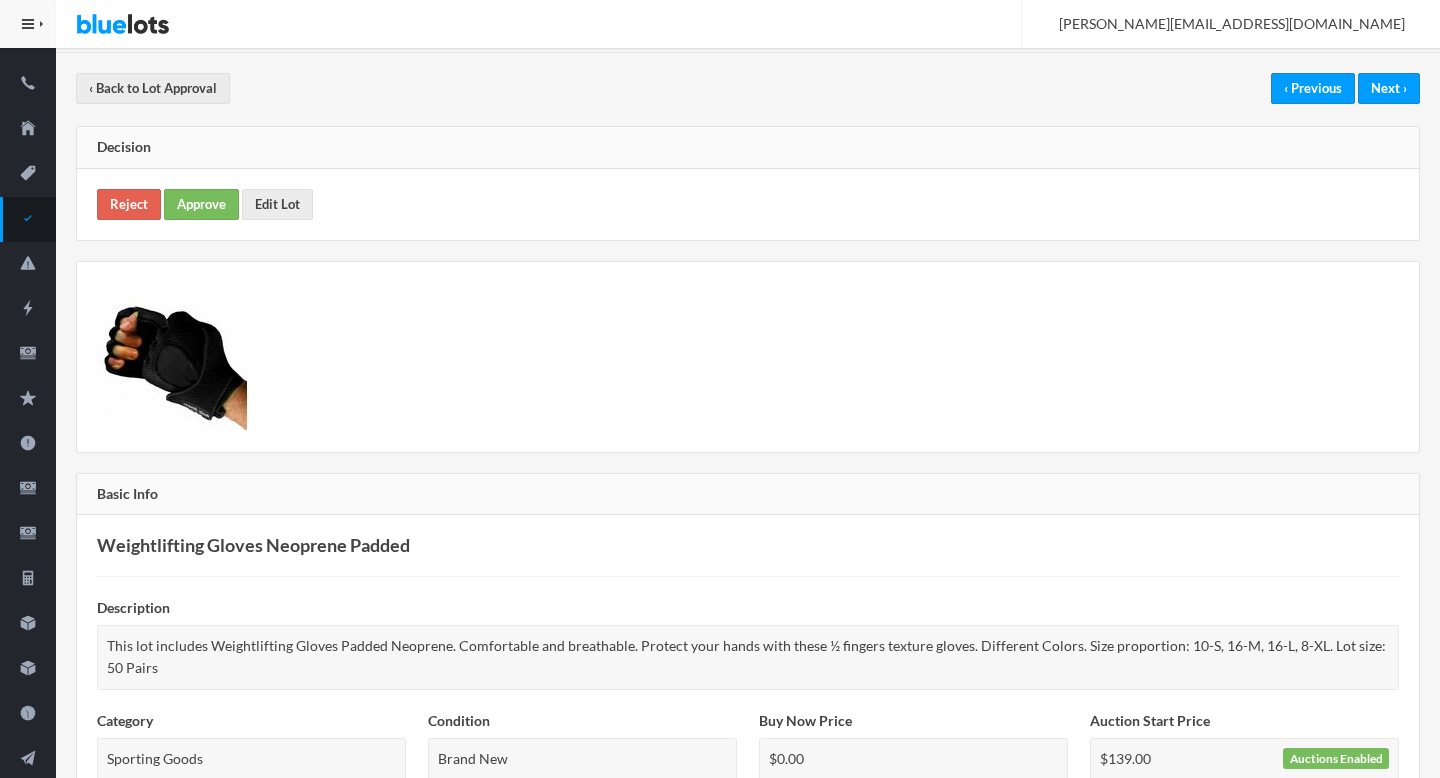 scroll, scrollTop: 0, scrollLeft: 0, axis: both 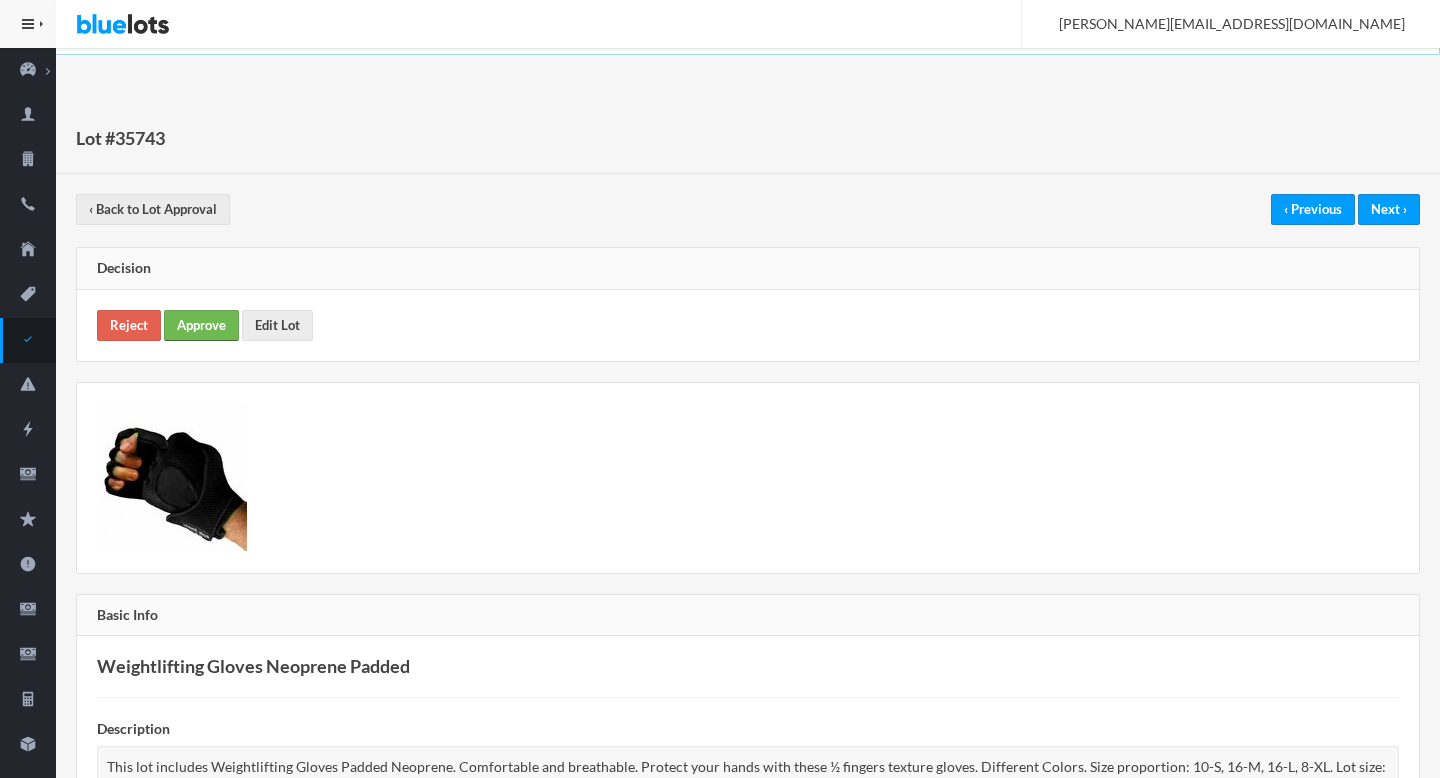 click on "Approve" at bounding box center [201, 325] 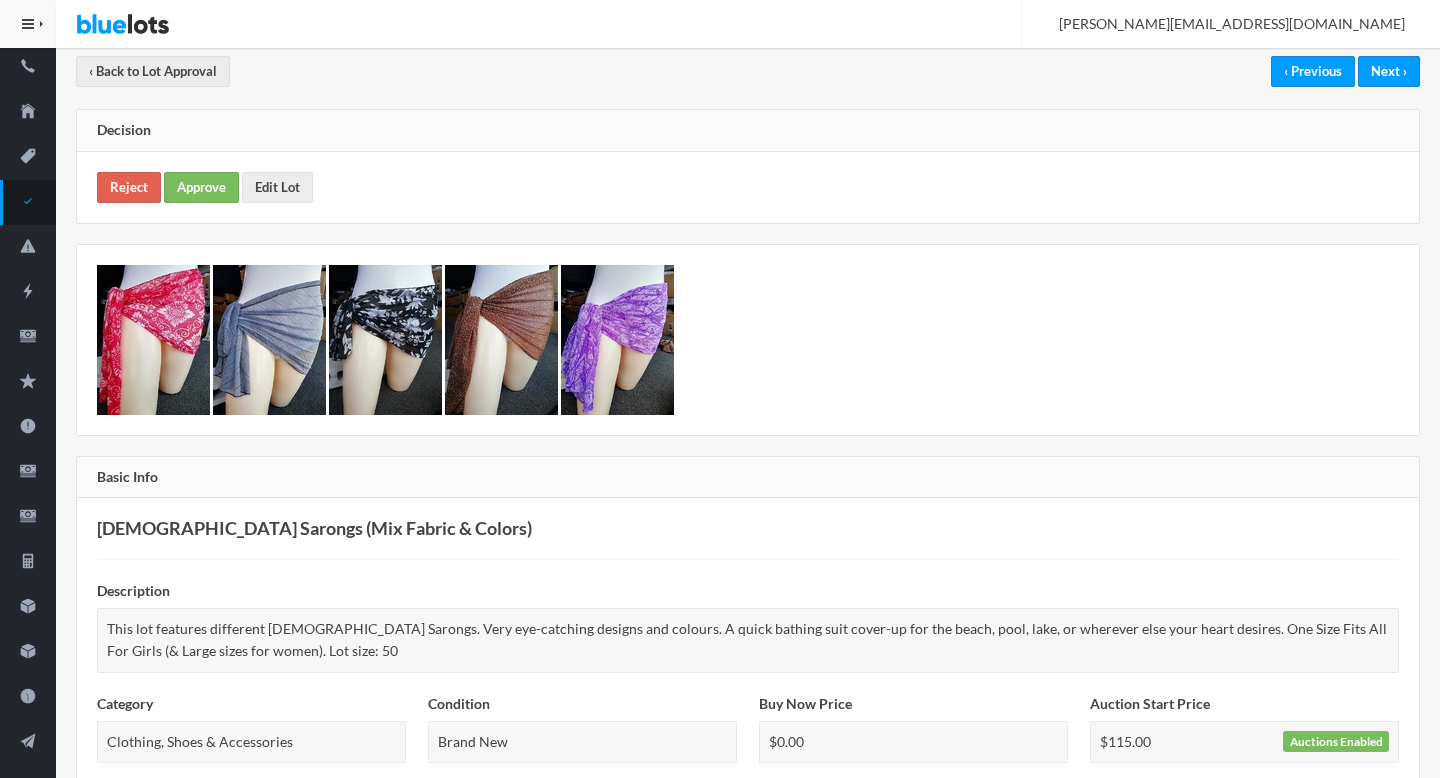scroll, scrollTop: 0, scrollLeft: 0, axis: both 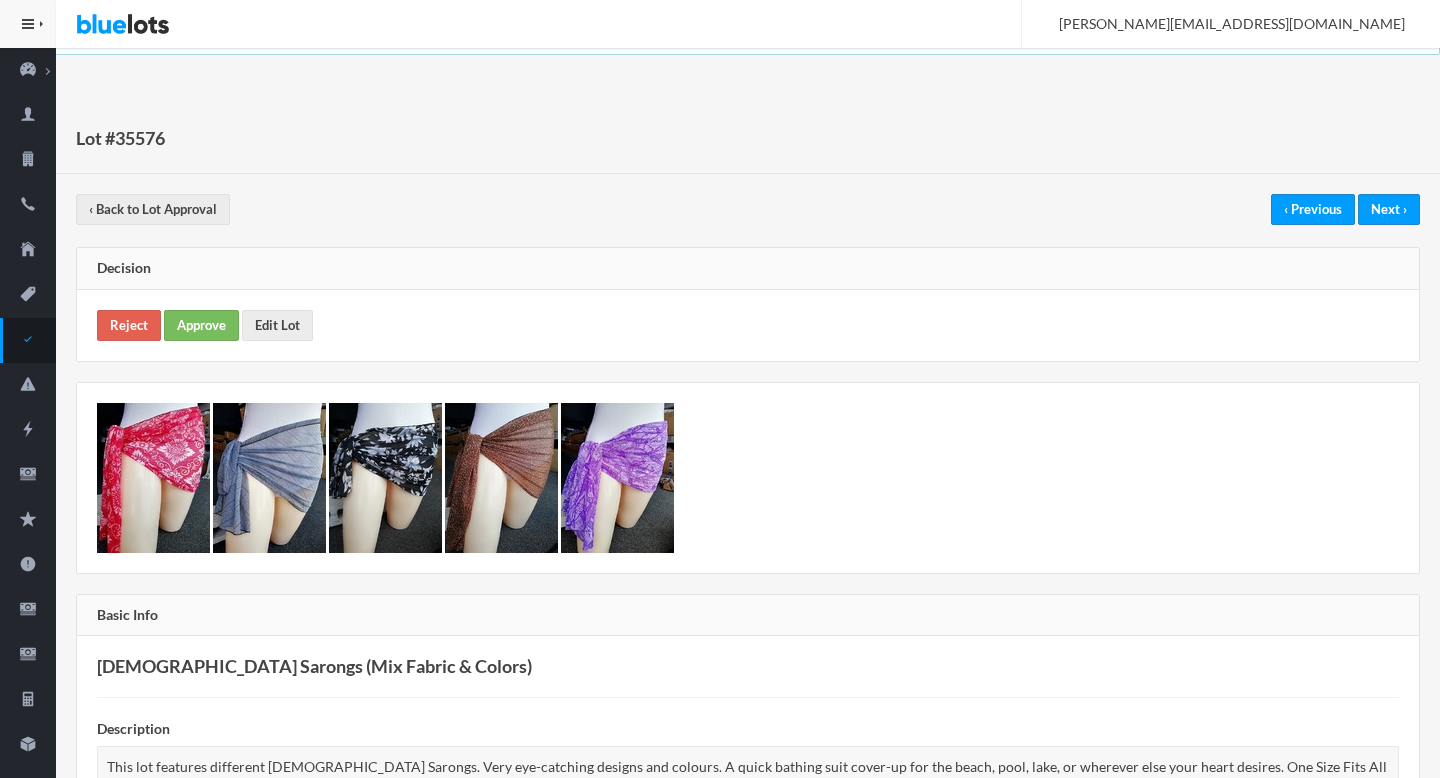 click on "Reject
Approve
Edit Lot" at bounding box center [748, 325] 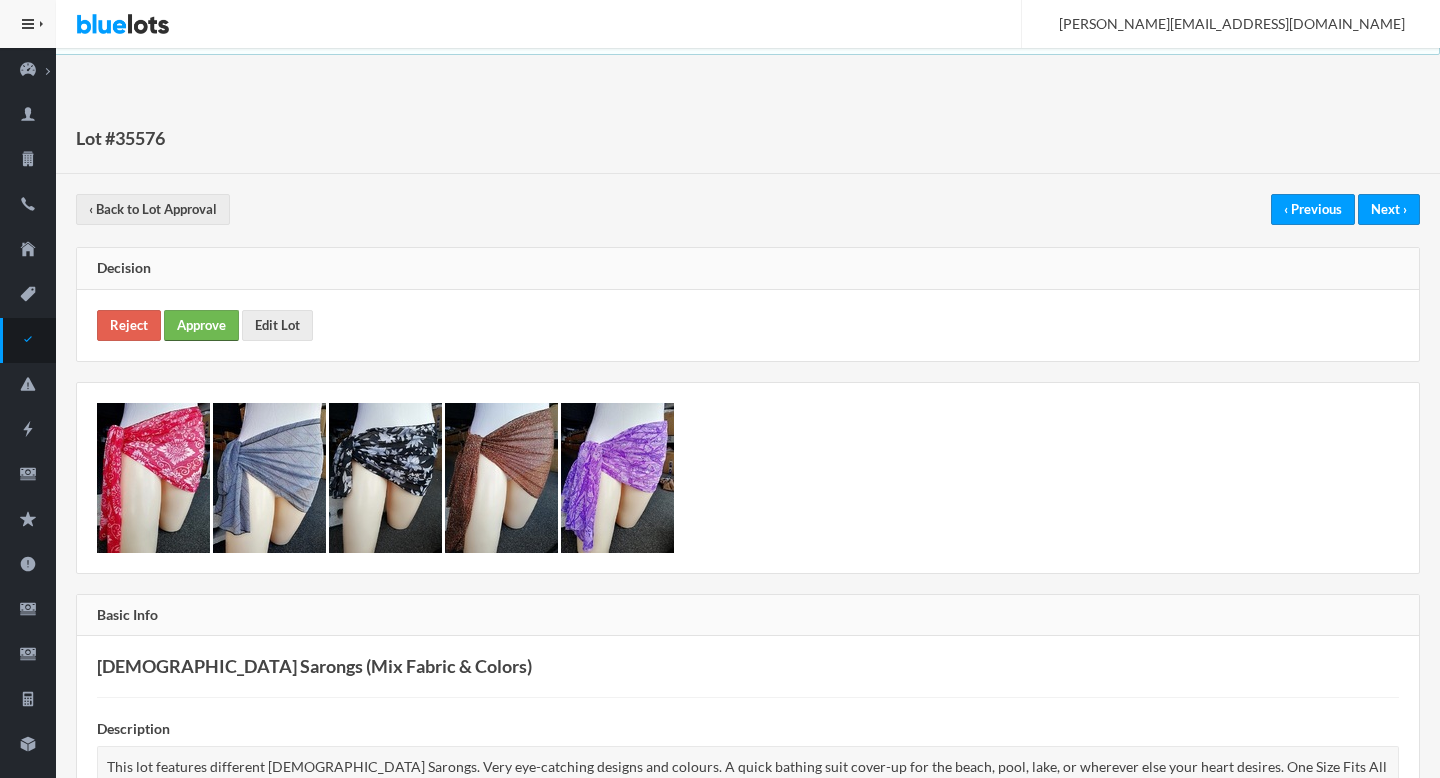 click on "Approve" at bounding box center [201, 325] 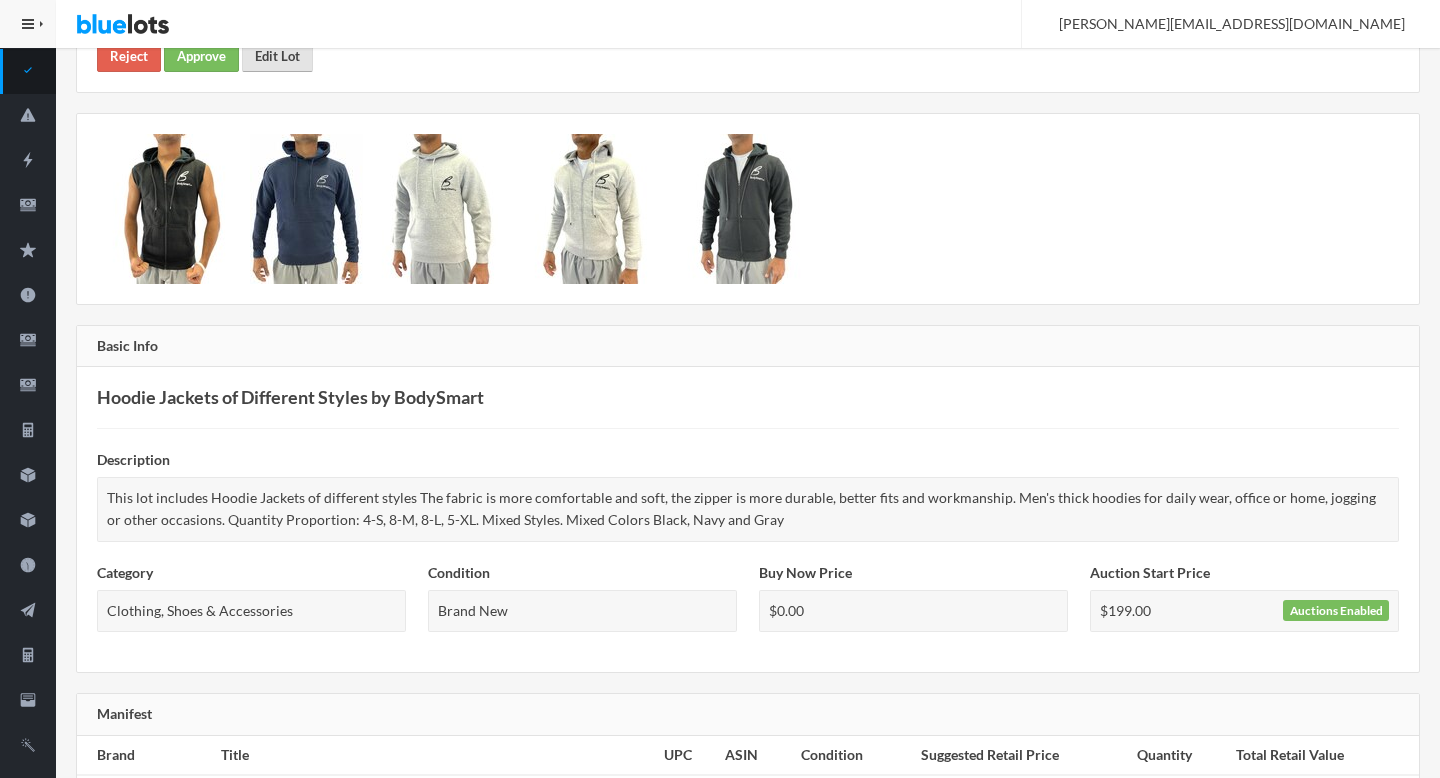 scroll, scrollTop: 0, scrollLeft: 0, axis: both 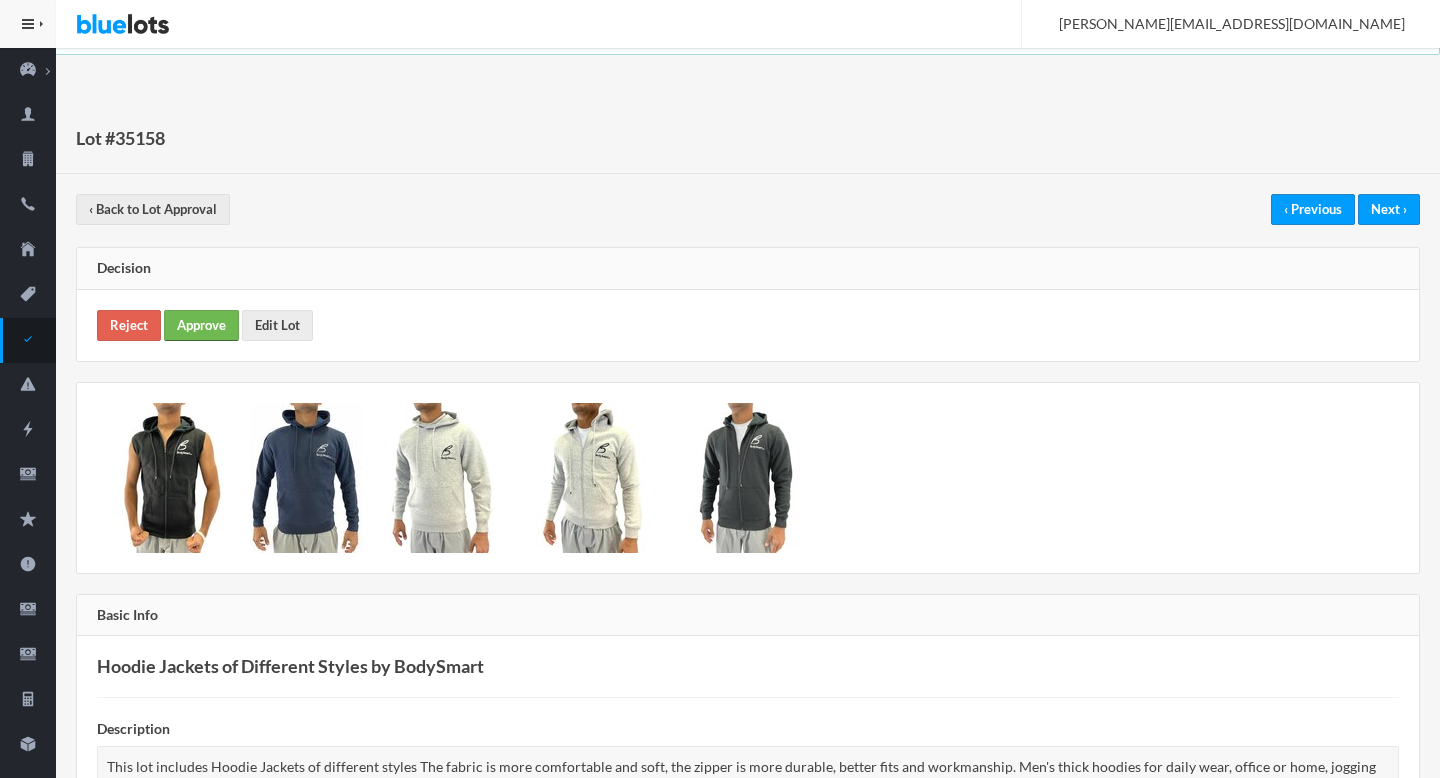 click on "Approve" at bounding box center (201, 325) 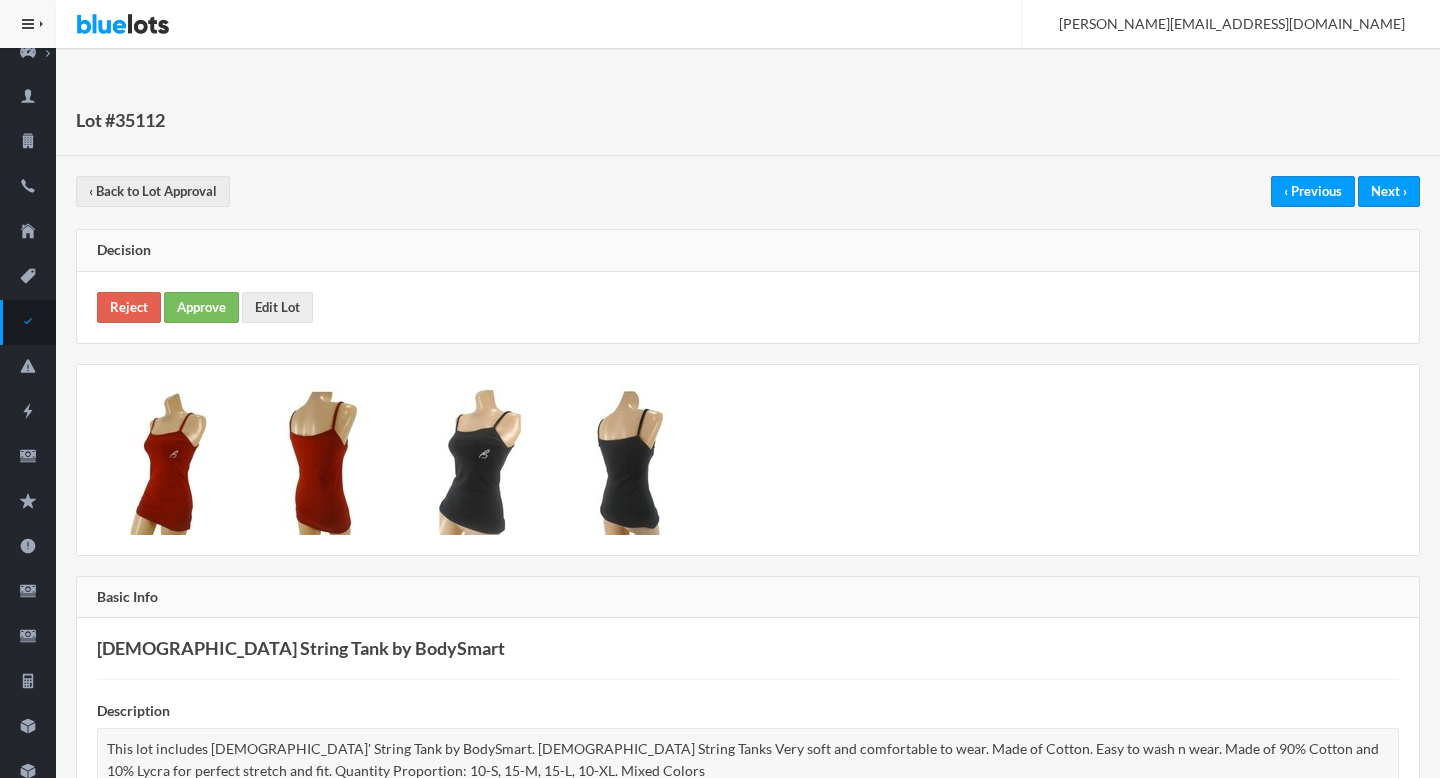 scroll, scrollTop: 0, scrollLeft: 0, axis: both 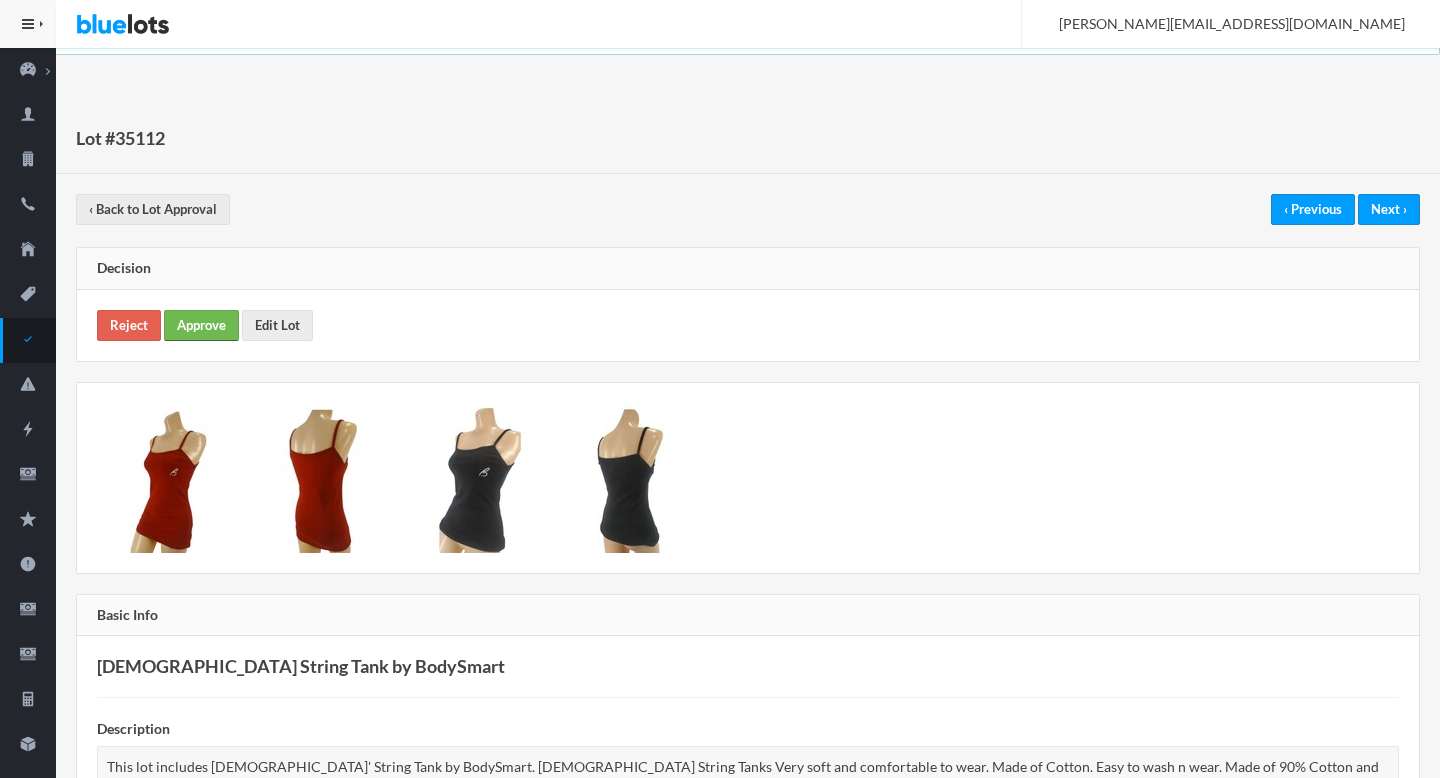 click on "Approve" at bounding box center [201, 325] 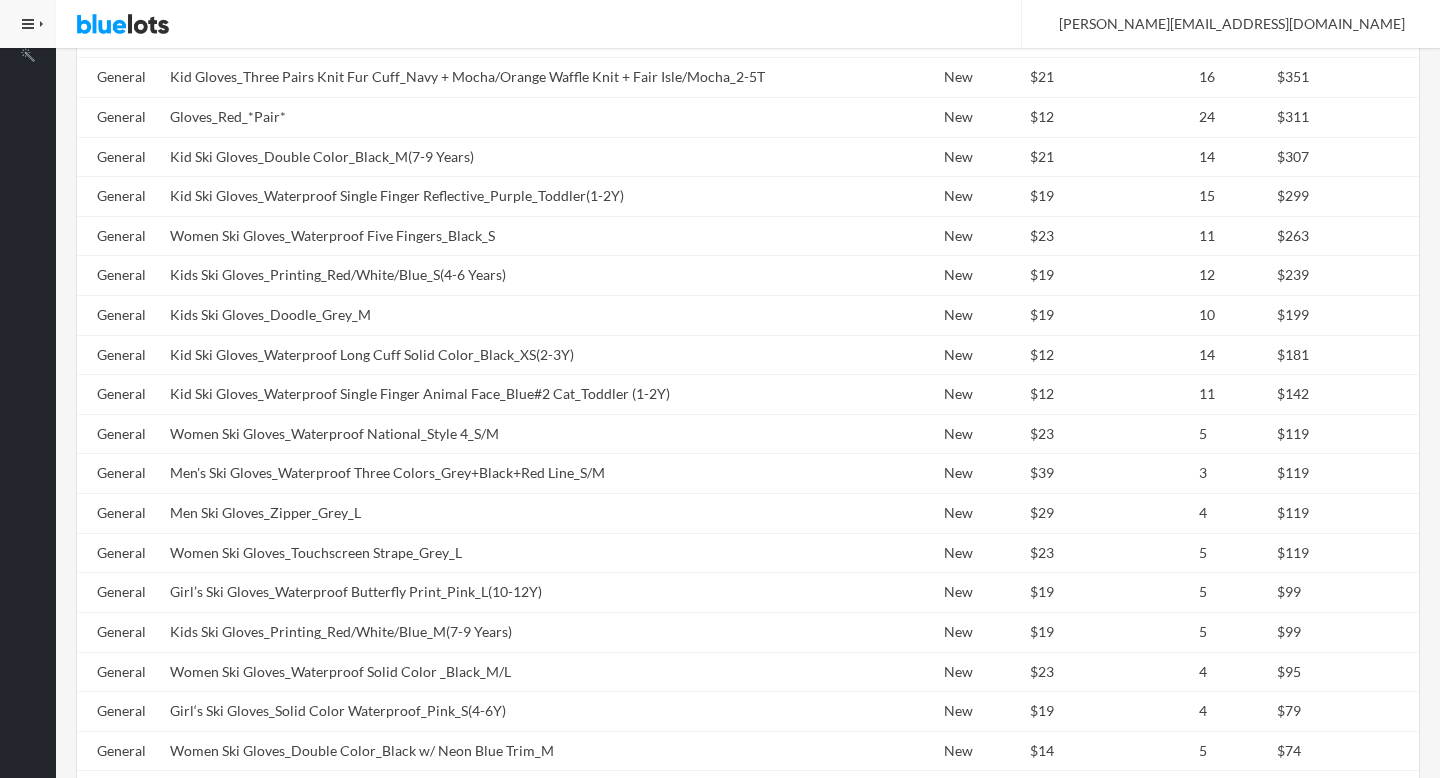 scroll, scrollTop: 1083, scrollLeft: 0, axis: vertical 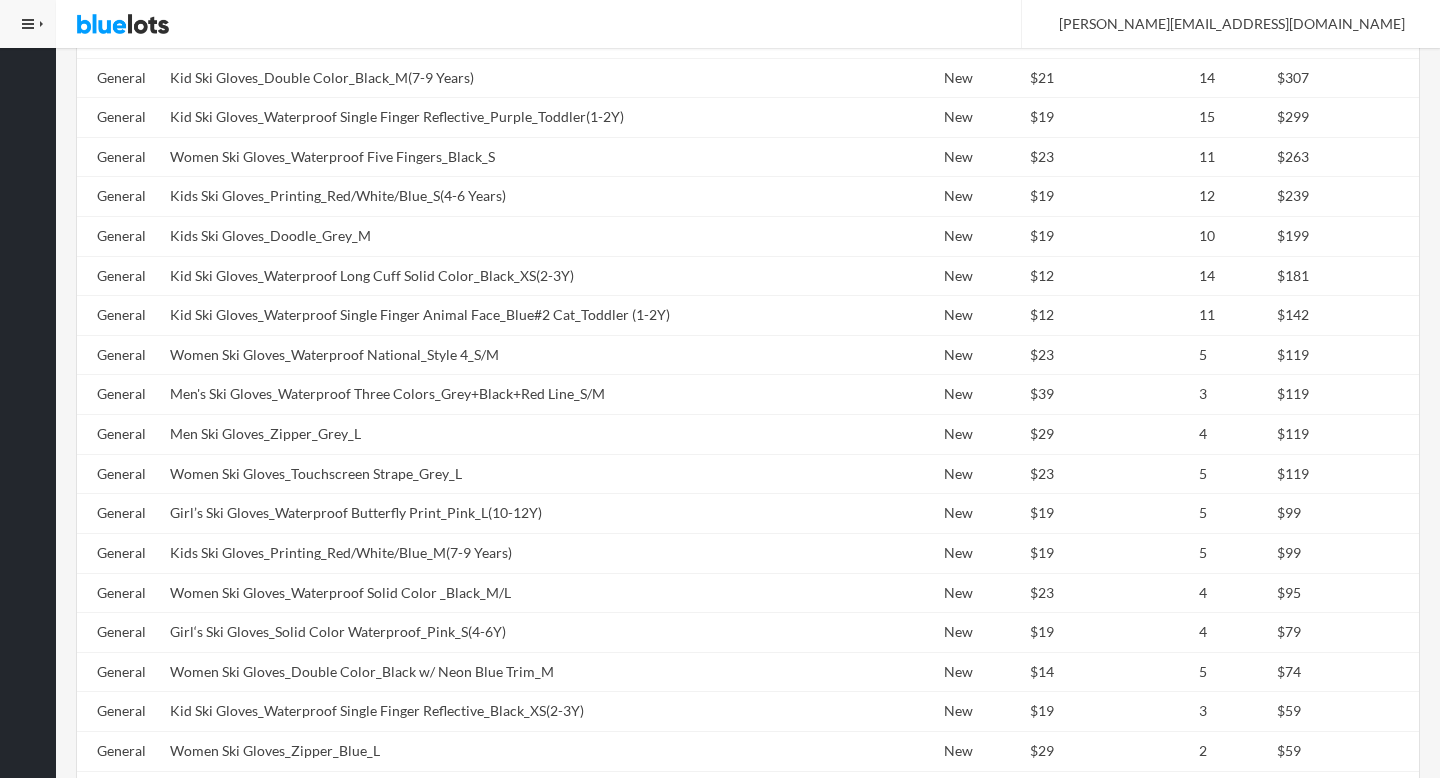 click on "Kids Ski Gloves_Printing_Red/White/Blue_M(7-9 Years)" at bounding box center [498, 553] 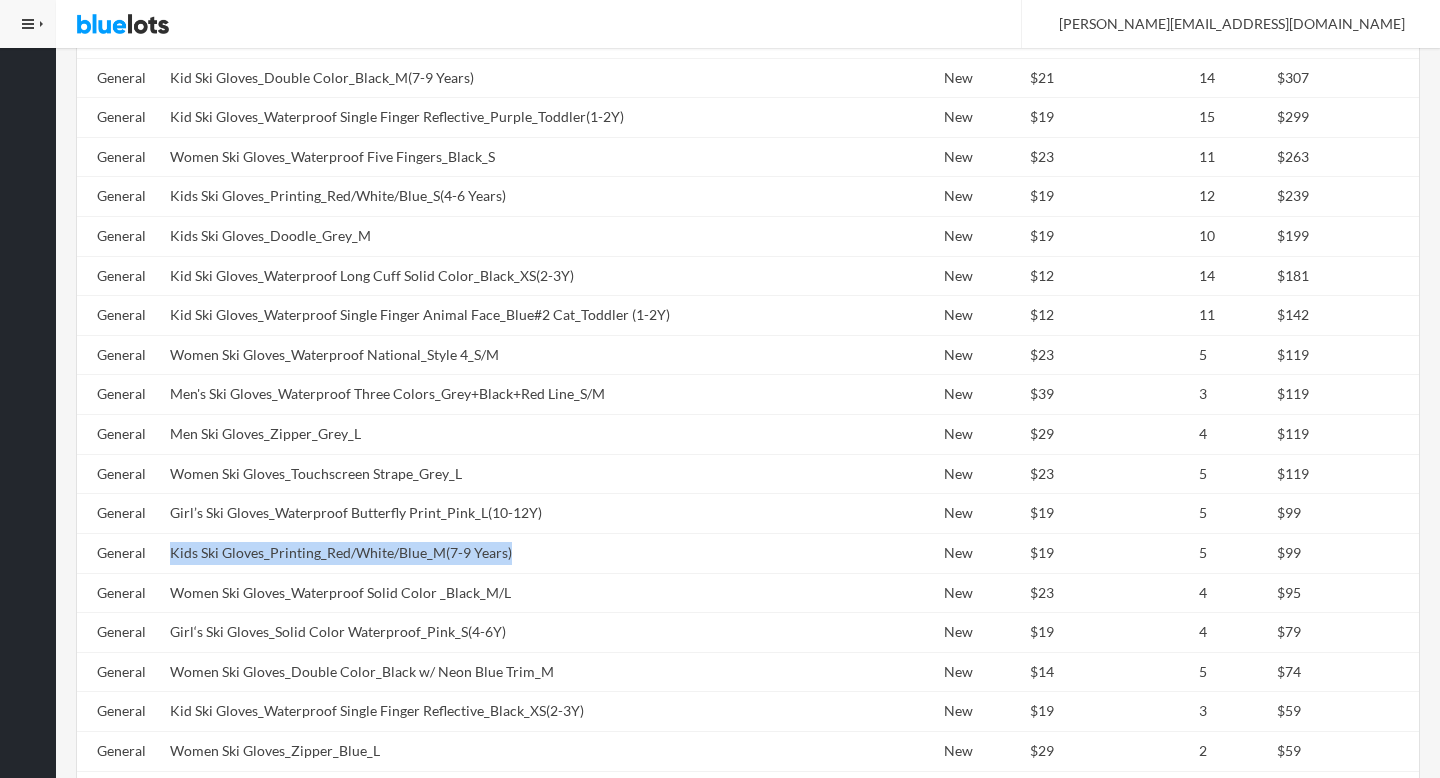 click on "Kids Ski Gloves_Printing_Red/White/Blue_M(7-9 Years)" at bounding box center (498, 553) 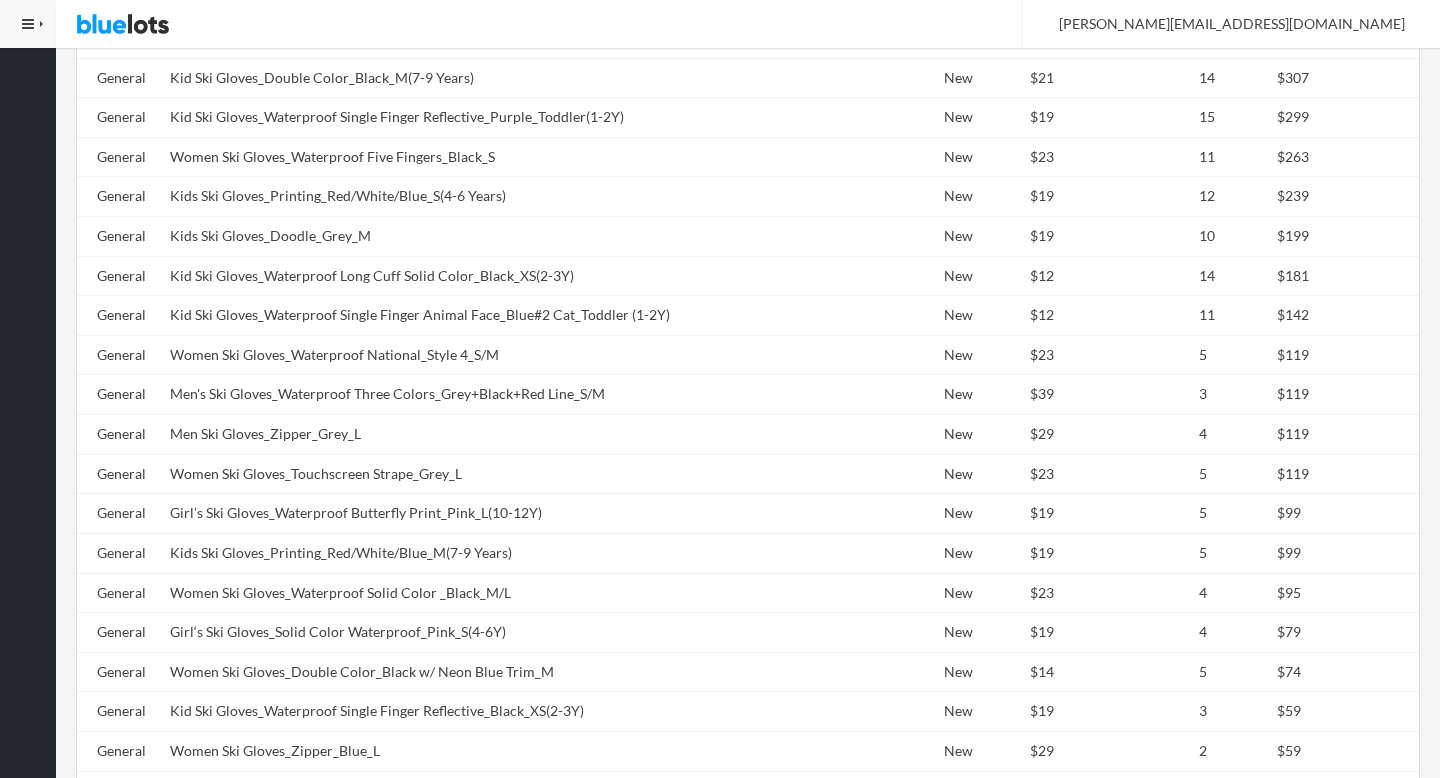 click on "Kids Ski Gloves_Printing_Red/White/Blue_M(7-9 Years)" at bounding box center (498, 553) 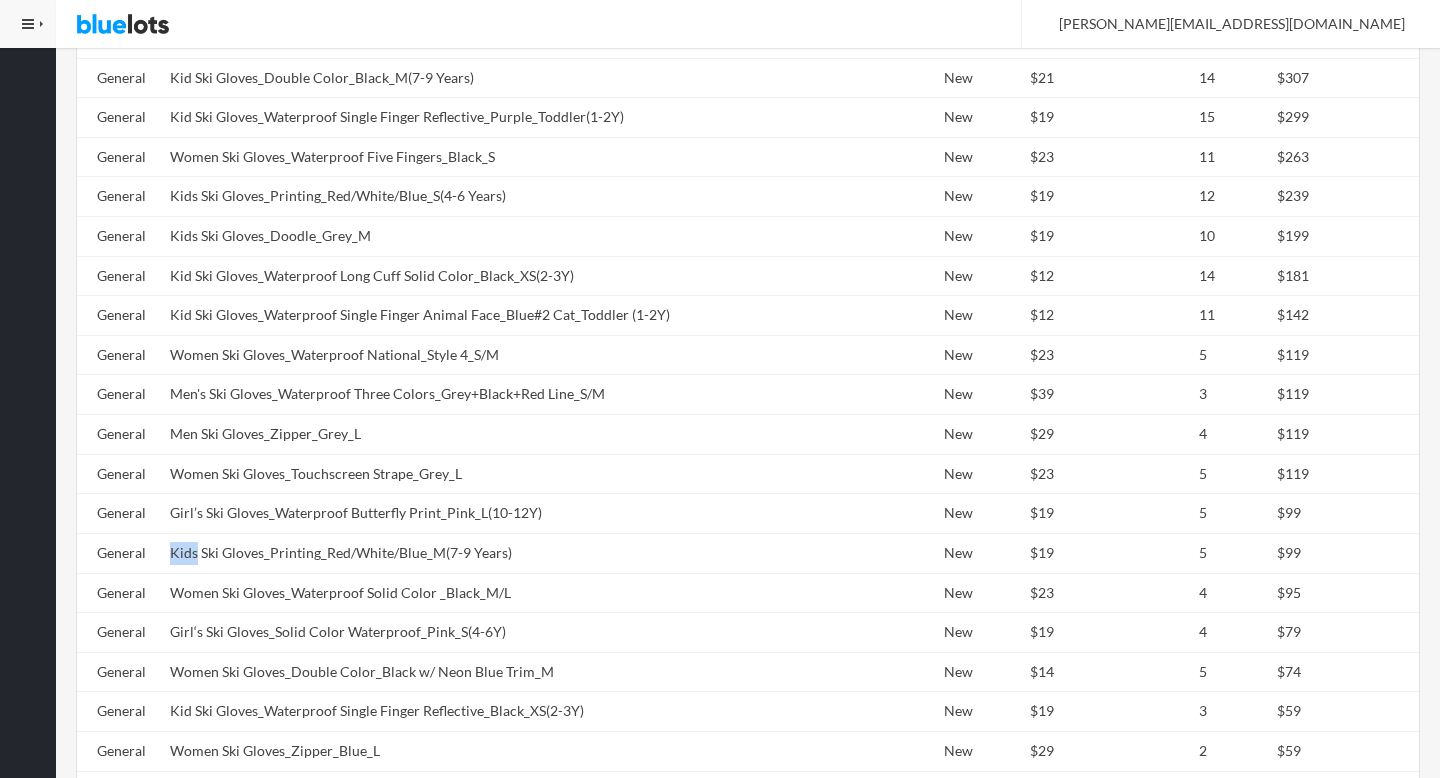 click on "Kids Ski Gloves_Printing_Red/White/Blue_M(7-9 Years)" at bounding box center (498, 553) 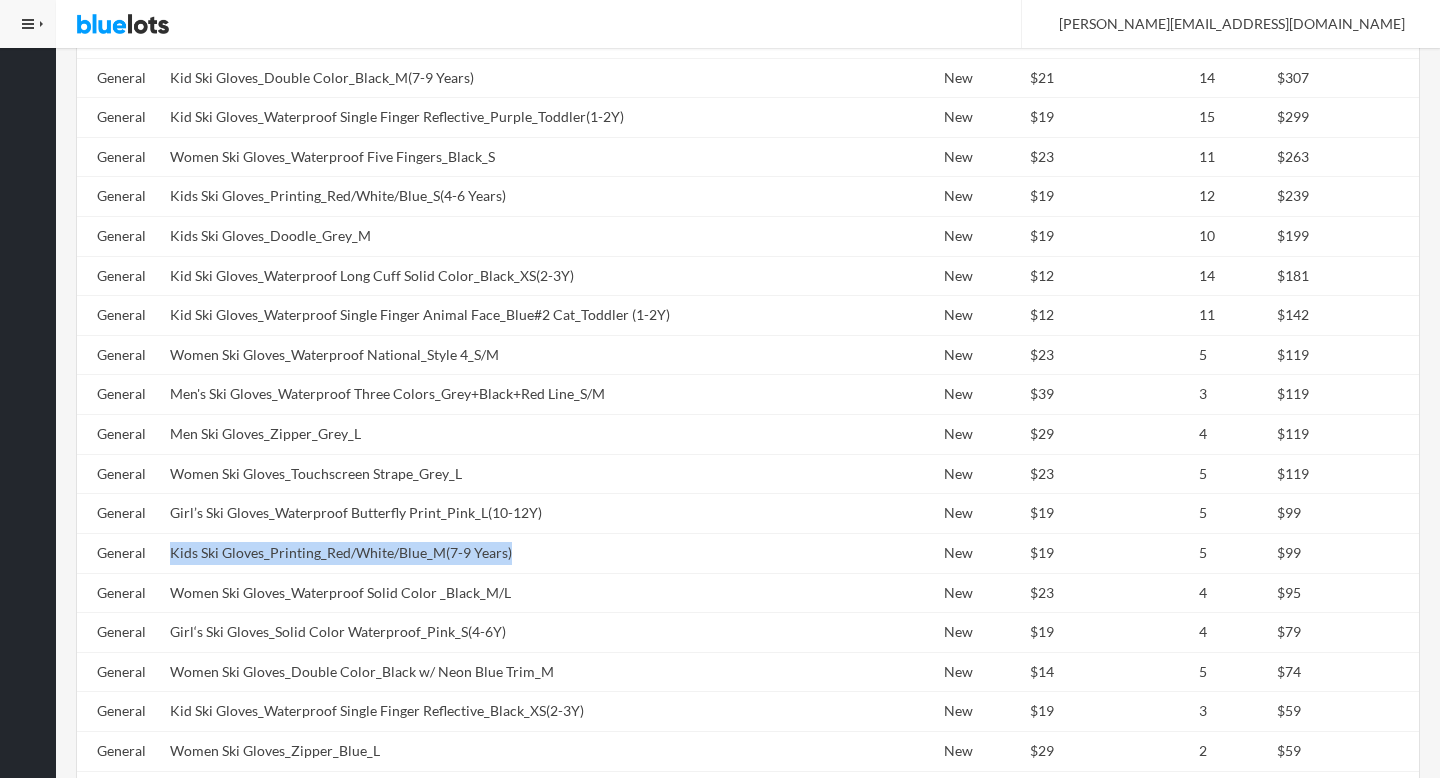 copy on "Kids Ski Gloves_Printing_Red/White/Blue_M(7-9 Years)" 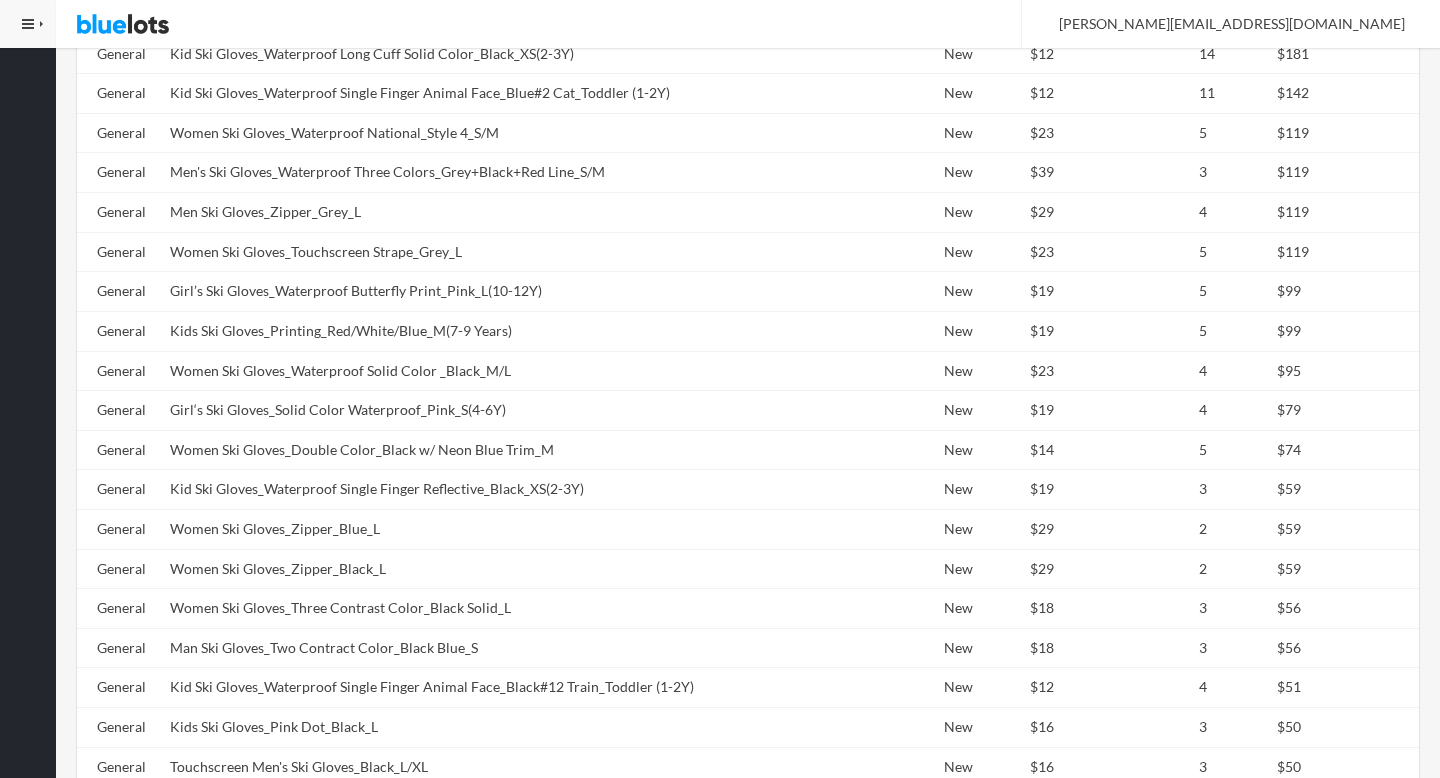 scroll, scrollTop: 1454, scrollLeft: 0, axis: vertical 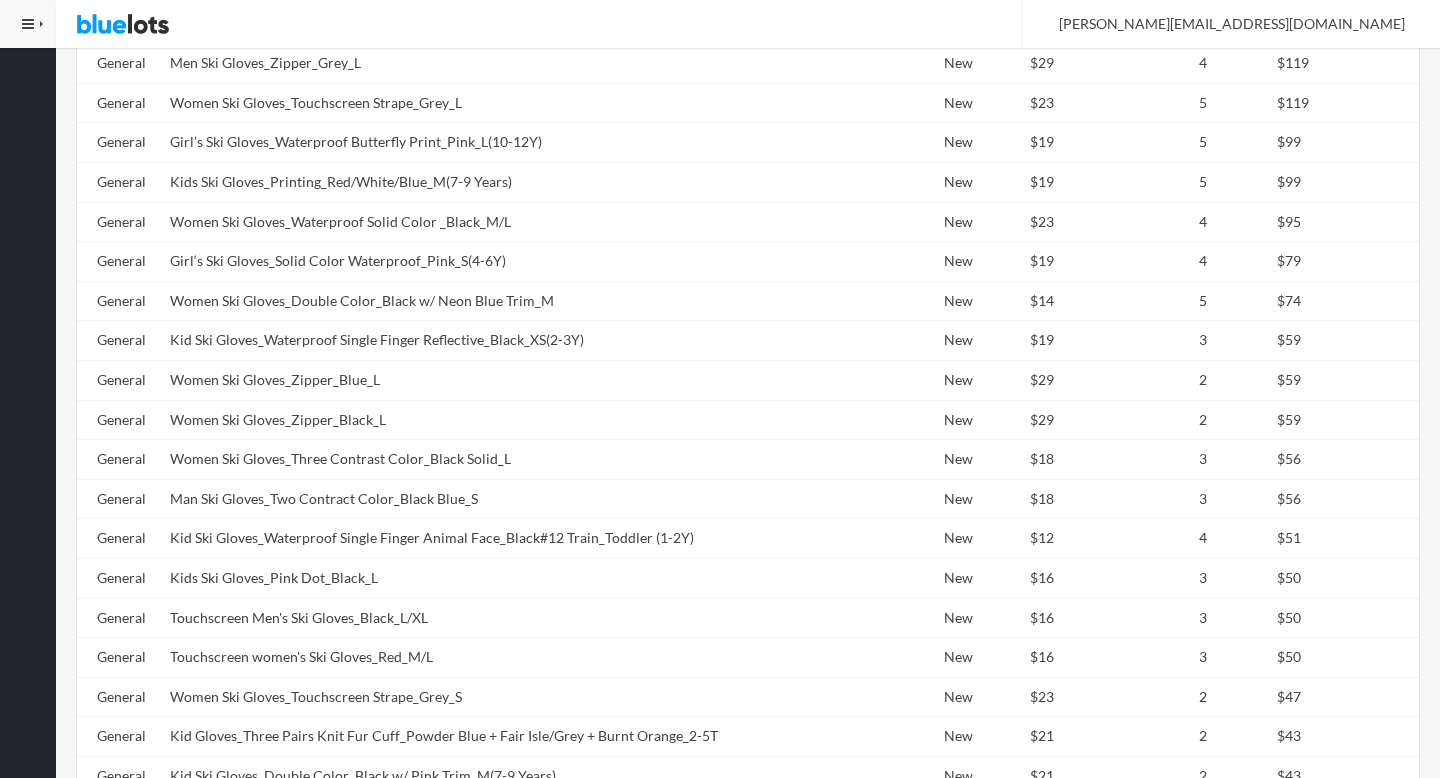 click on "Kid Ski Gloves_Waterproof Single Finger Animal Face_Black#12 Train_Toddler (1-2Y)" at bounding box center [498, 539] 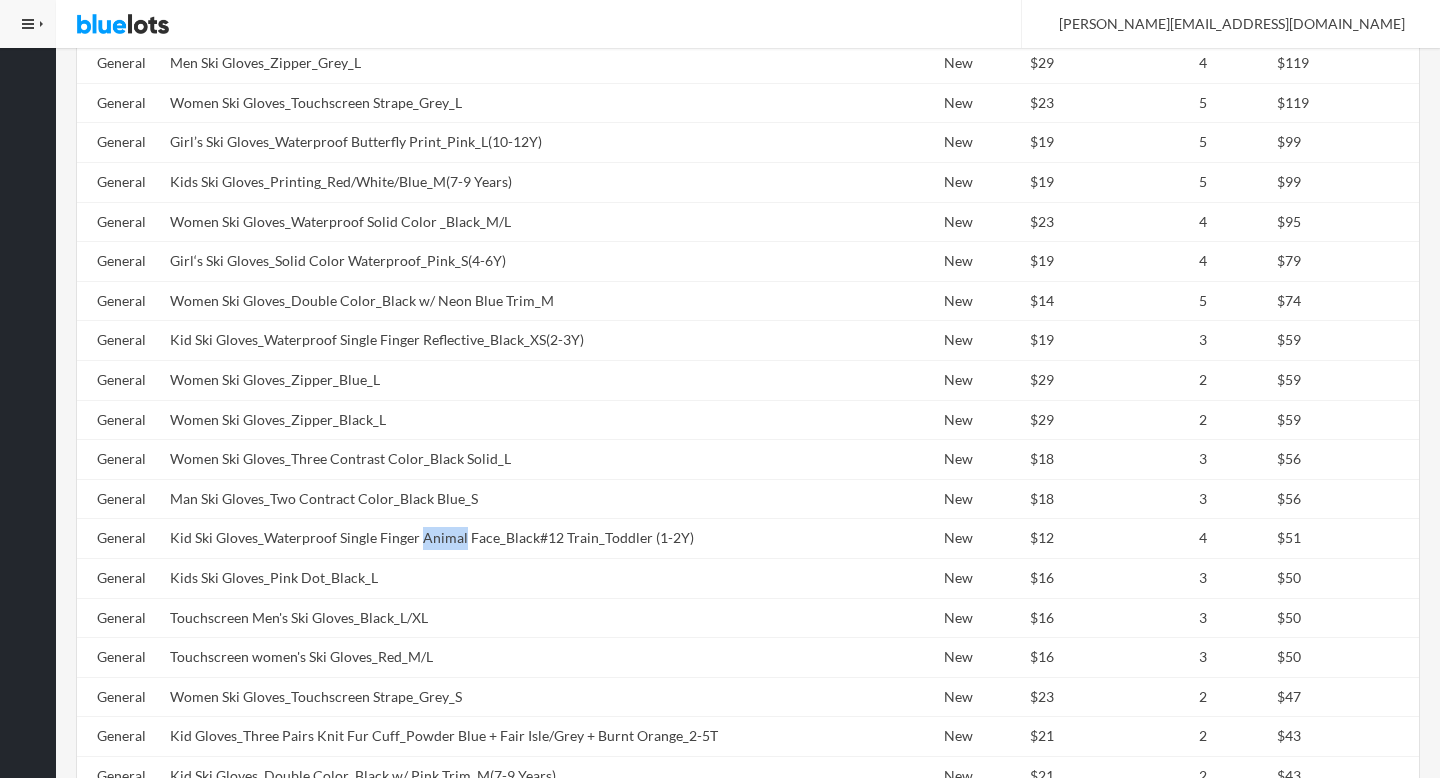click on "Kid Ski Gloves_Waterproof Single Finger Animal Face_Black#12 Train_Toddler (1-2Y)" at bounding box center [498, 539] 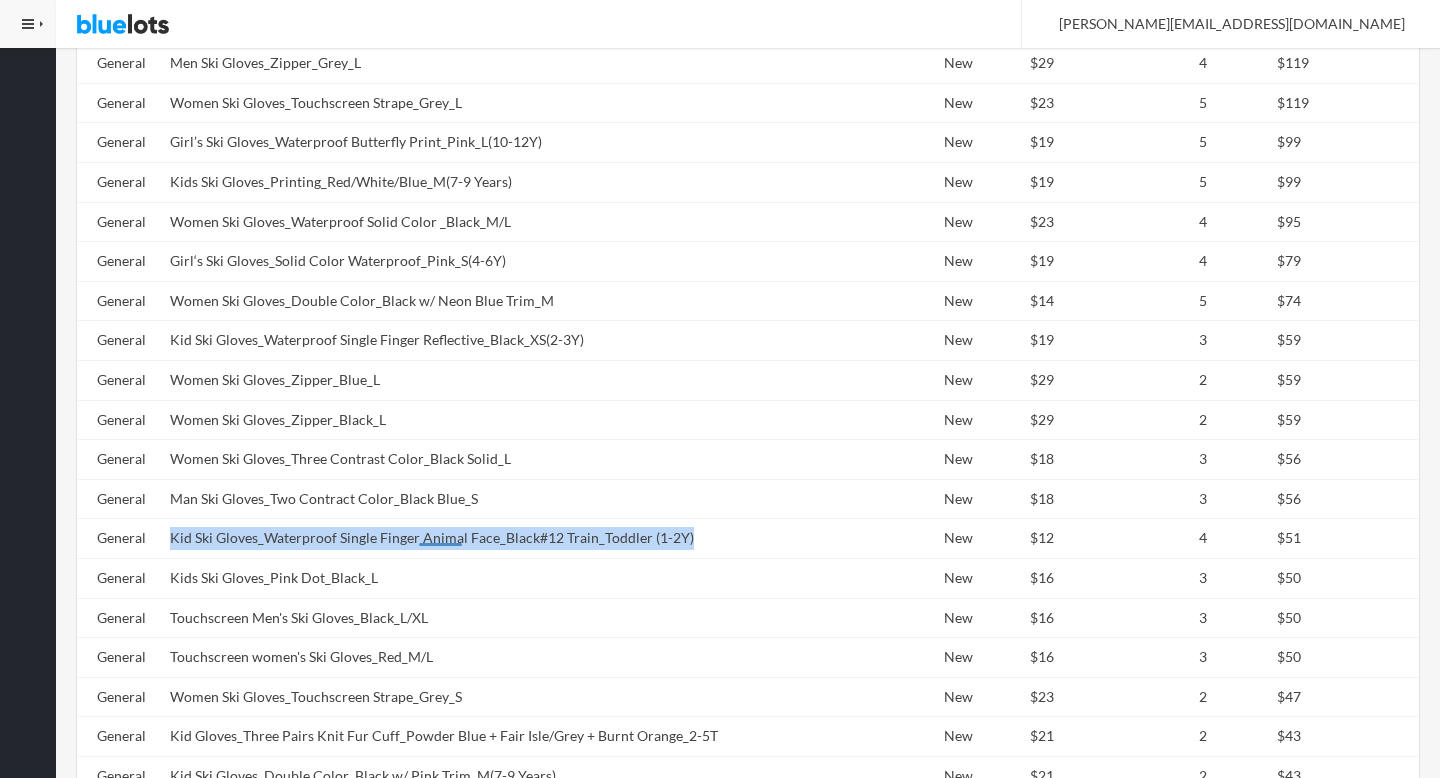 click on "Kid Ski Gloves_Waterproof Single Finger Animal Face_Black#12 Train_Toddler (1-2Y)" at bounding box center (498, 539) 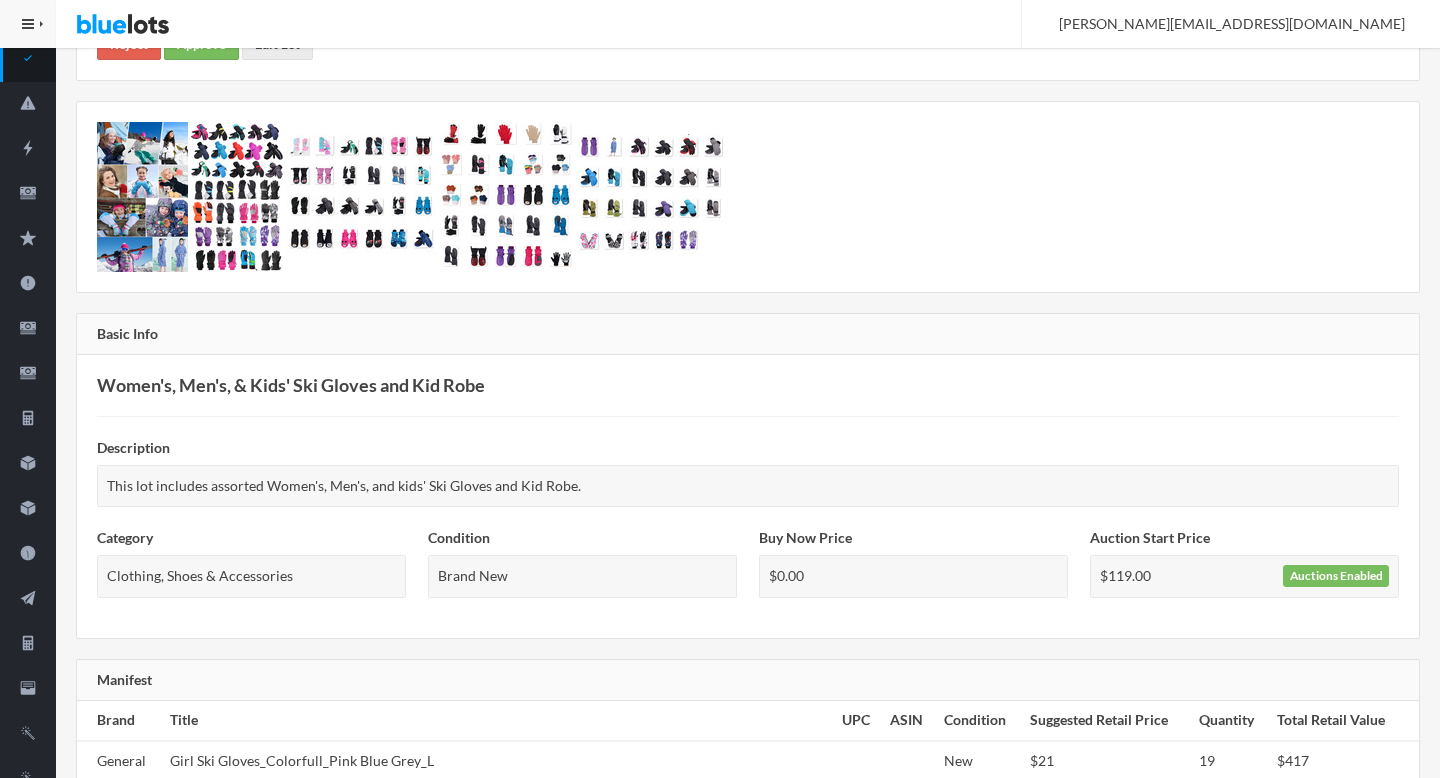 scroll, scrollTop: 0, scrollLeft: 0, axis: both 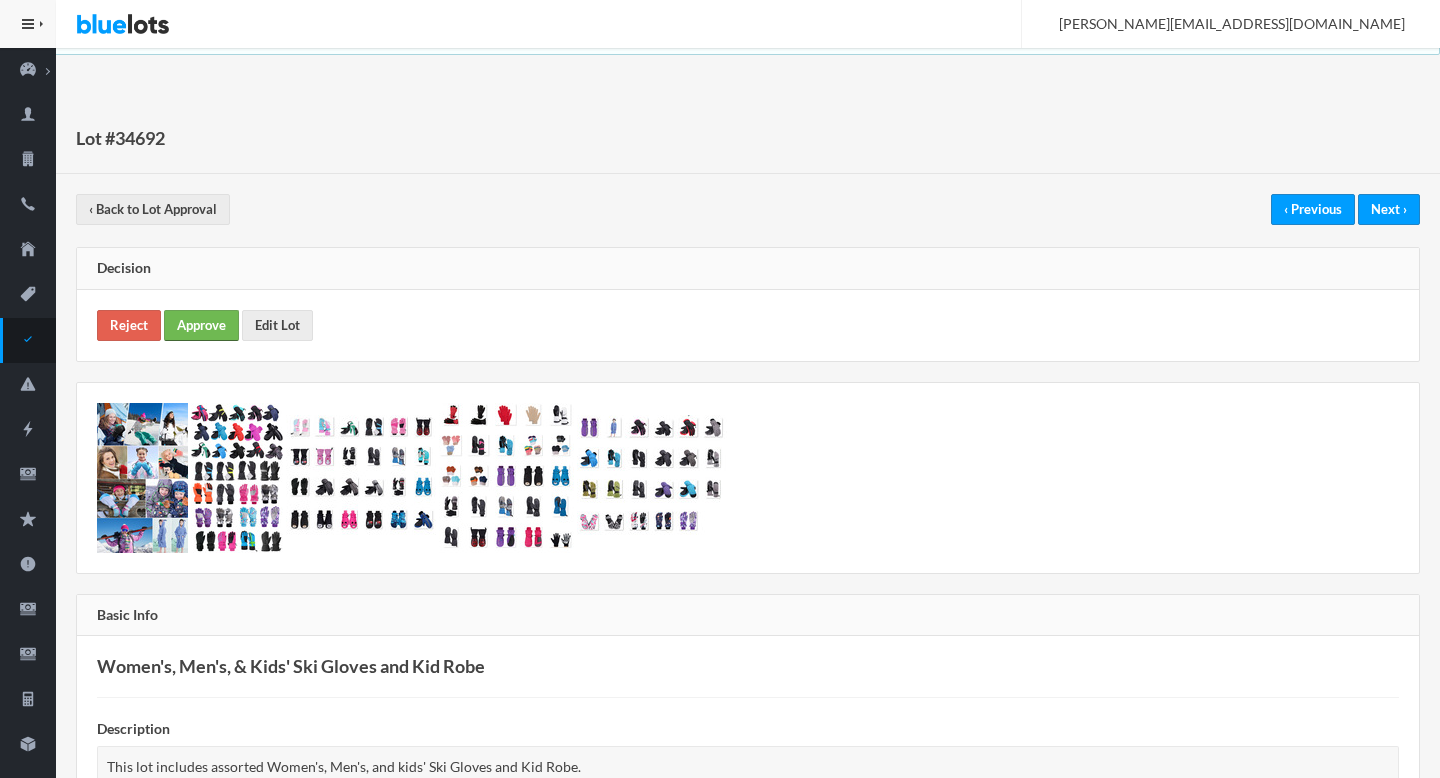 click on "Approve" at bounding box center (201, 325) 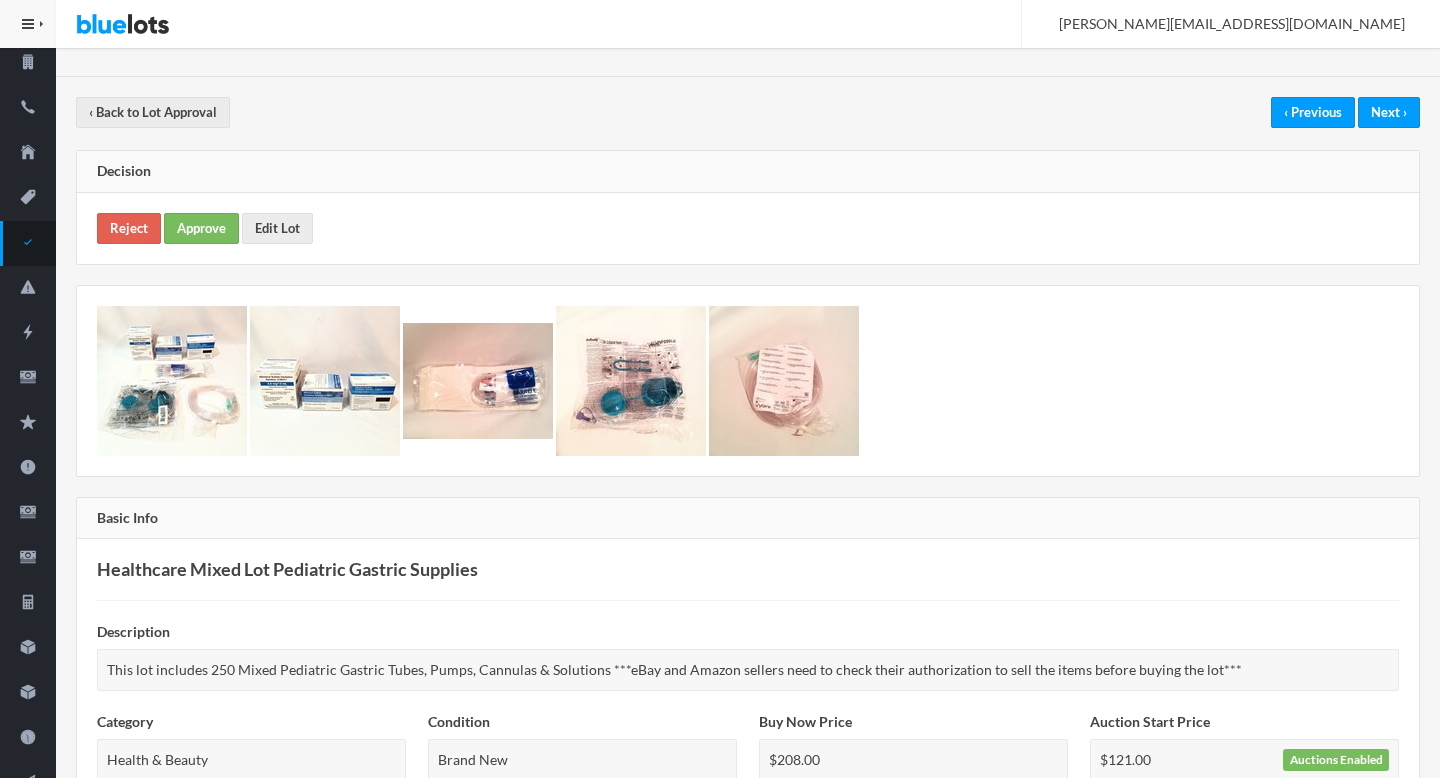 scroll, scrollTop: 0, scrollLeft: 0, axis: both 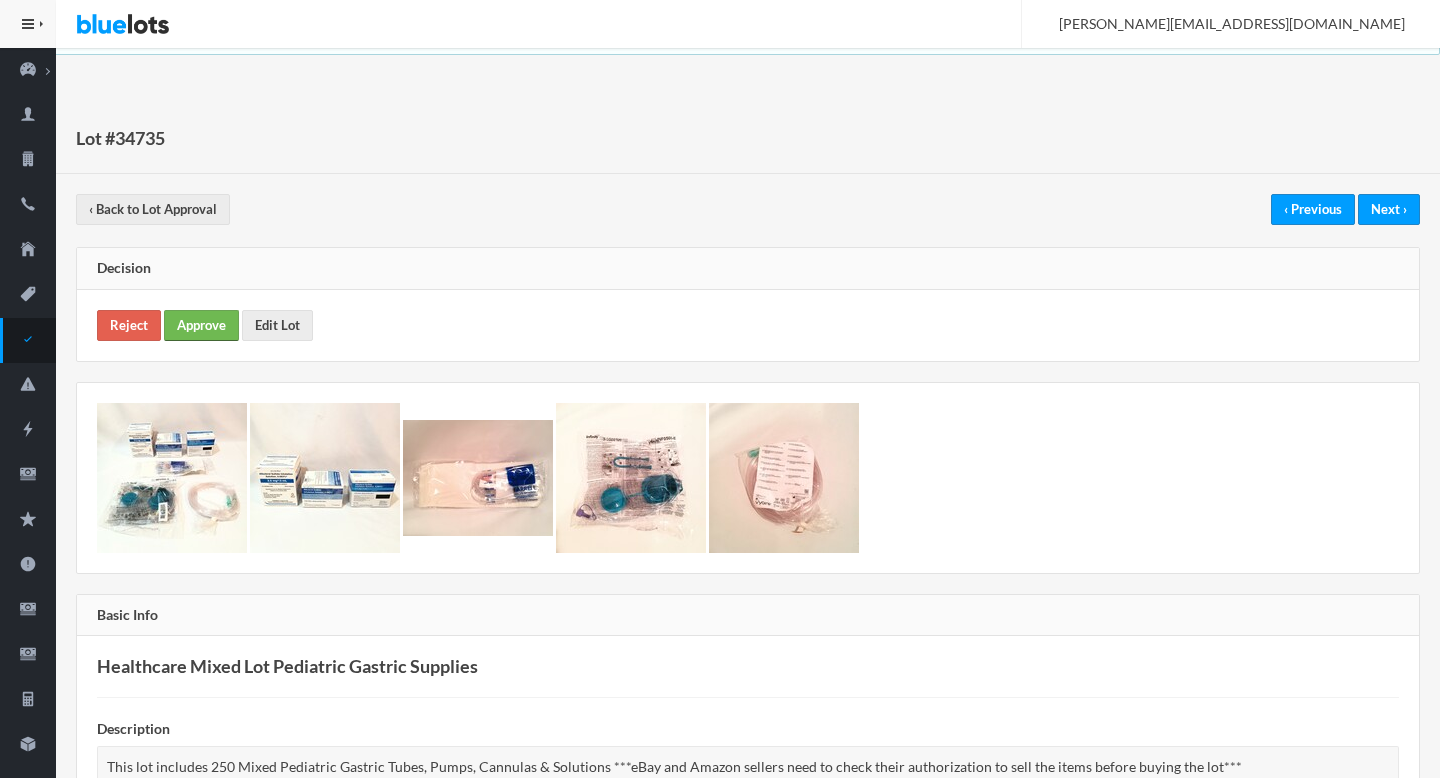 click on "Approve" at bounding box center (201, 325) 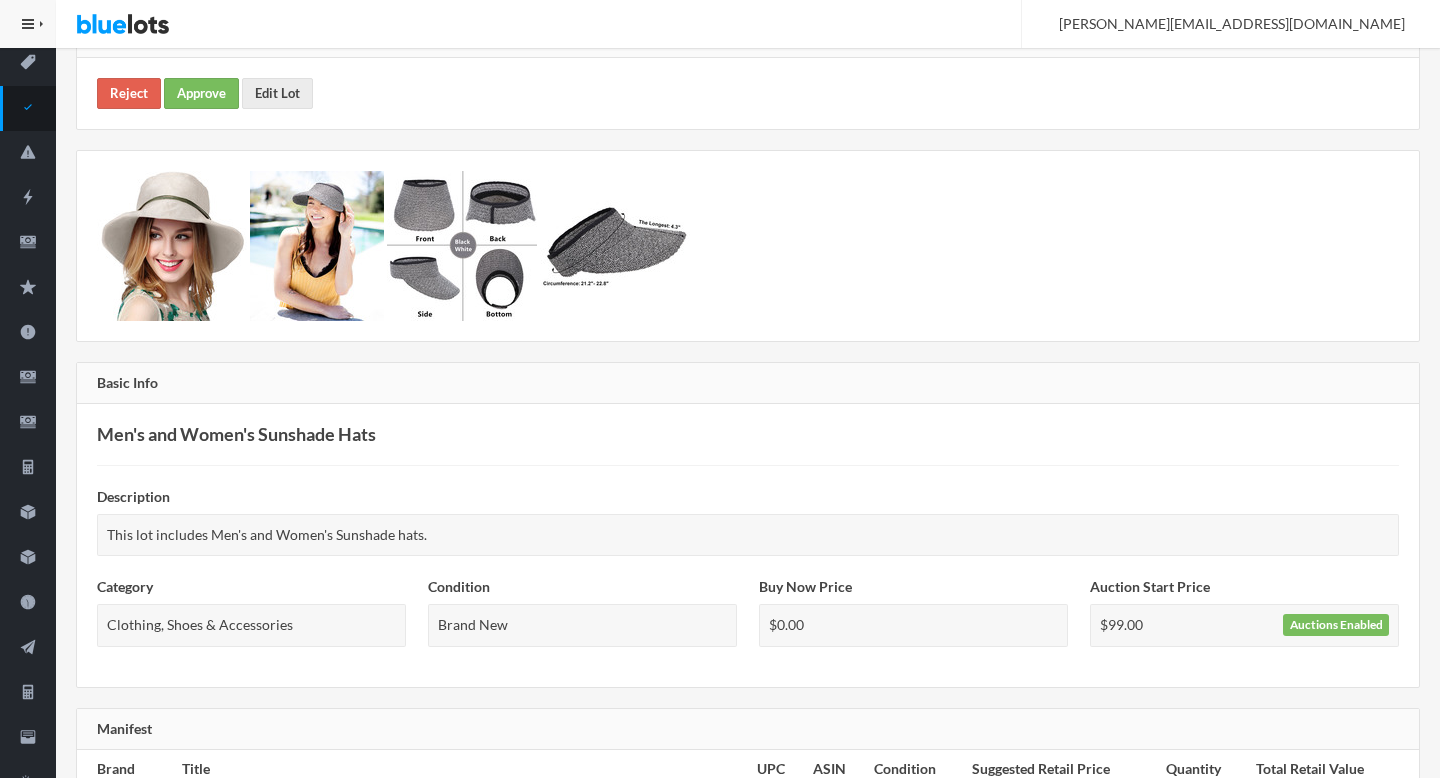 scroll, scrollTop: 0, scrollLeft: 0, axis: both 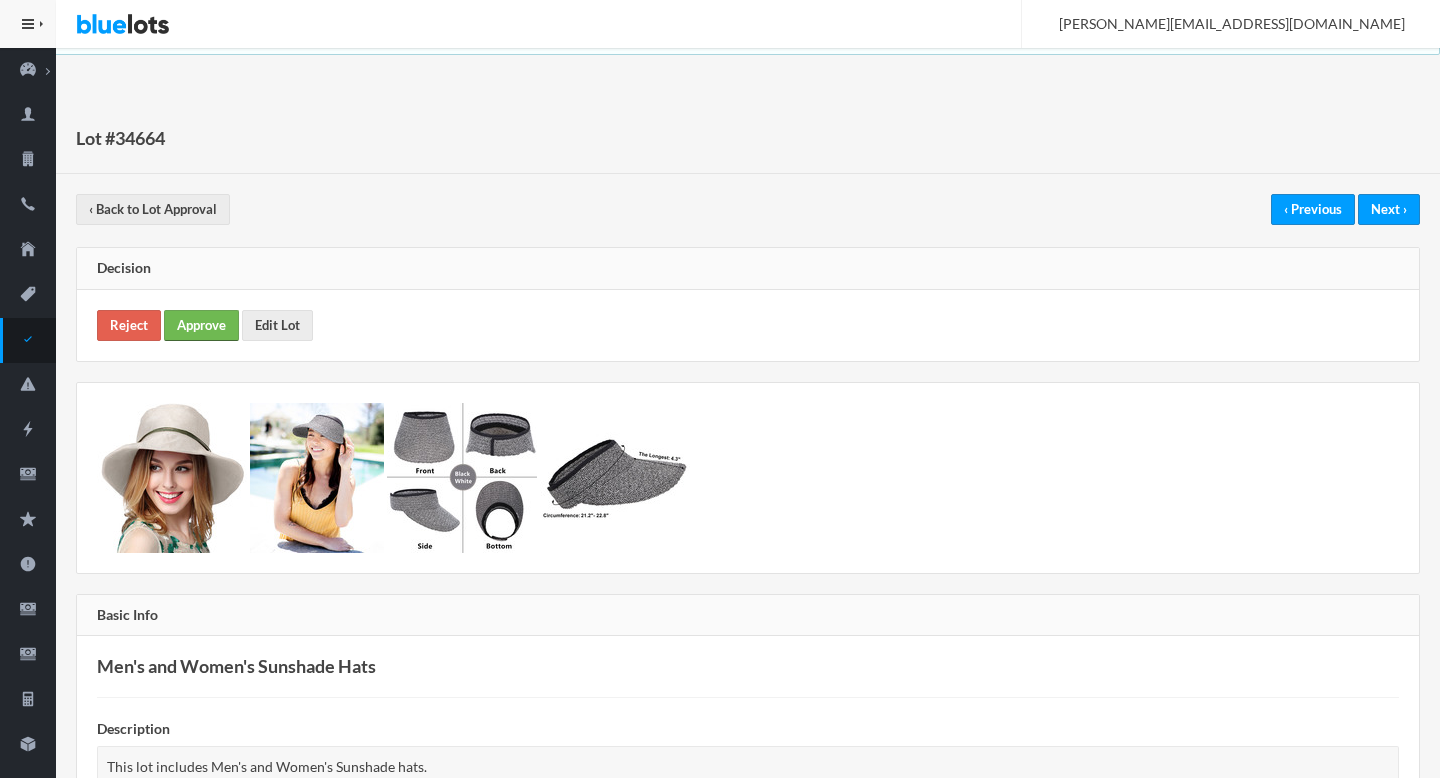 click on "Approve" at bounding box center [201, 325] 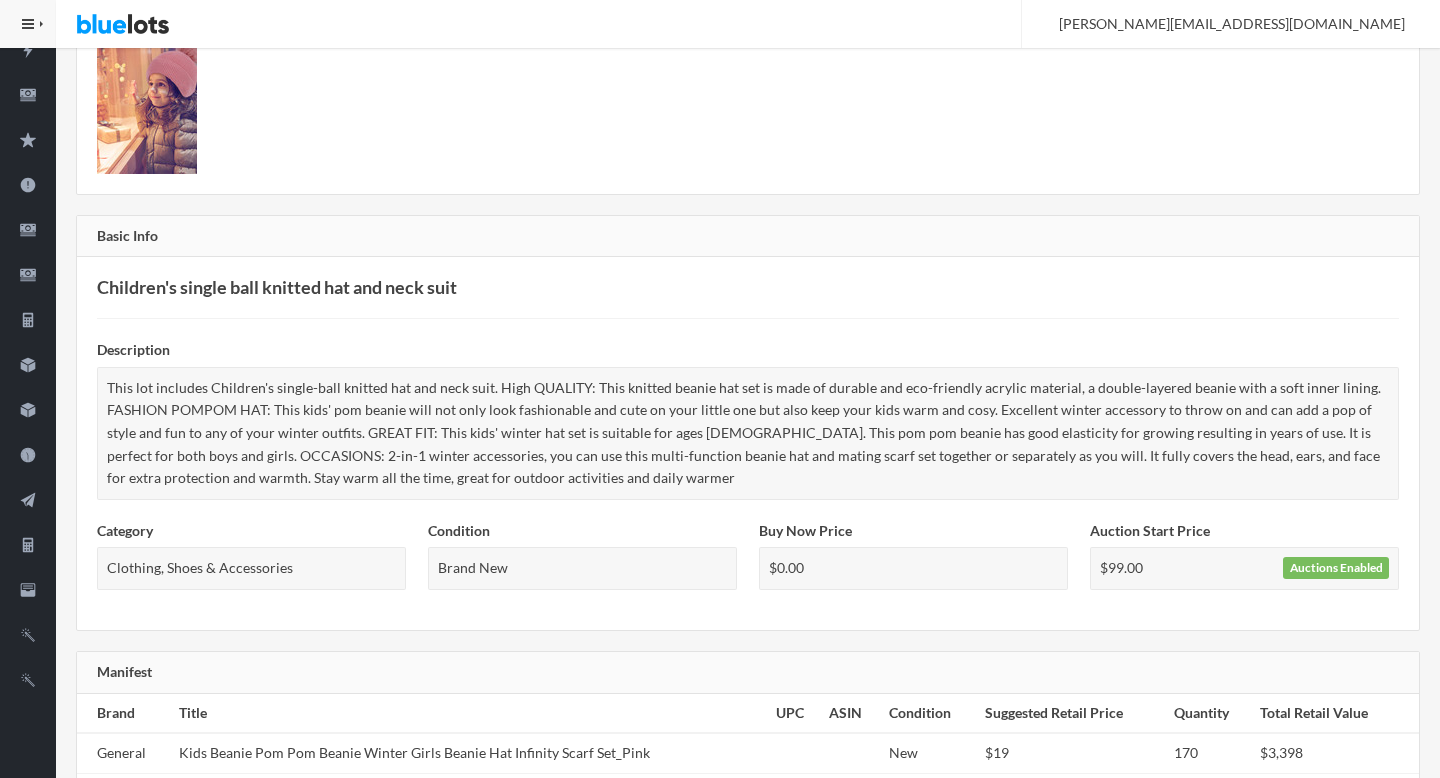scroll, scrollTop: 0, scrollLeft: 0, axis: both 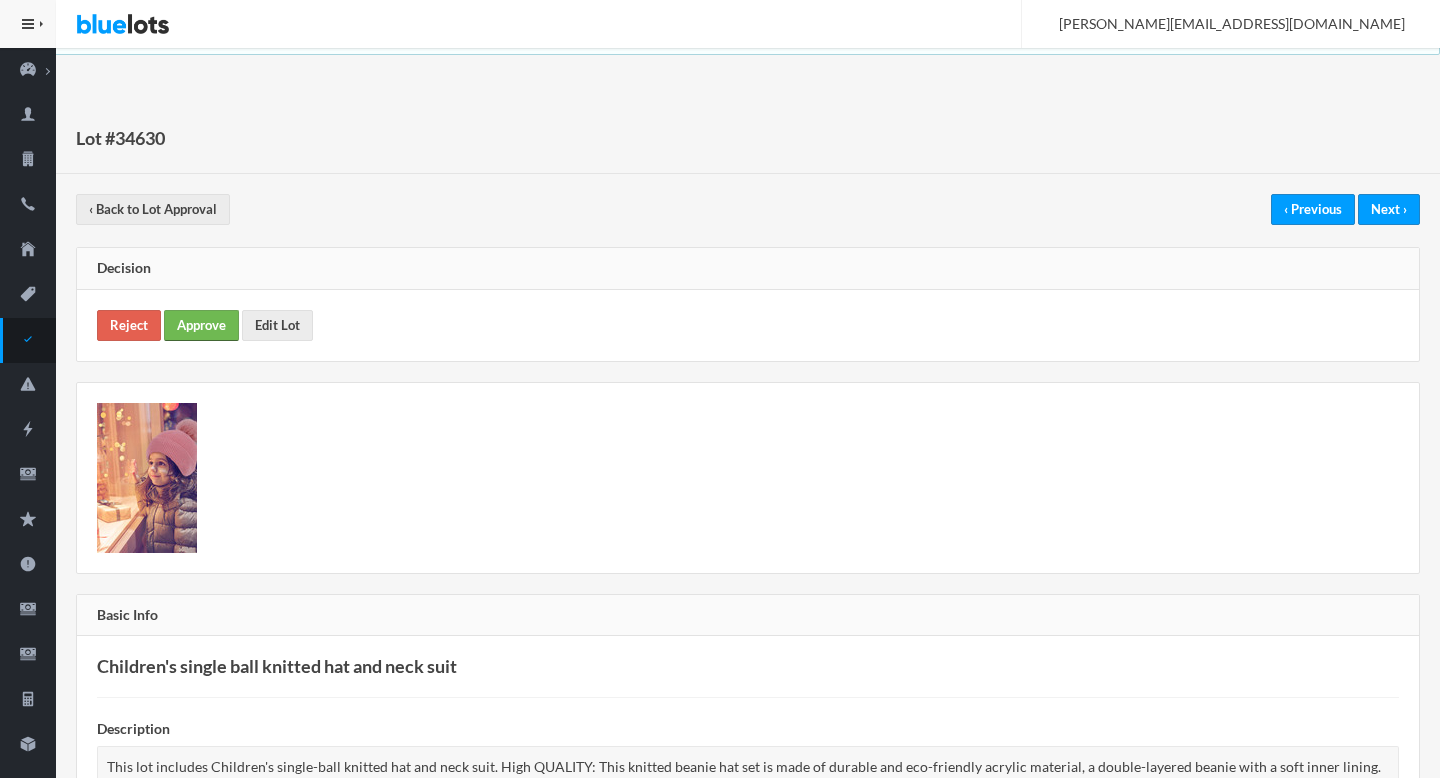 click on "Approve" at bounding box center [201, 325] 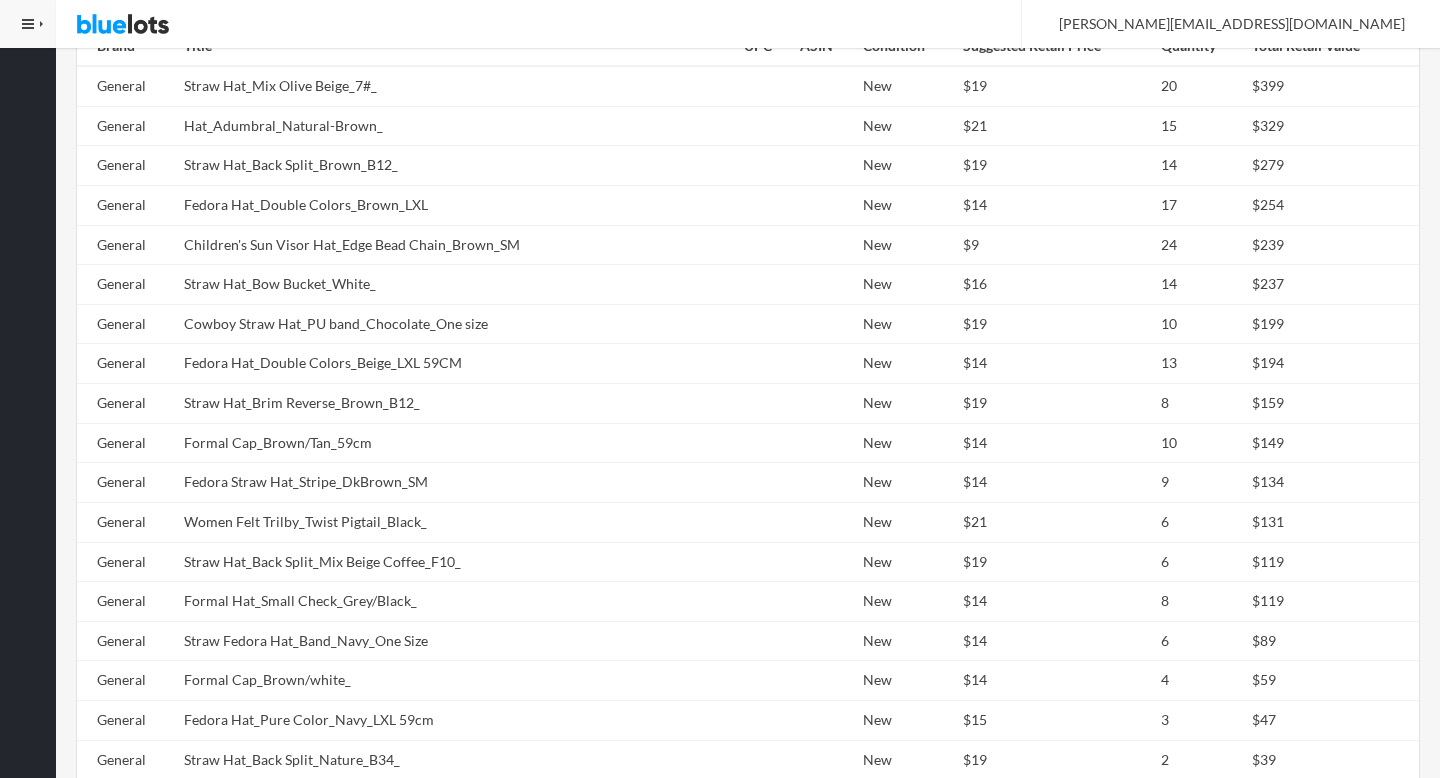 scroll, scrollTop: 1344, scrollLeft: 0, axis: vertical 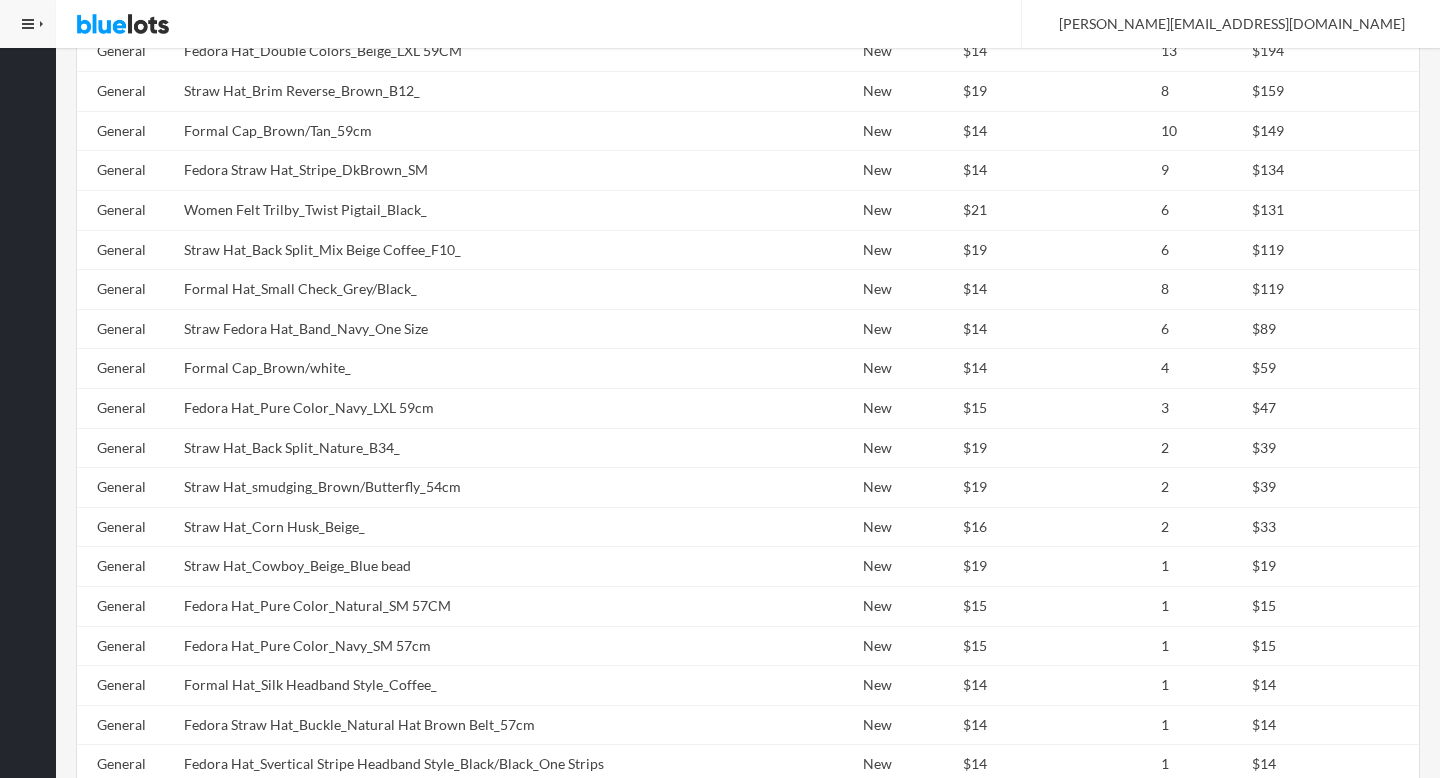 click on "Formal Hat_Small Check_Grey/Black_" at bounding box center (456, 290) 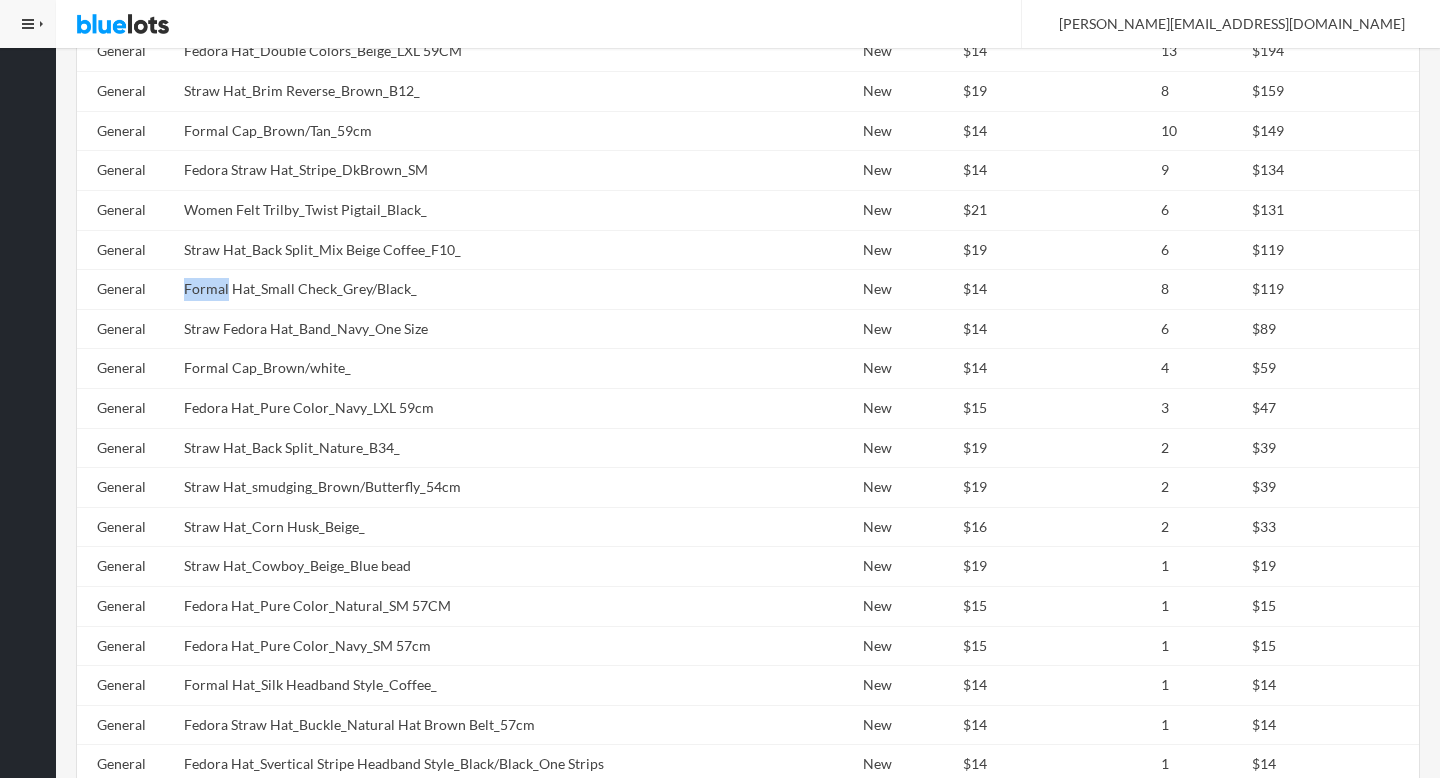 click on "Formal Hat_Small Check_Grey/Black_" at bounding box center [456, 290] 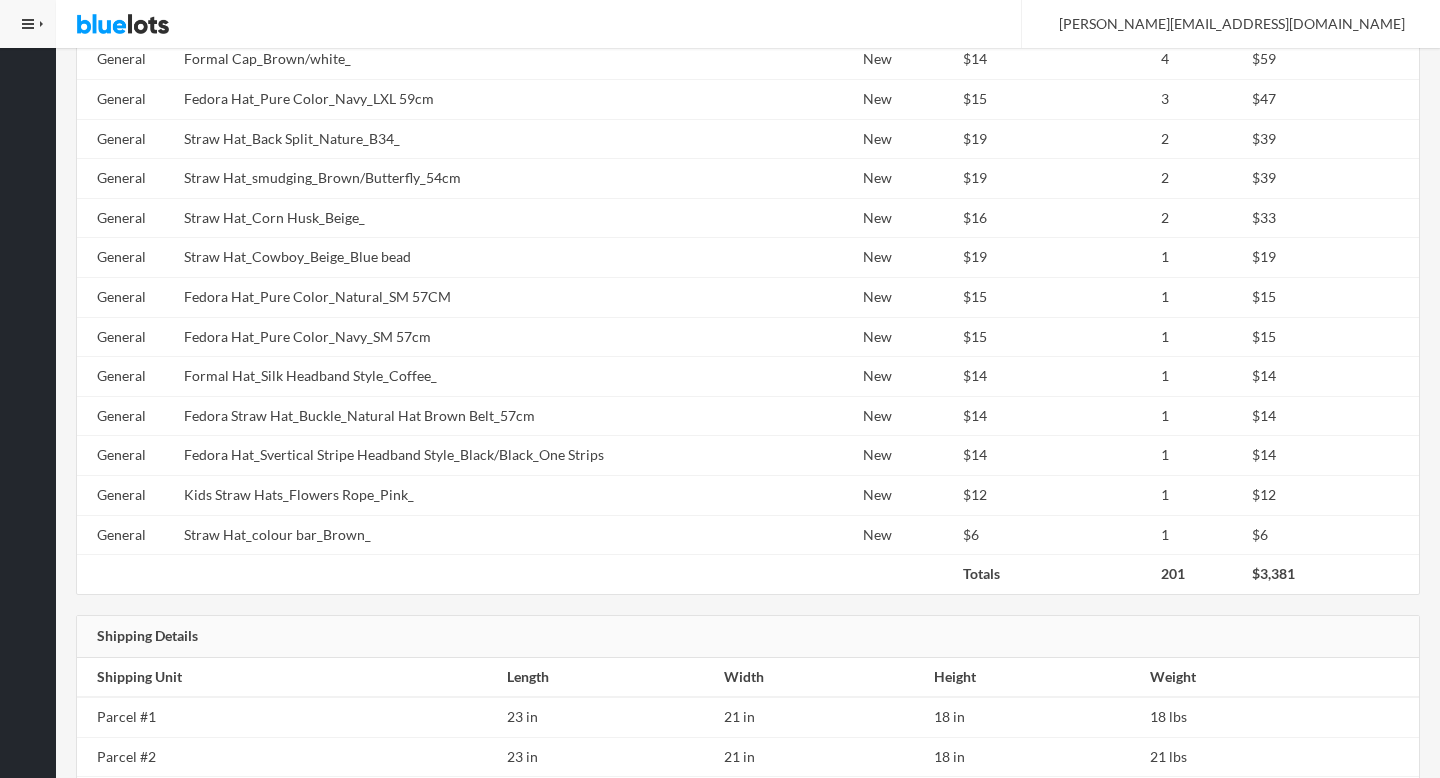 scroll, scrollTop: 1772, scrollLeft: 0, axis: vertical 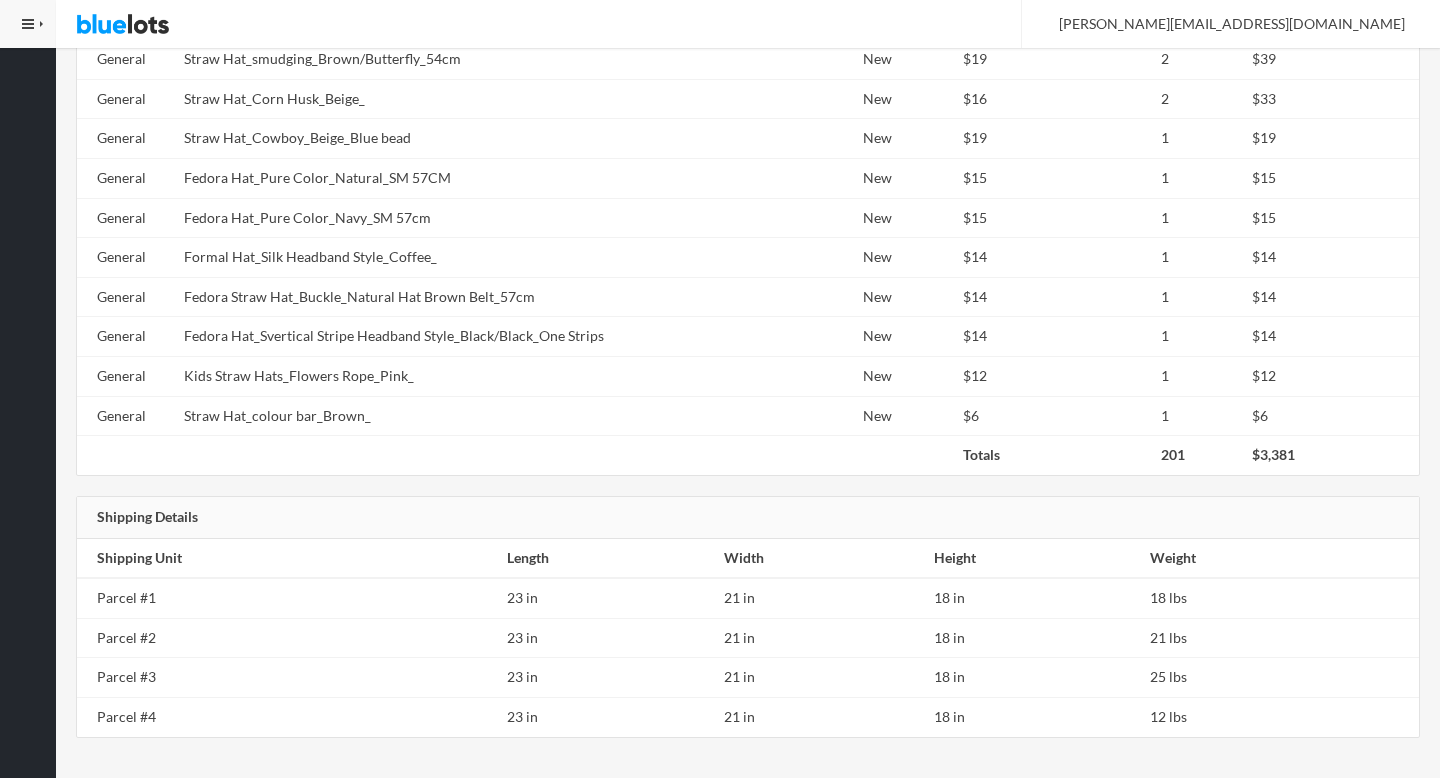 click on "Fedora Straw Hat_Buckle_Natural Hat Brown Belt_57cm" at bounding box center [456, 297] 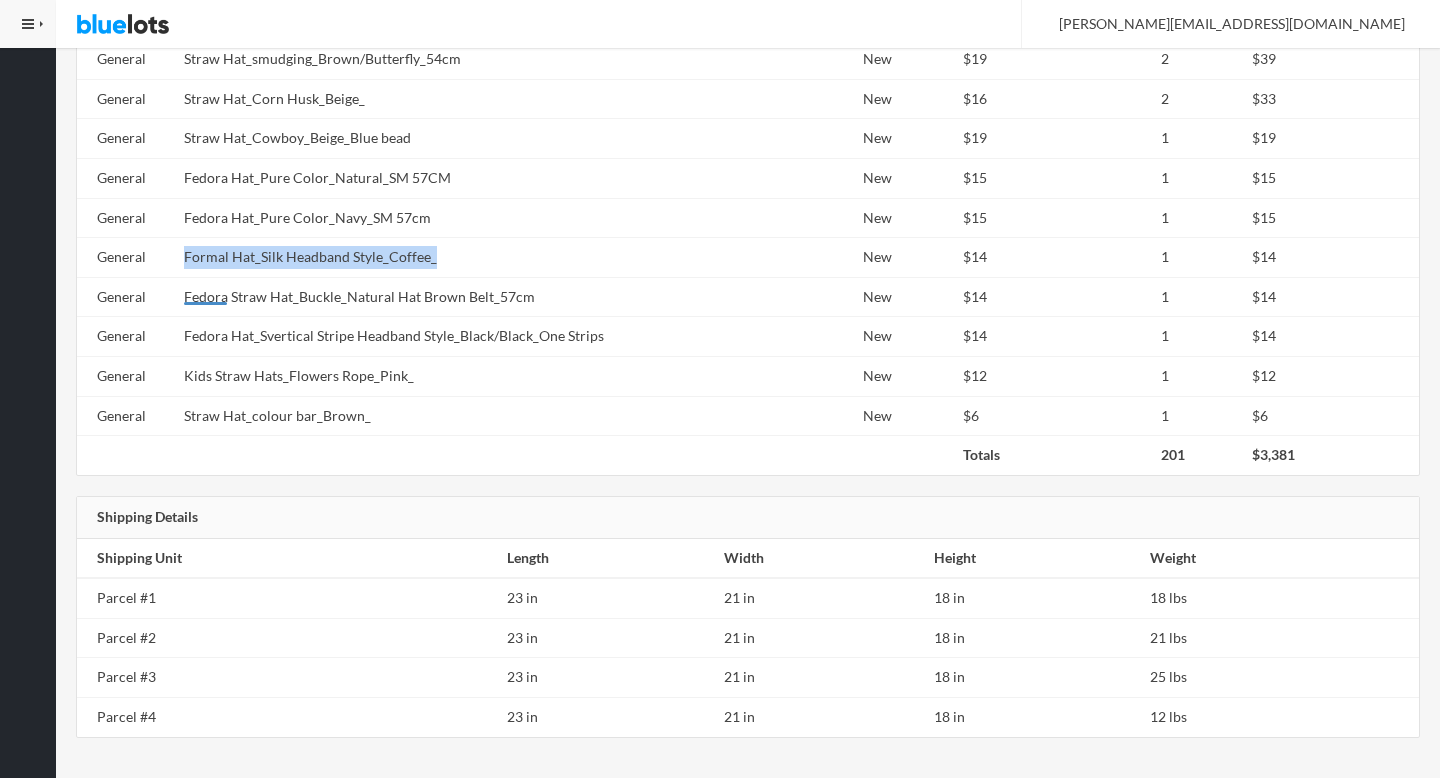 click on "Formal Hat_Silk Headband Style_Coffee_" at bounding box center (456, 258) 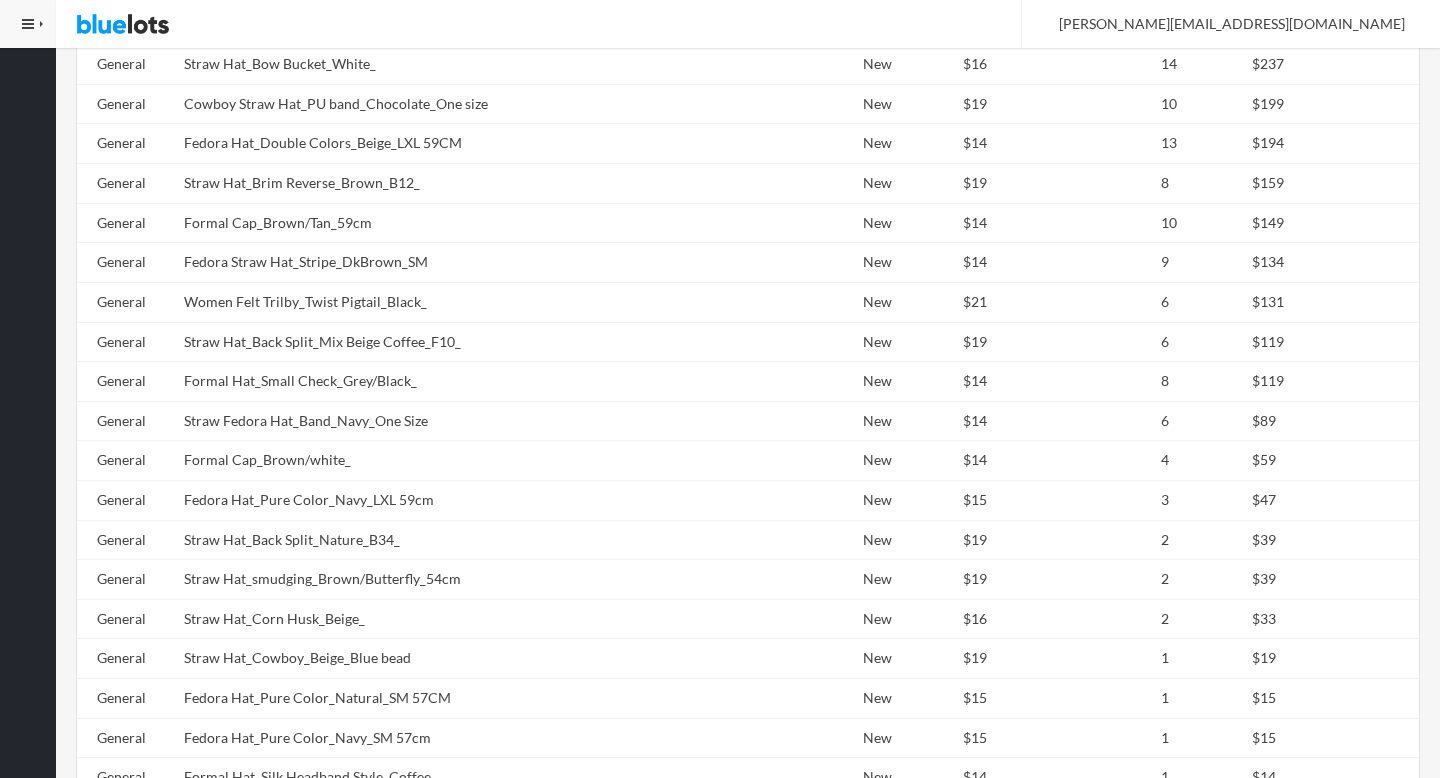 scroll, scrollTop: 0, scrollLeft: 0, axis: both 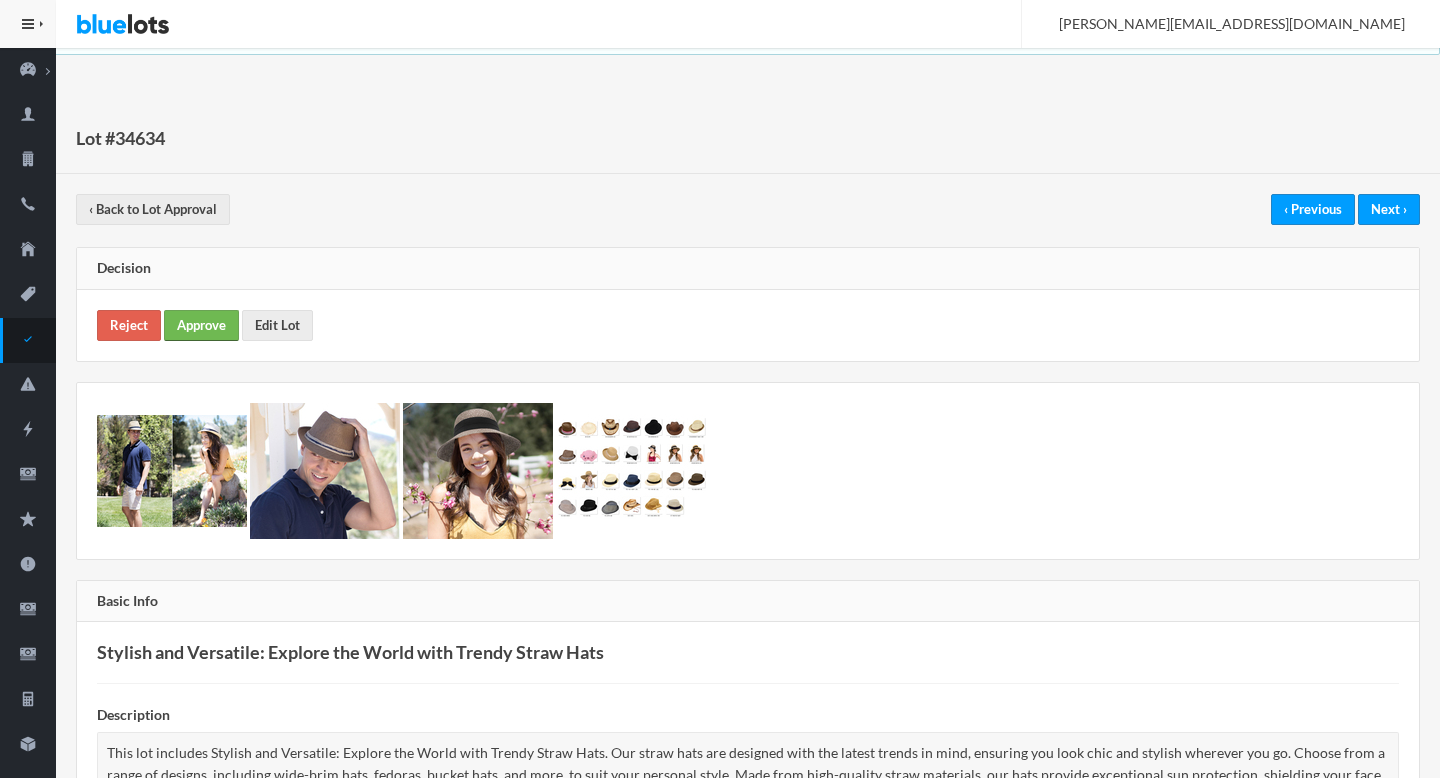 click on "Approve" at bounding box center (201, 325) 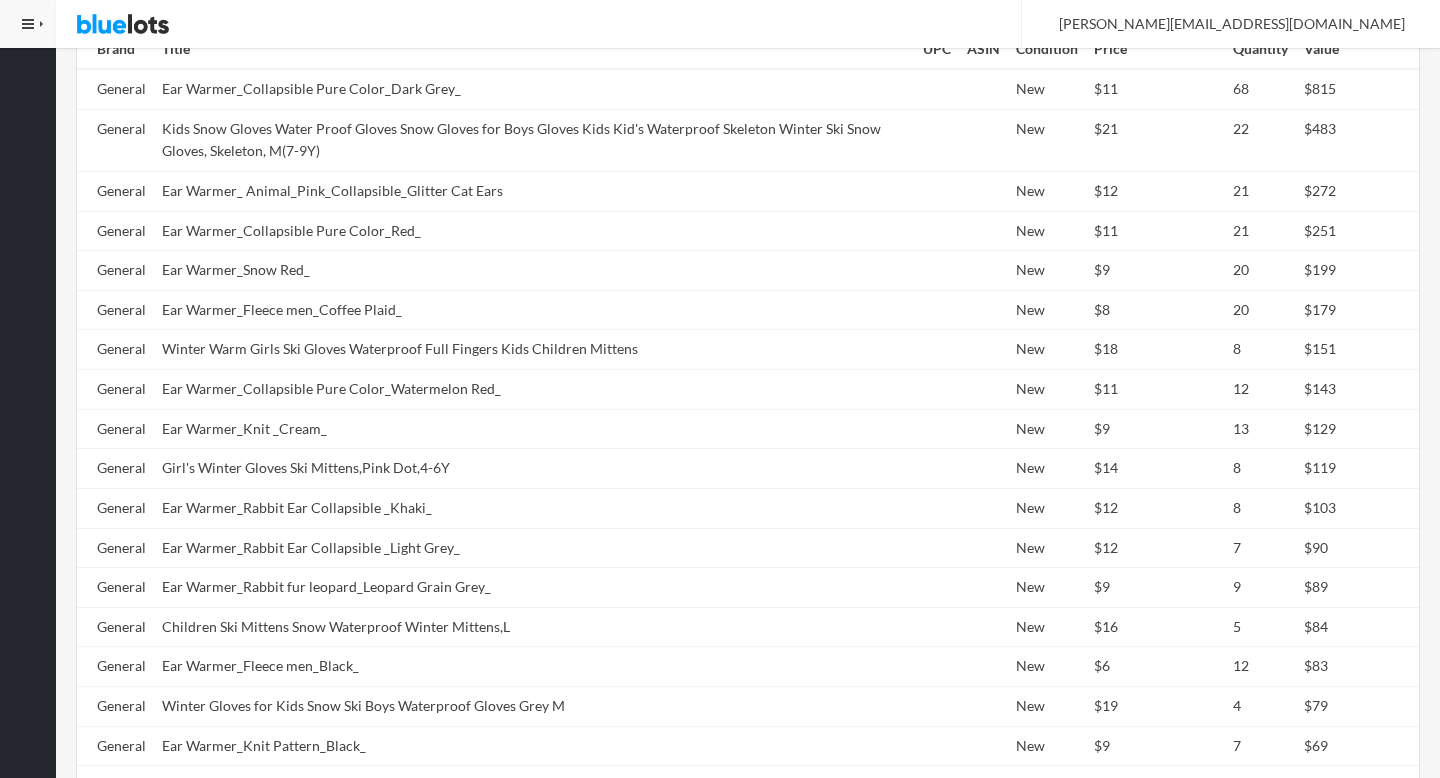 scroll, scrollTop: 1042, scrollLeft: 0, axis: vertical 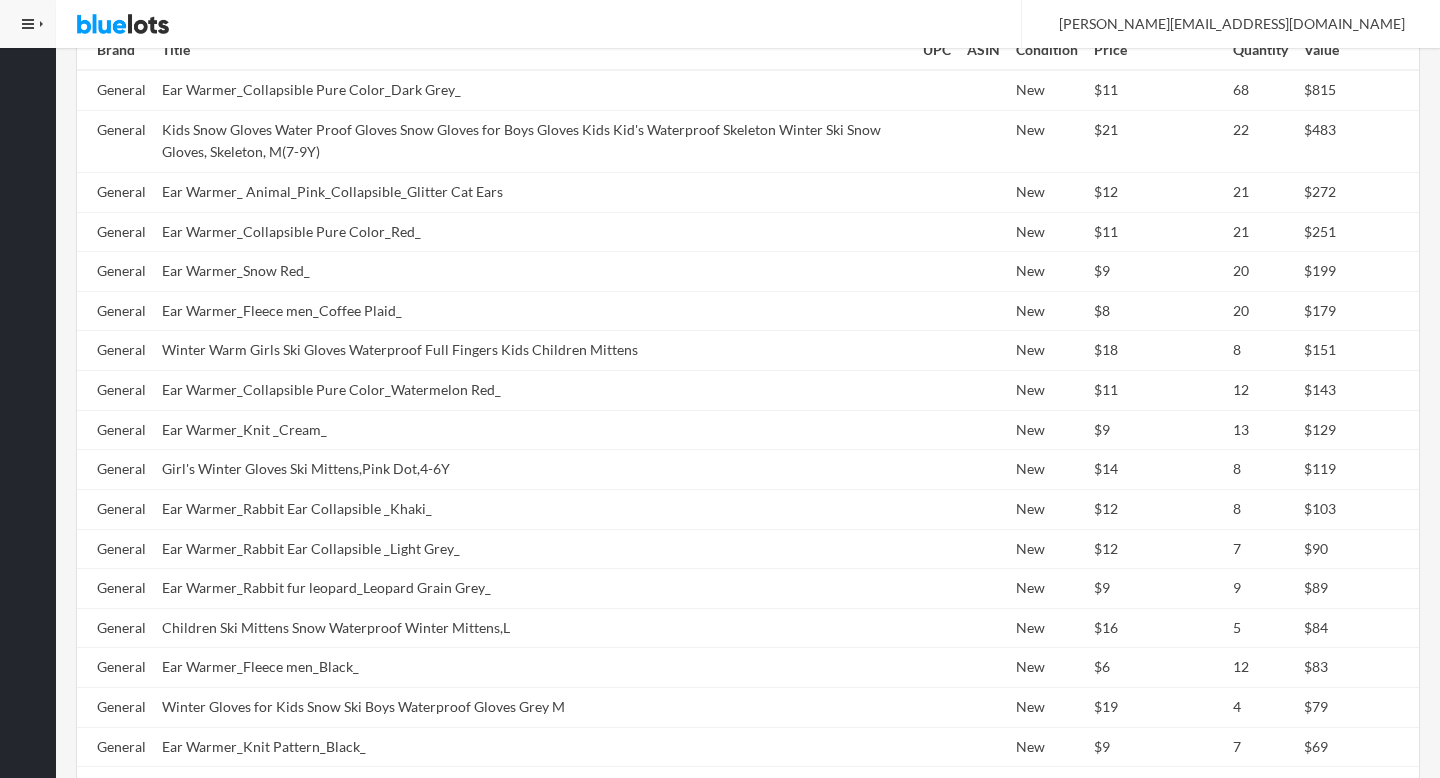 click on "Ear Warmer_Collapsible Pure Color_Watermelon Red_" at bounding box center (534, 391) 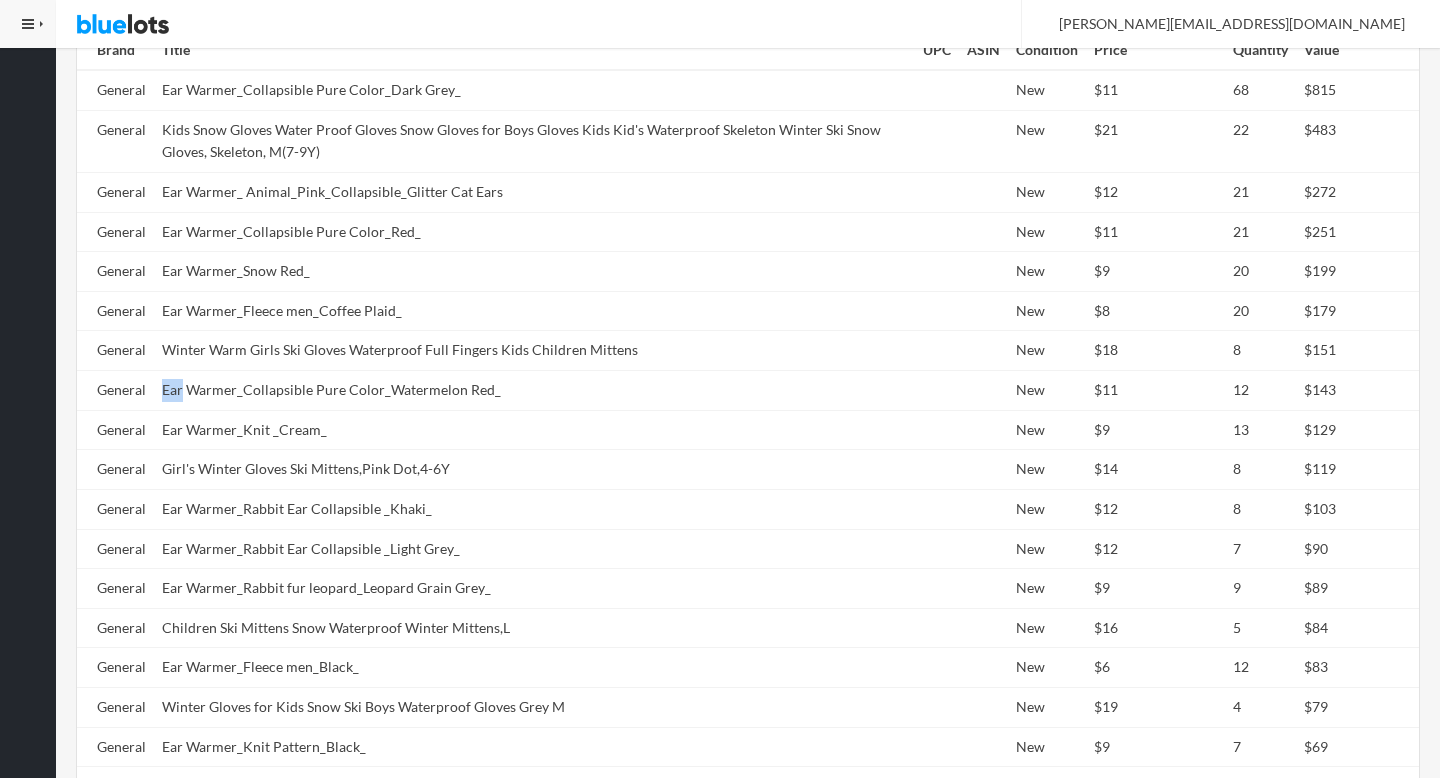click on "Ear Warmer_Collapsible Pure Color_Watermelon Red_" at bounding box center [534, 391] 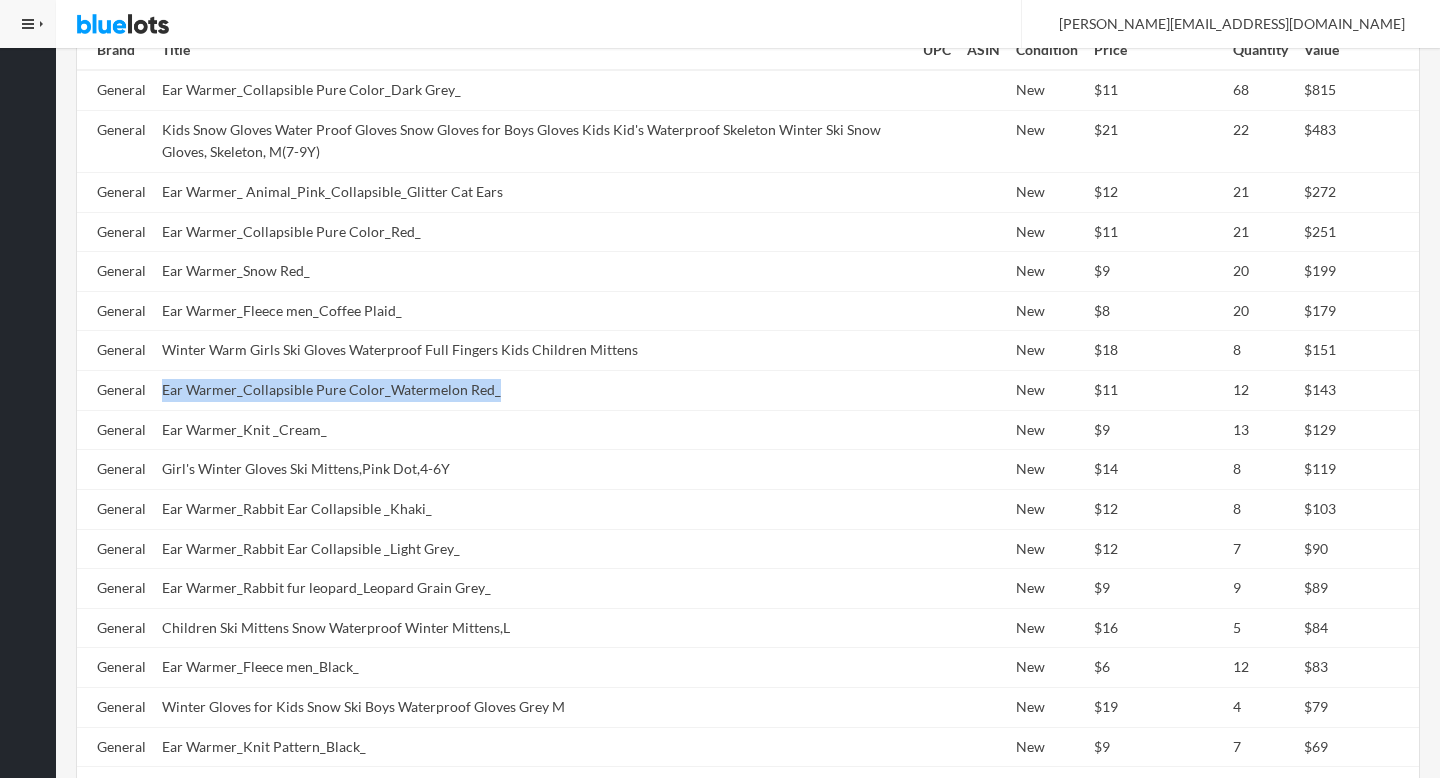 click on "Ear Warmer_Collapsible Pure Color_Watermelon Red_" at bounding box center [534, 391] 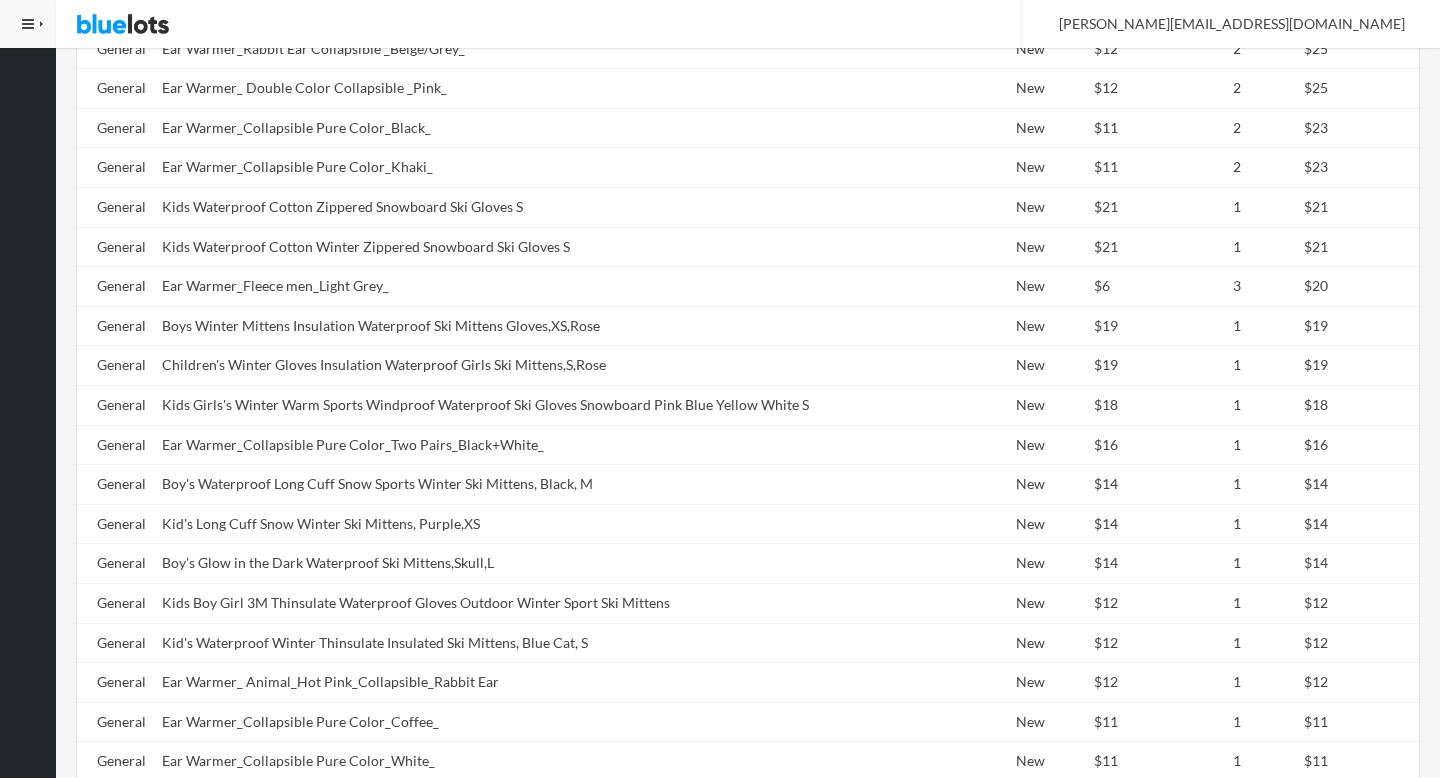 scroll, scrollTop: 2546, scrollLeft: 0, axis: vertical 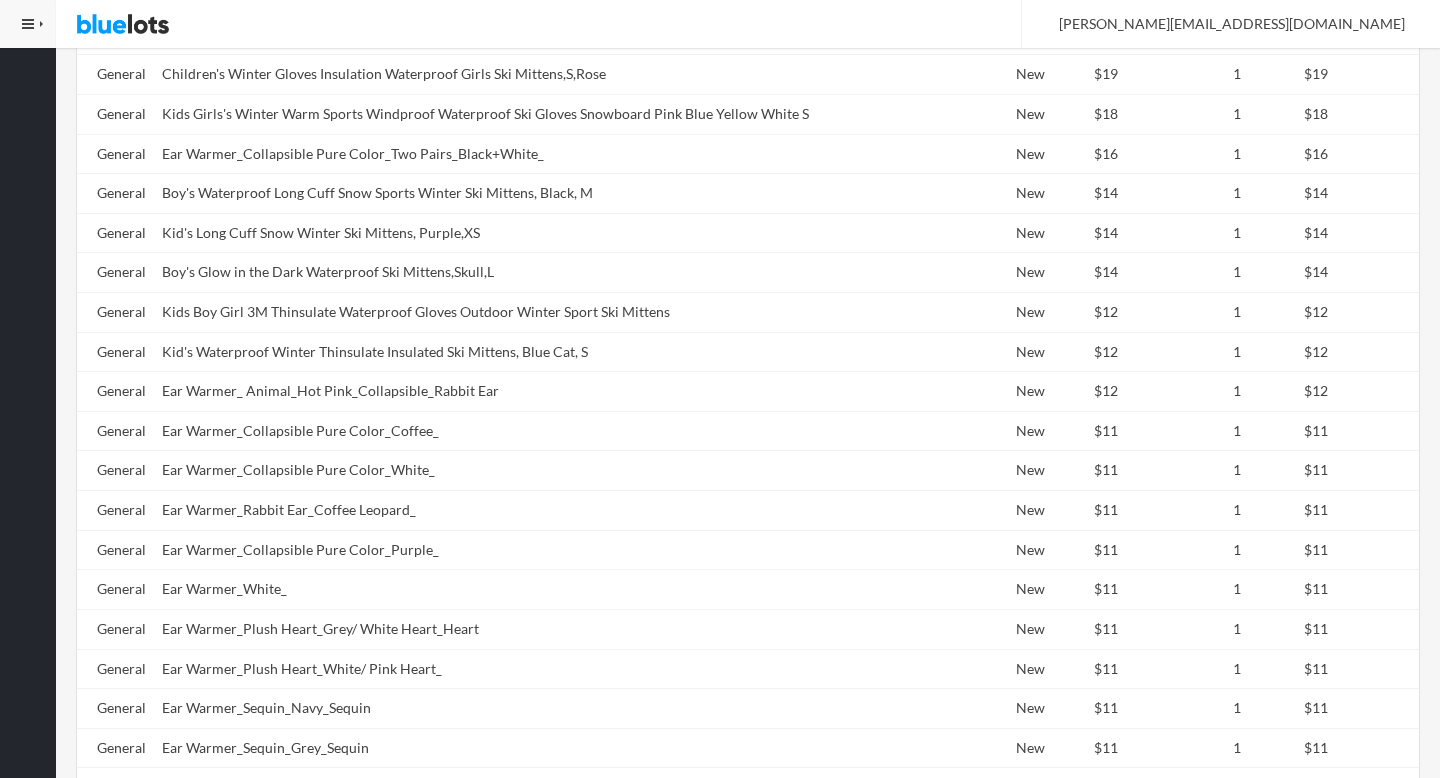 click on "Kid's Waterproof Winter Thinsulate Insulated Ski Mittens, Blue Cat, S" at bounding box center (534, 352) 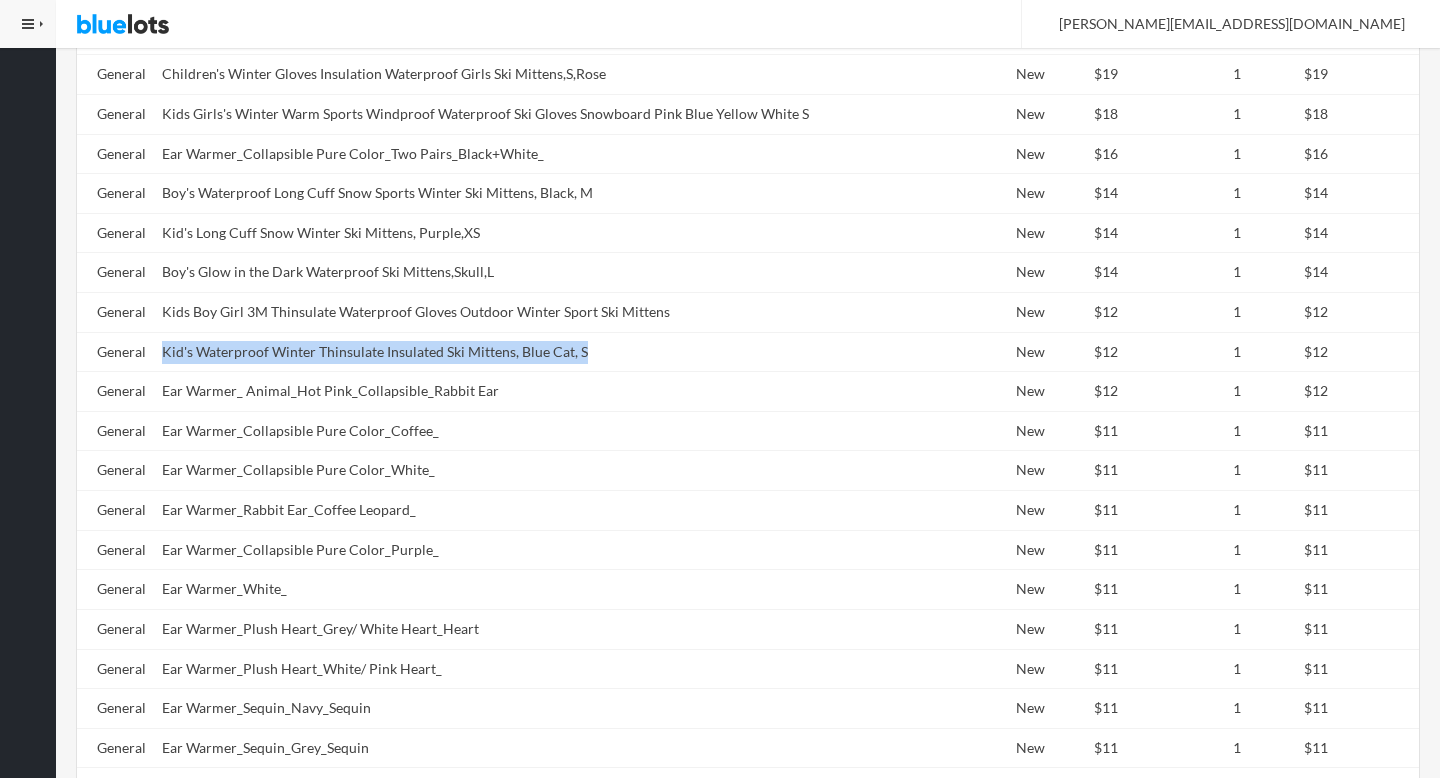 click on "Kid's Waterproof Winter Thinsulate Insulated Ski Mittens, Blue Cat, S" at bounding box center [534, 352] 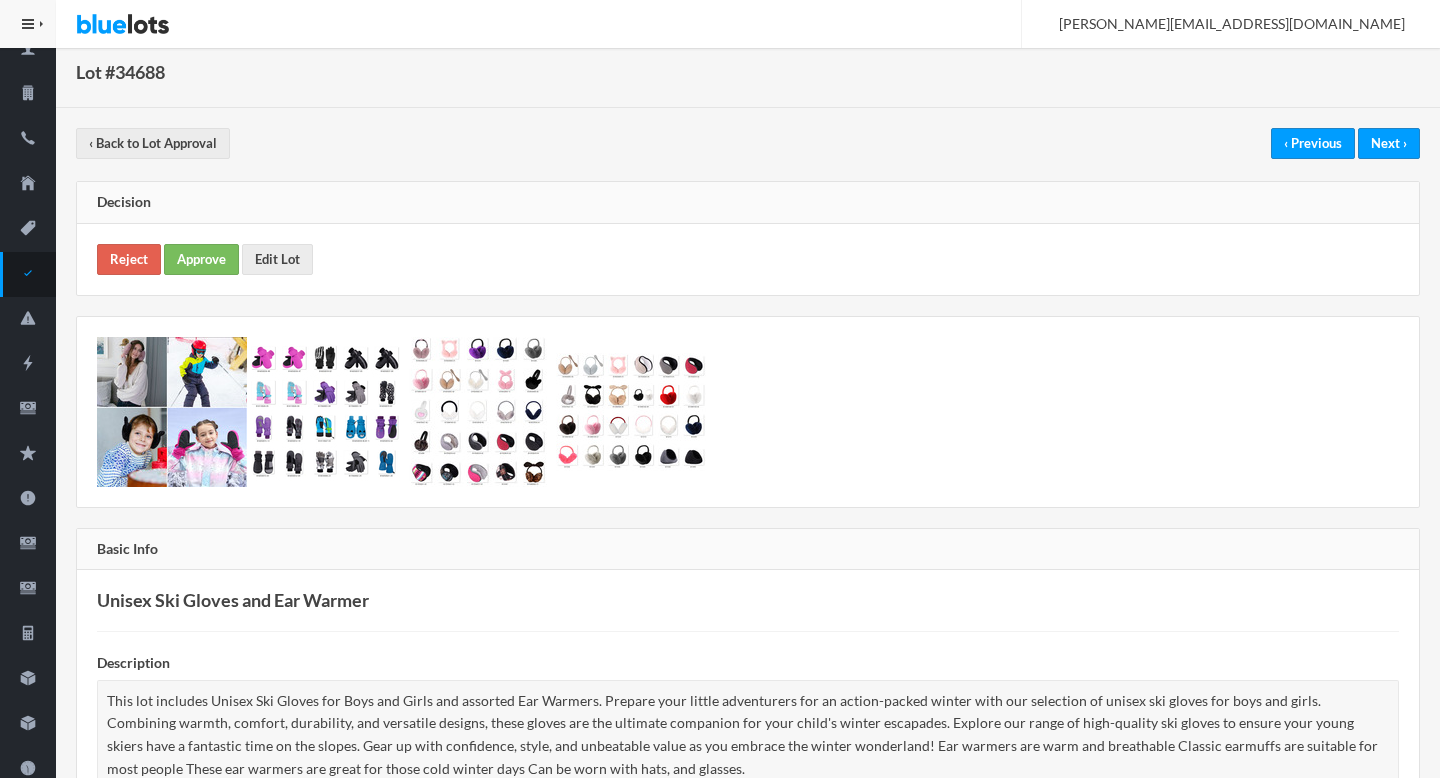 scroll, scrollTop: 0, scrollLeft: 0, axis: both 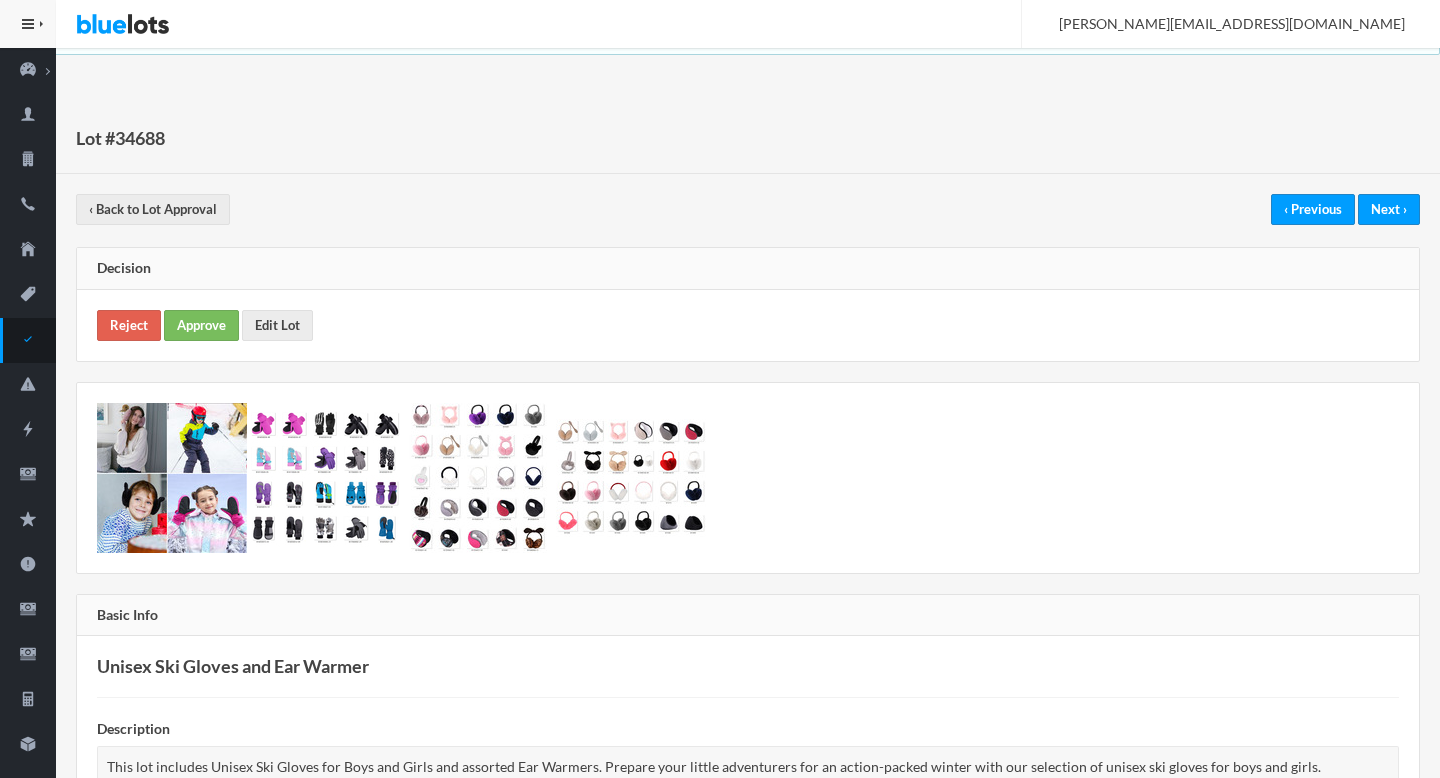 click on "Reject
Approve
Edit Lot" at bounding box center [748, 325] 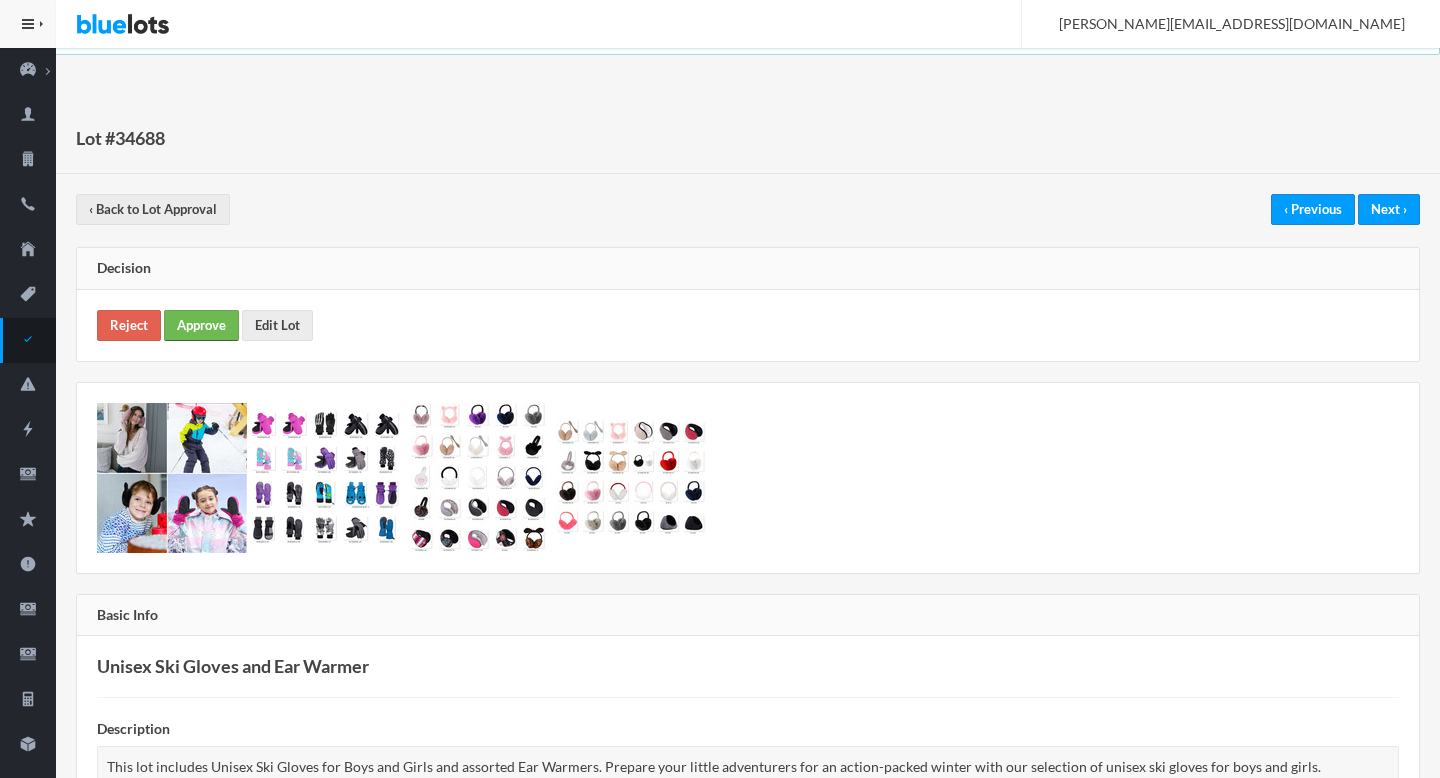 click on "Approve" at bounding box center (201, 325) 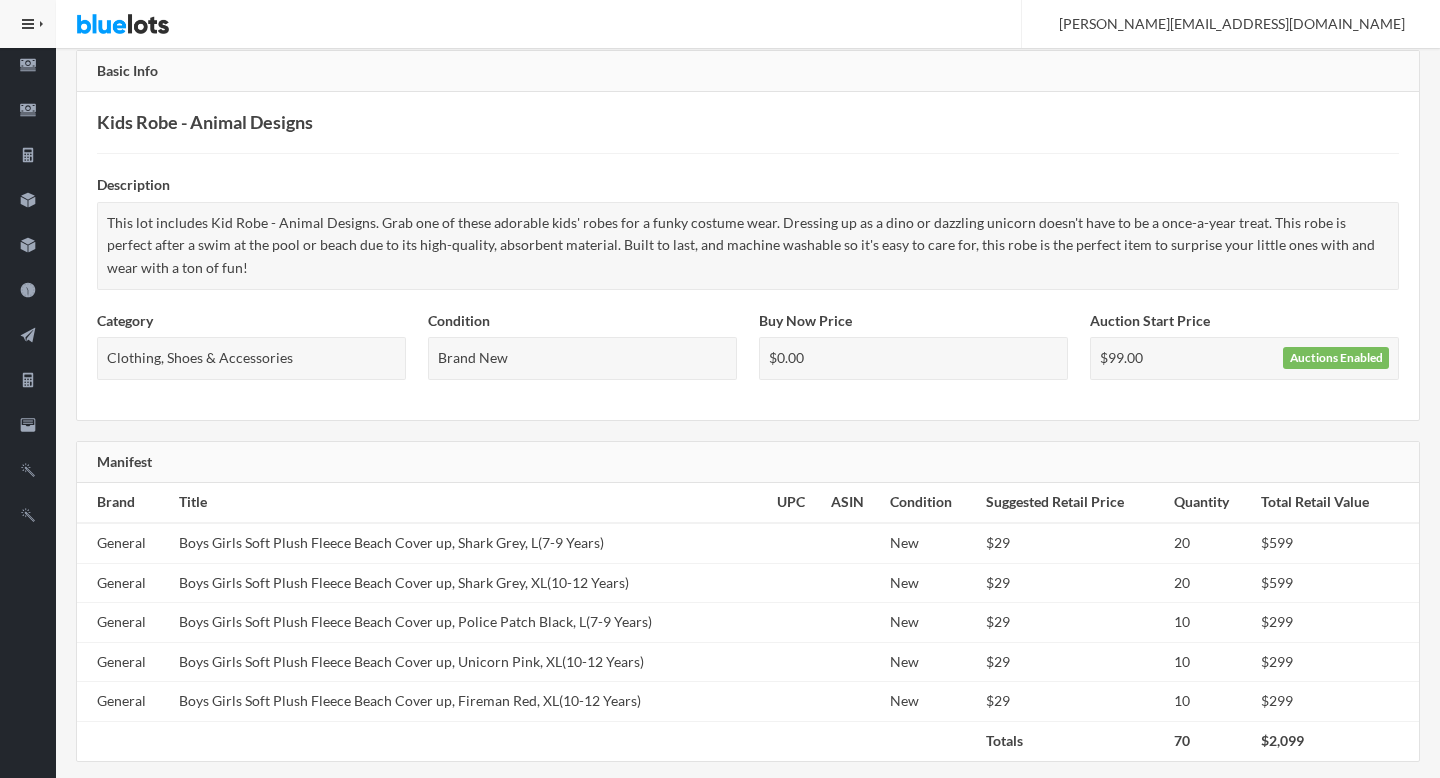 scroll, scrollTop: 829, scrollLeft: 0, axis: vertical 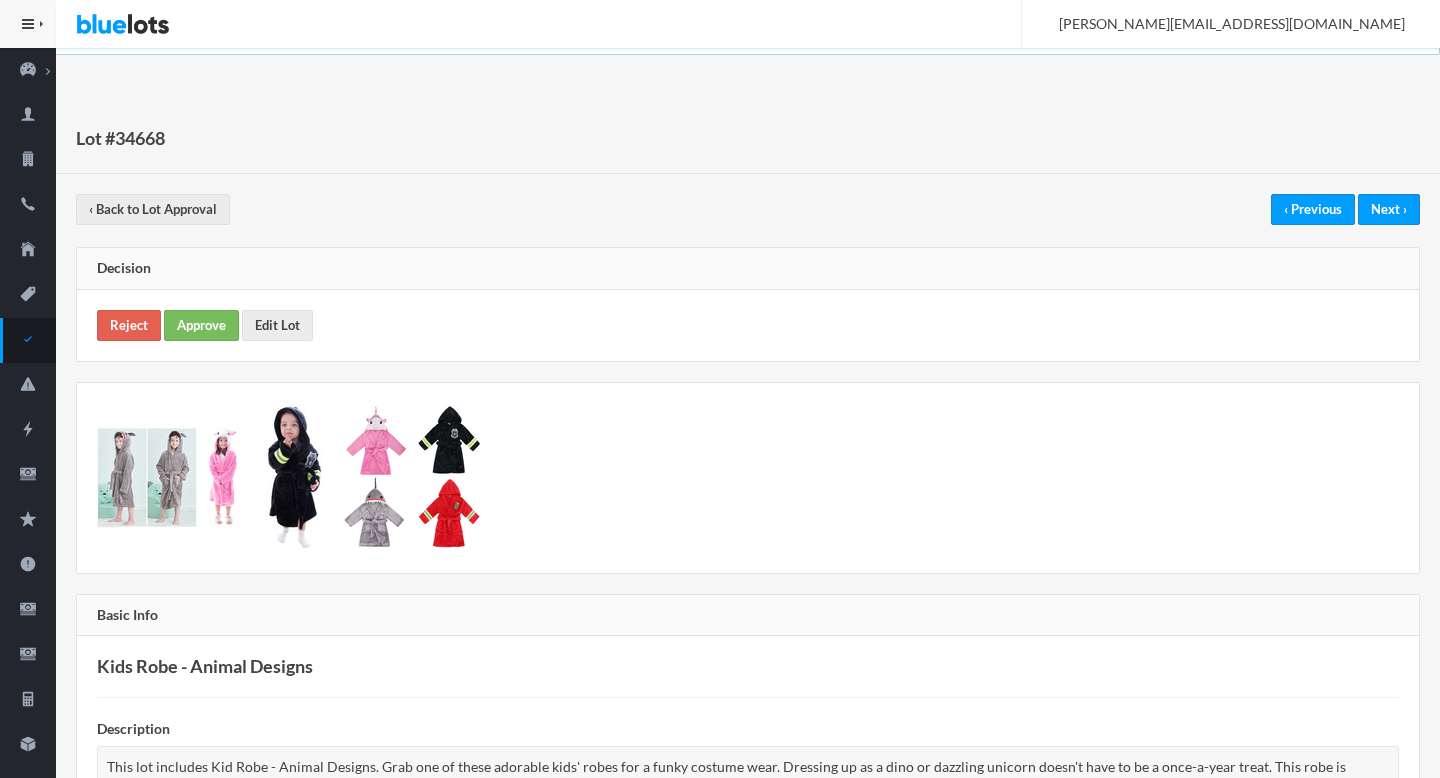 click on "Reject
Approve
Edit Lot" at bounding box center (748, 325) 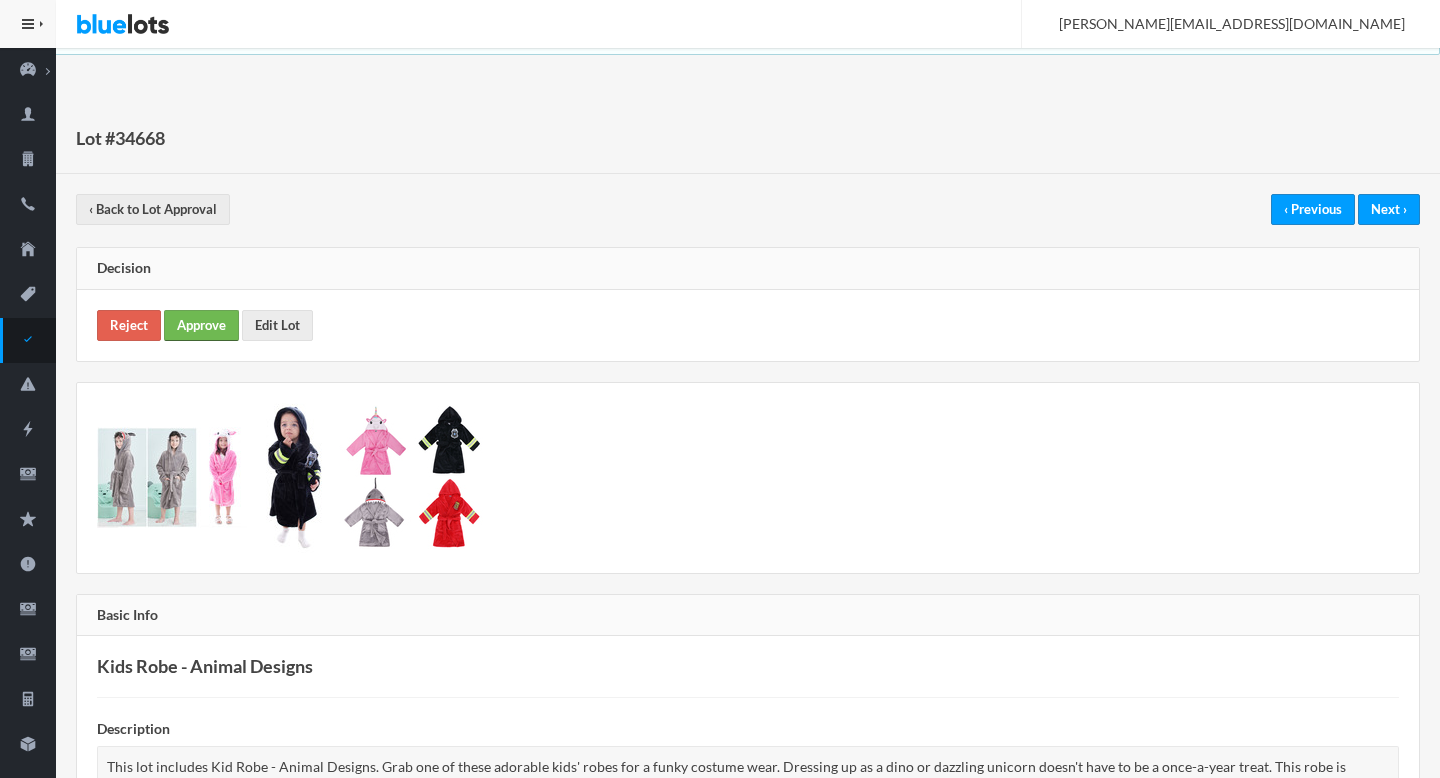 click on "Approve" at bounding box center (201, 325) 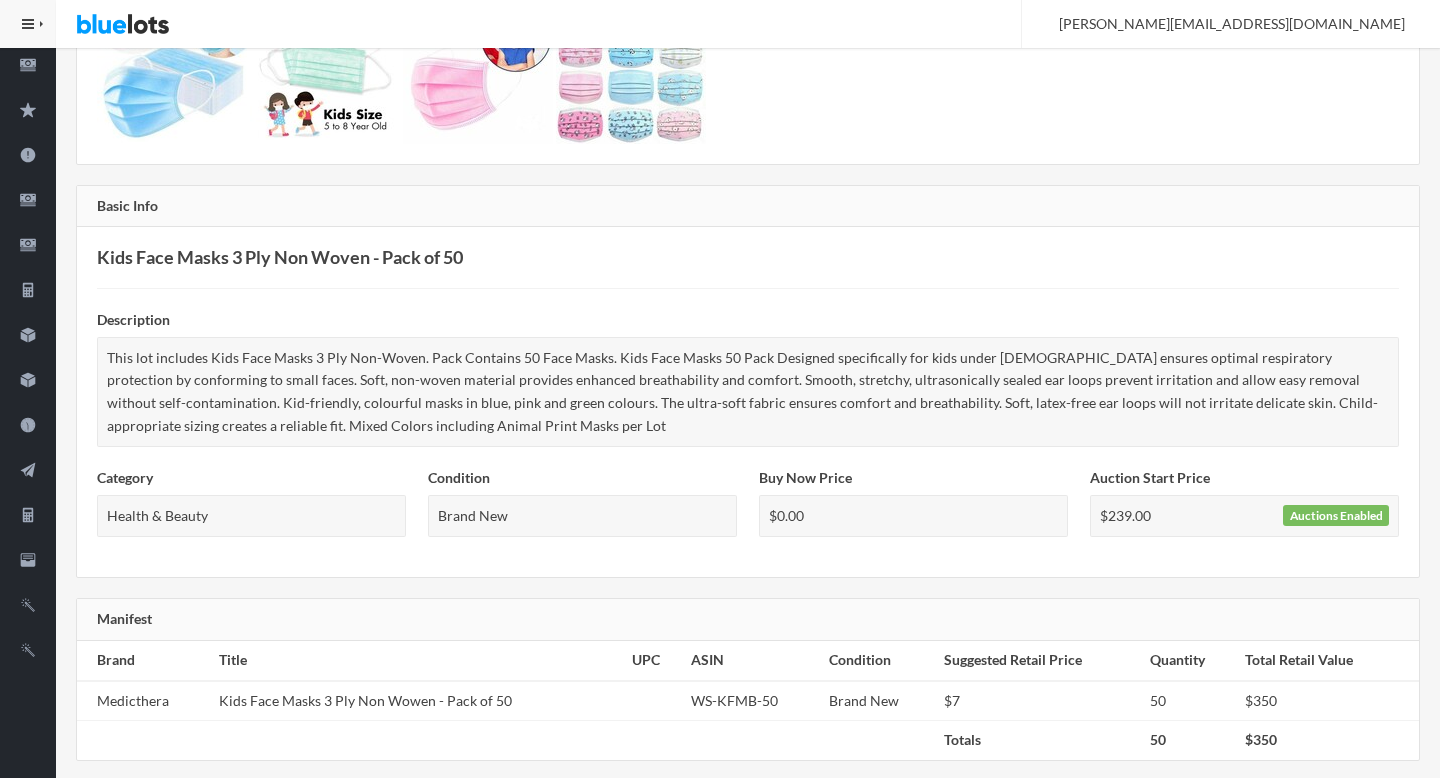 scroll, scrollTop: 24, scrollLeft: 0, axis: vertical 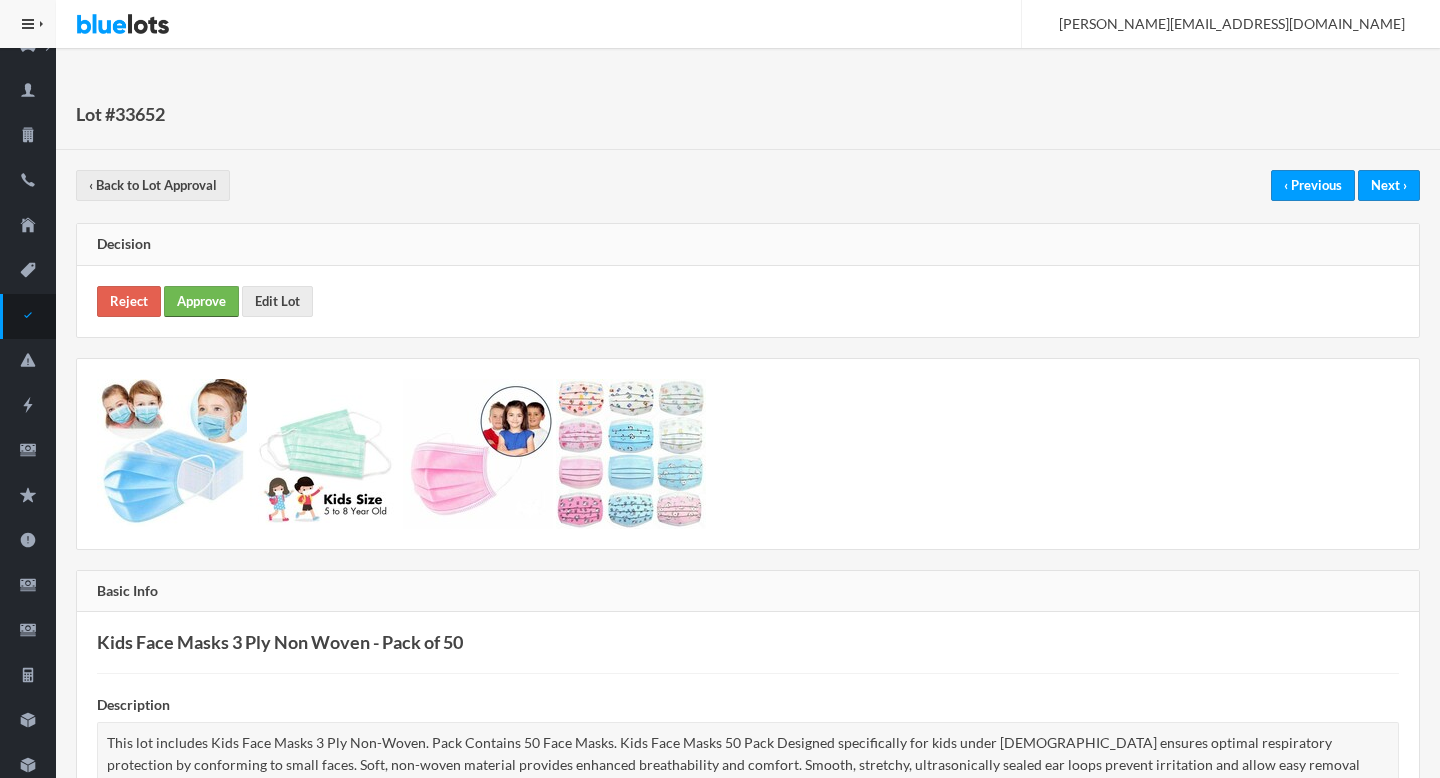 click on "Approve" at bounding box center (201, 301) 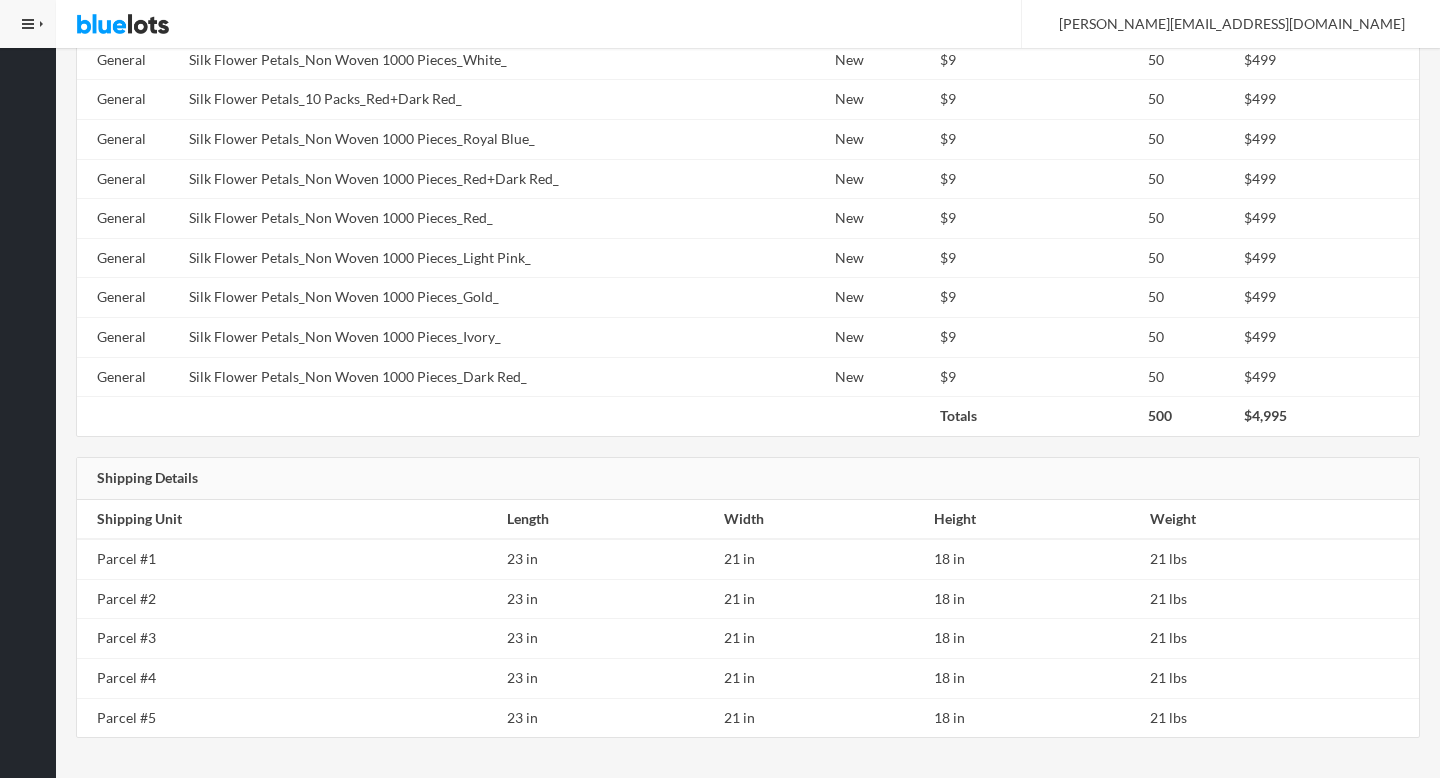 scroll, scrollTop: 0, scrollLeft: 0, axis: both 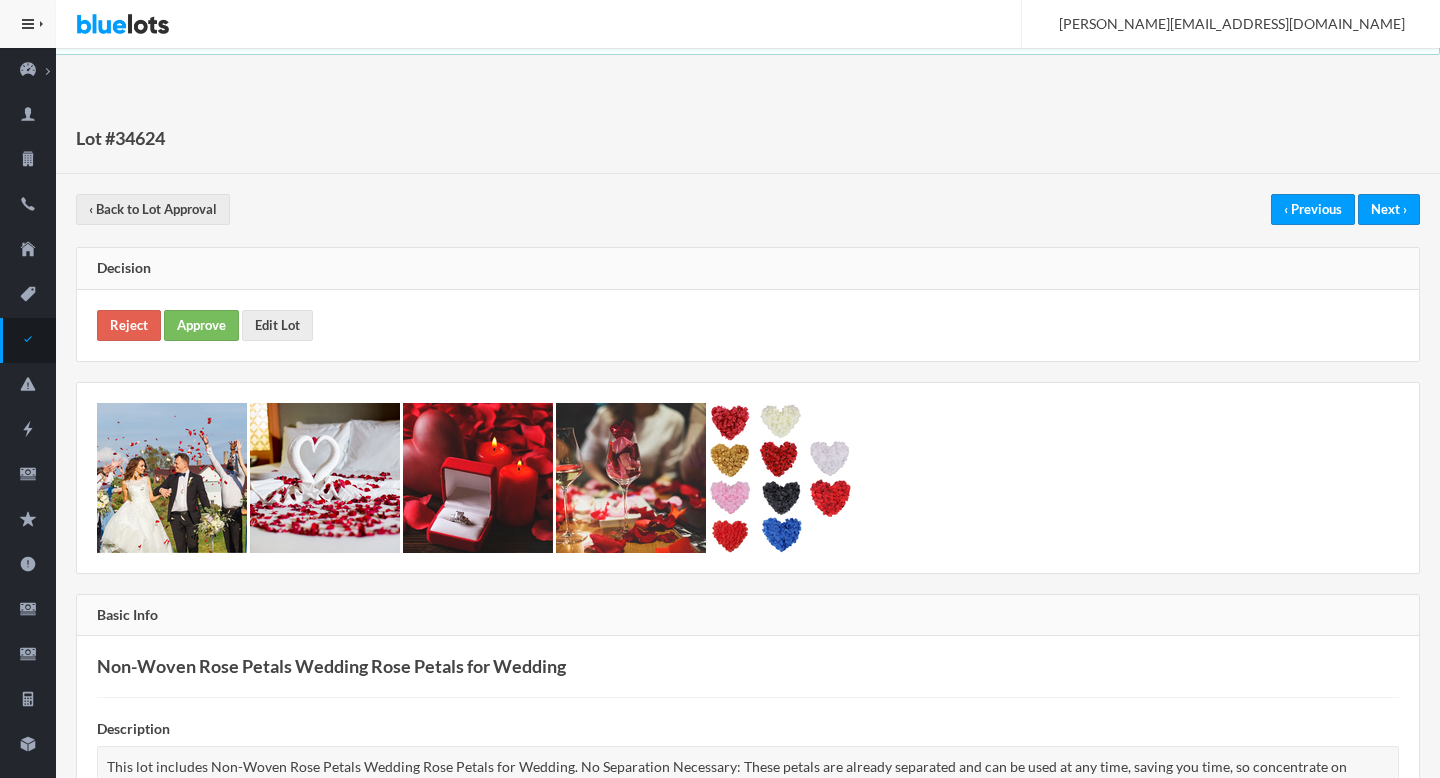 click on "Reject
Approve
Edit Lot" at bounding box center [748, 325] 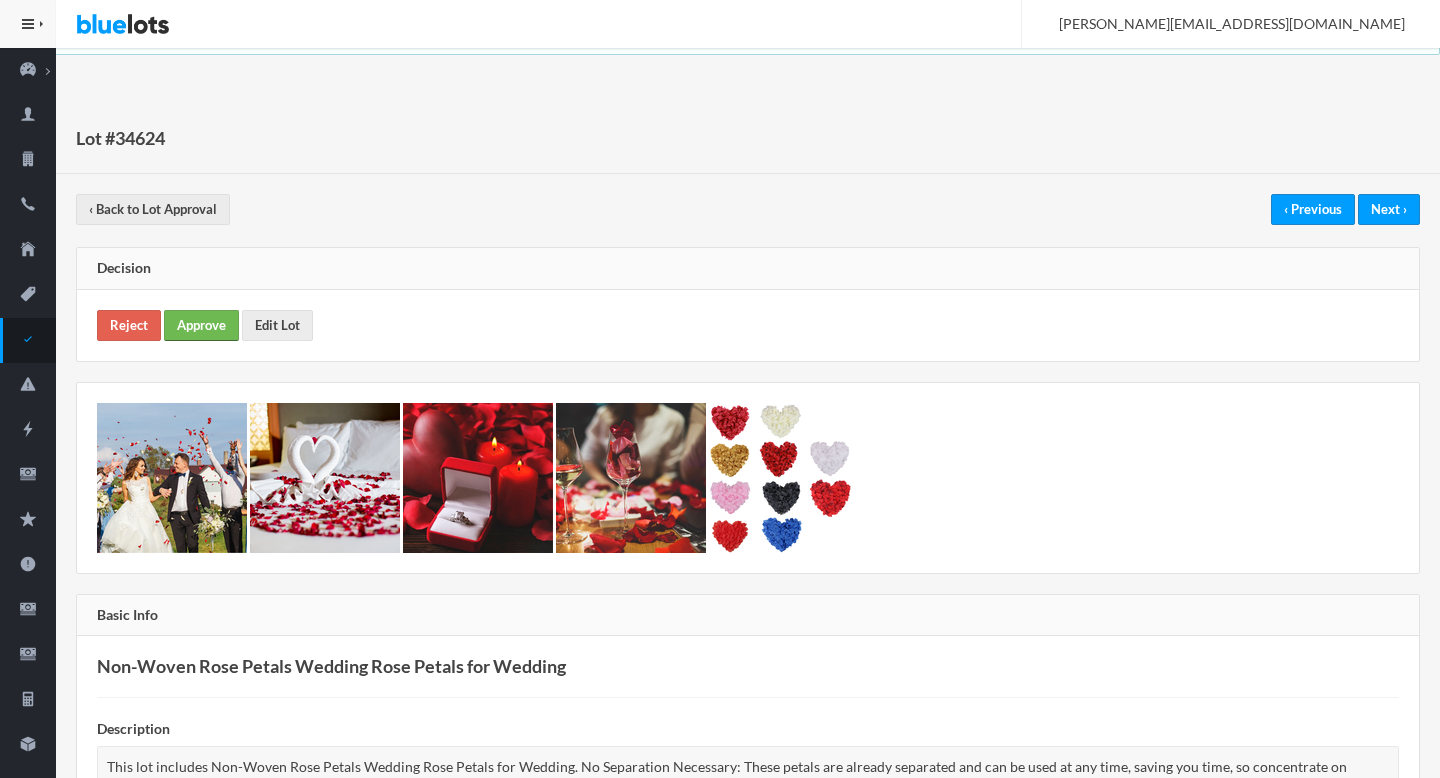 click on "Approve" at bounding box center (201, 325) 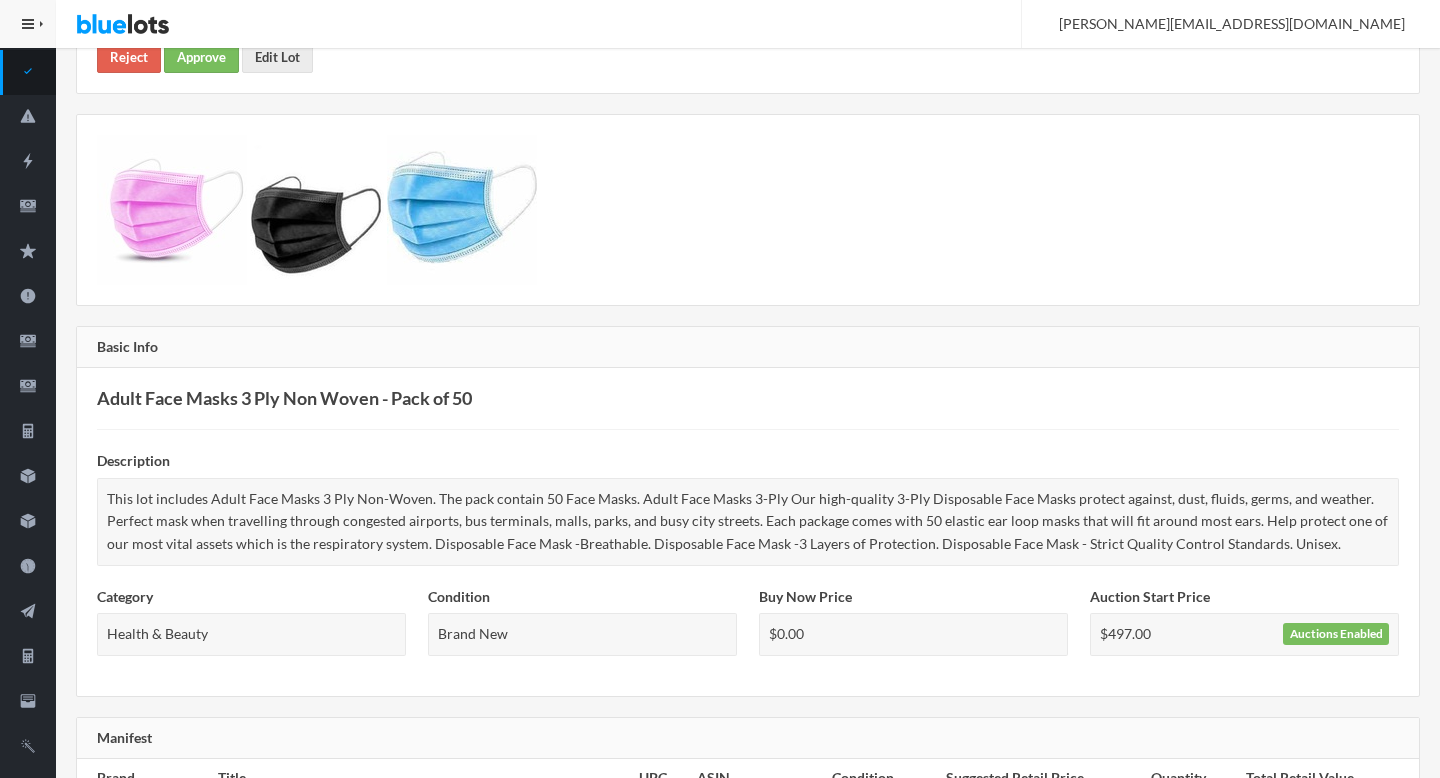 scroll, scrollTop: 0, scrollLeft: 0, axis: both 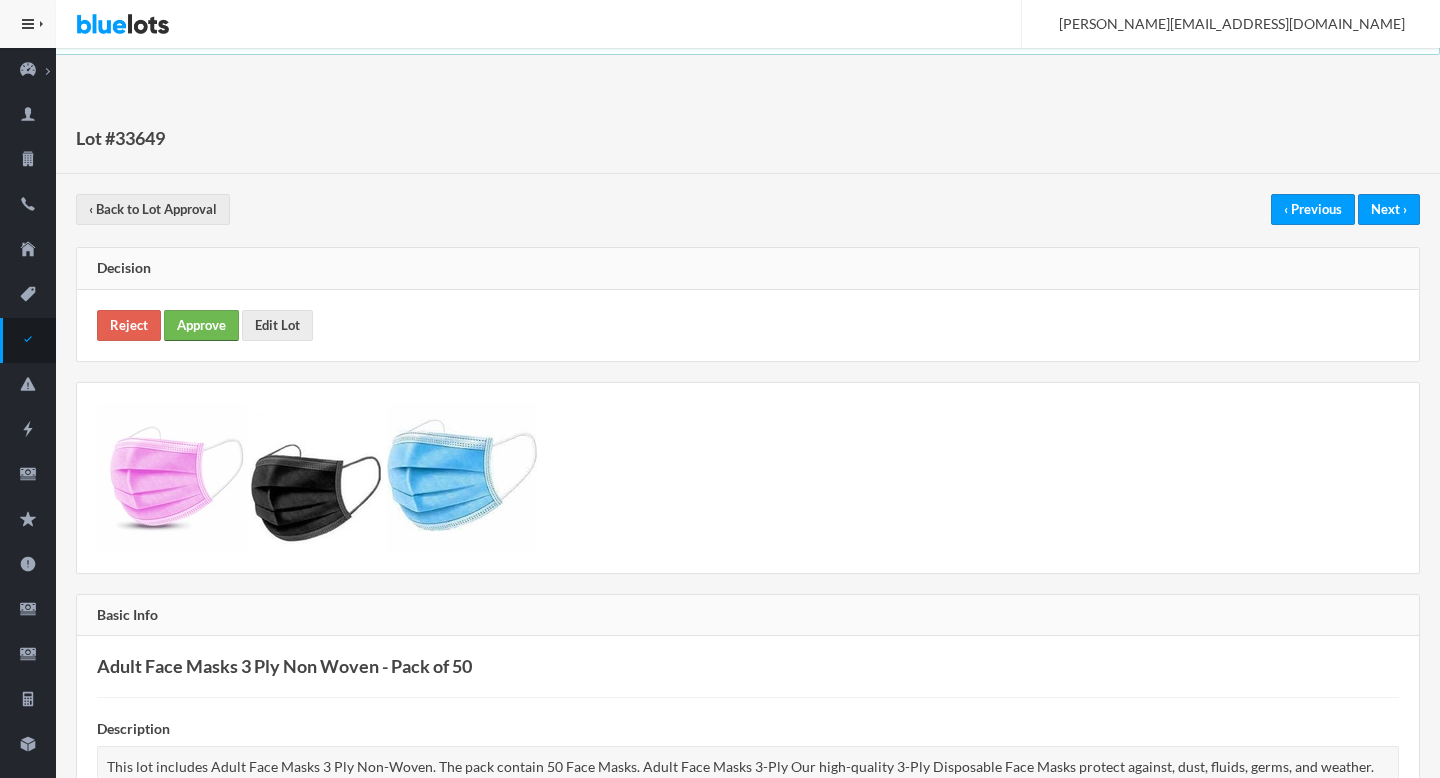 click on "Approve" at bounding box center (201, 325) 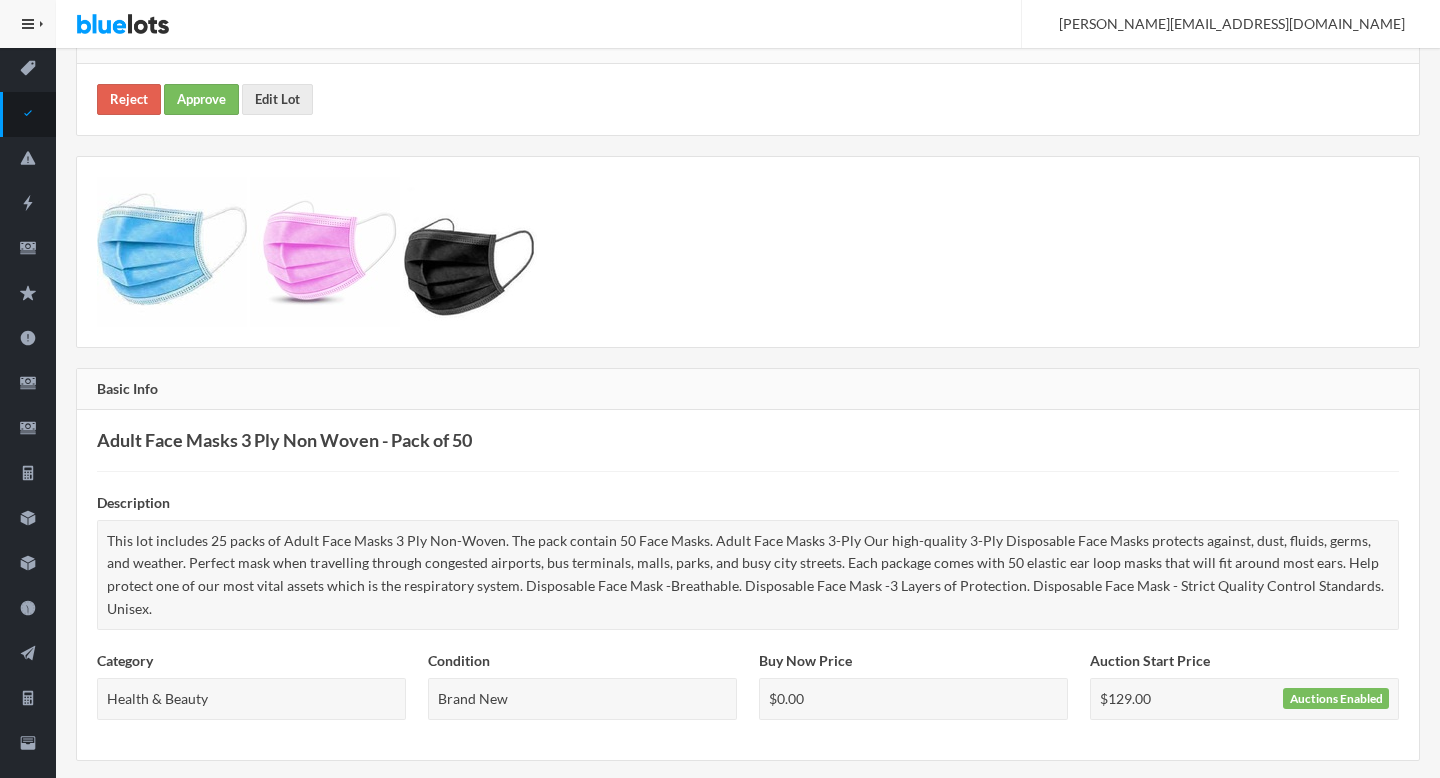 scroll, scrollTop: 0, scrollLeft: 0, axis: both 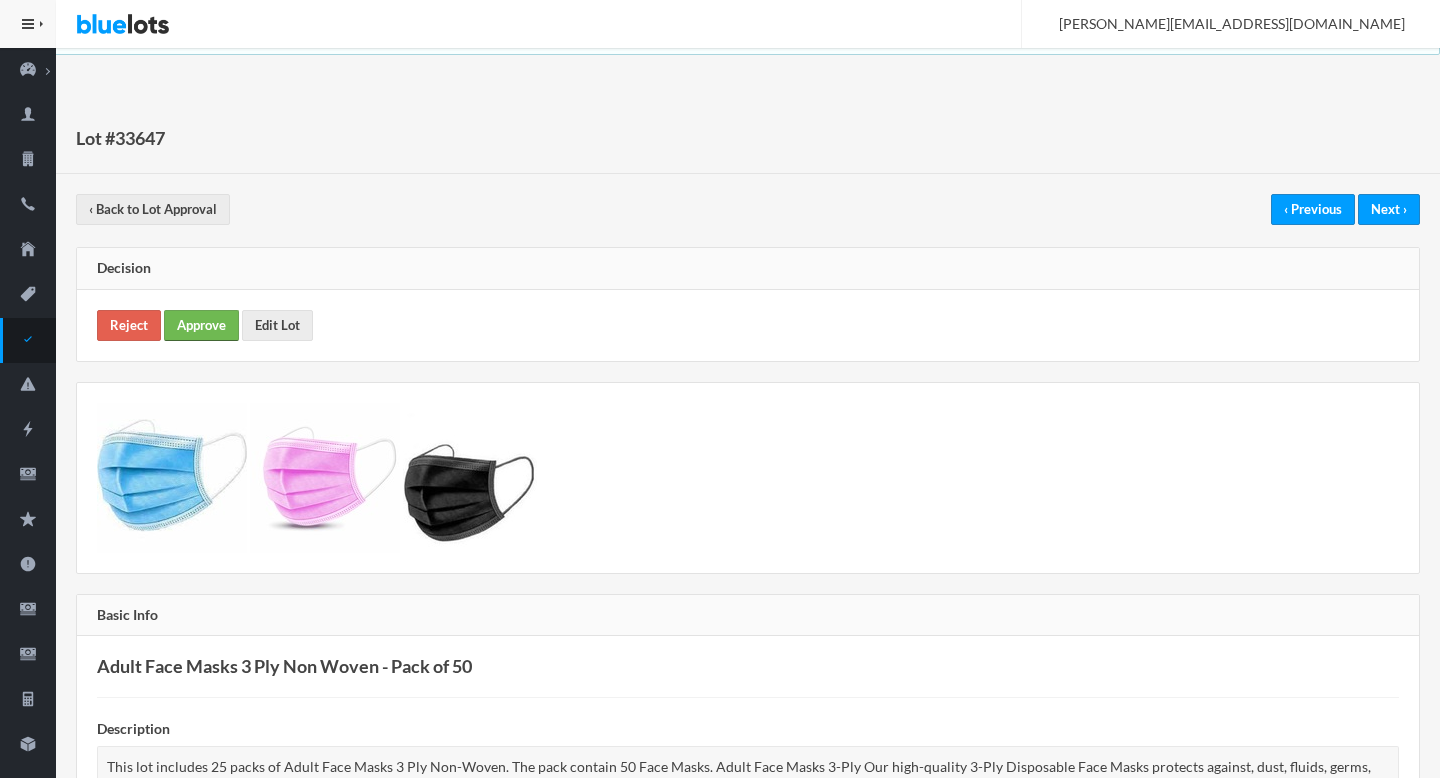 click on "Approve" at bounding box center [201, 325] 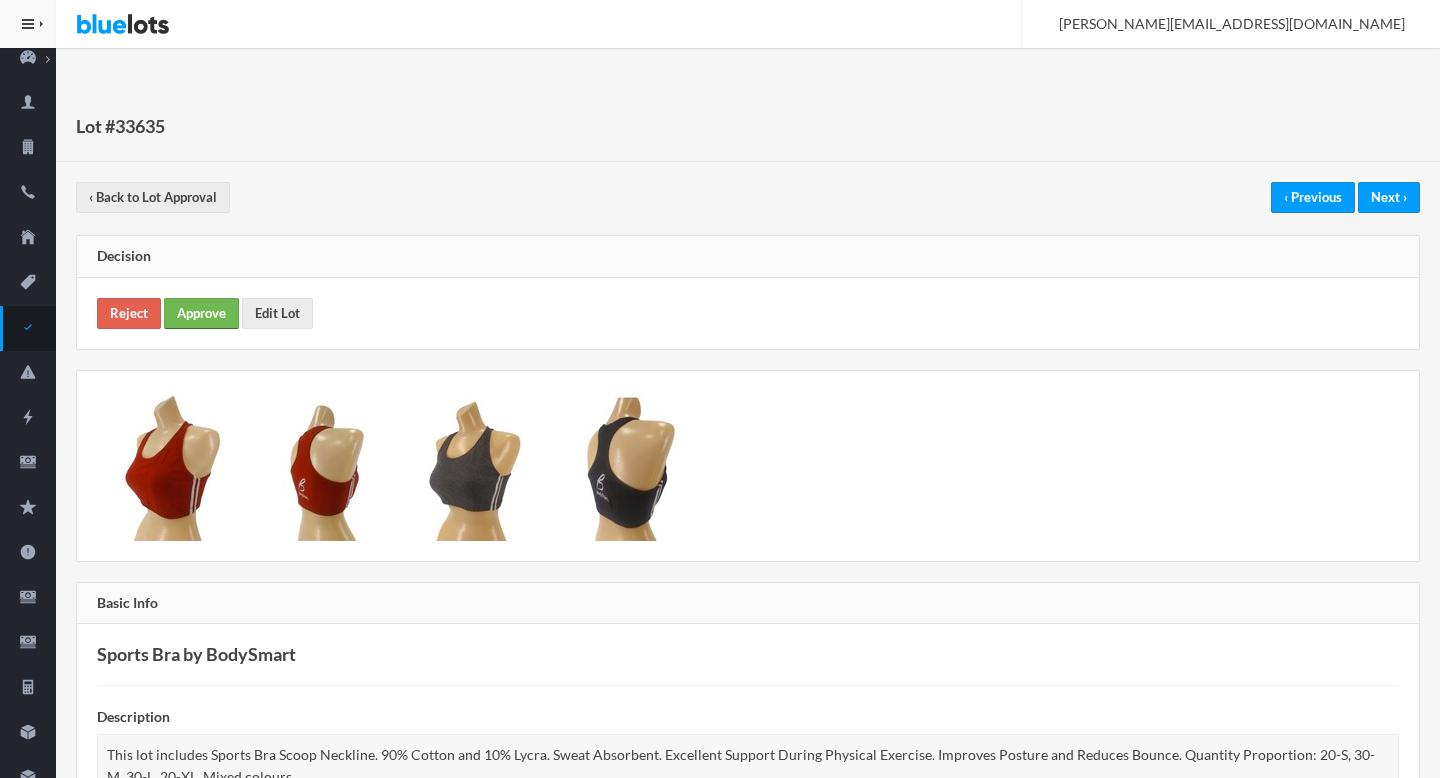 scroll, scrollTop: 0, scrollLeft: 0, axis: both 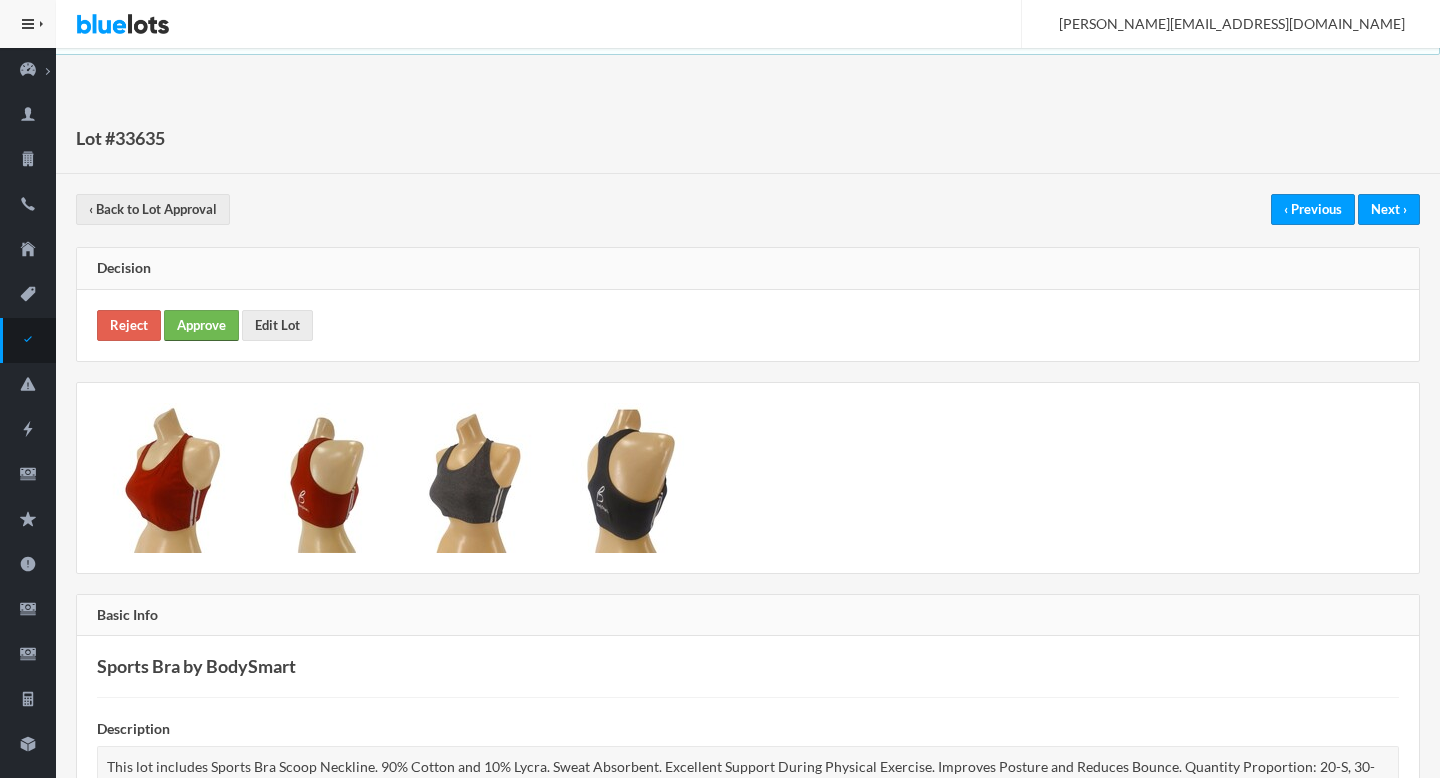 click on "Approve" at bounding box center [201, 325] 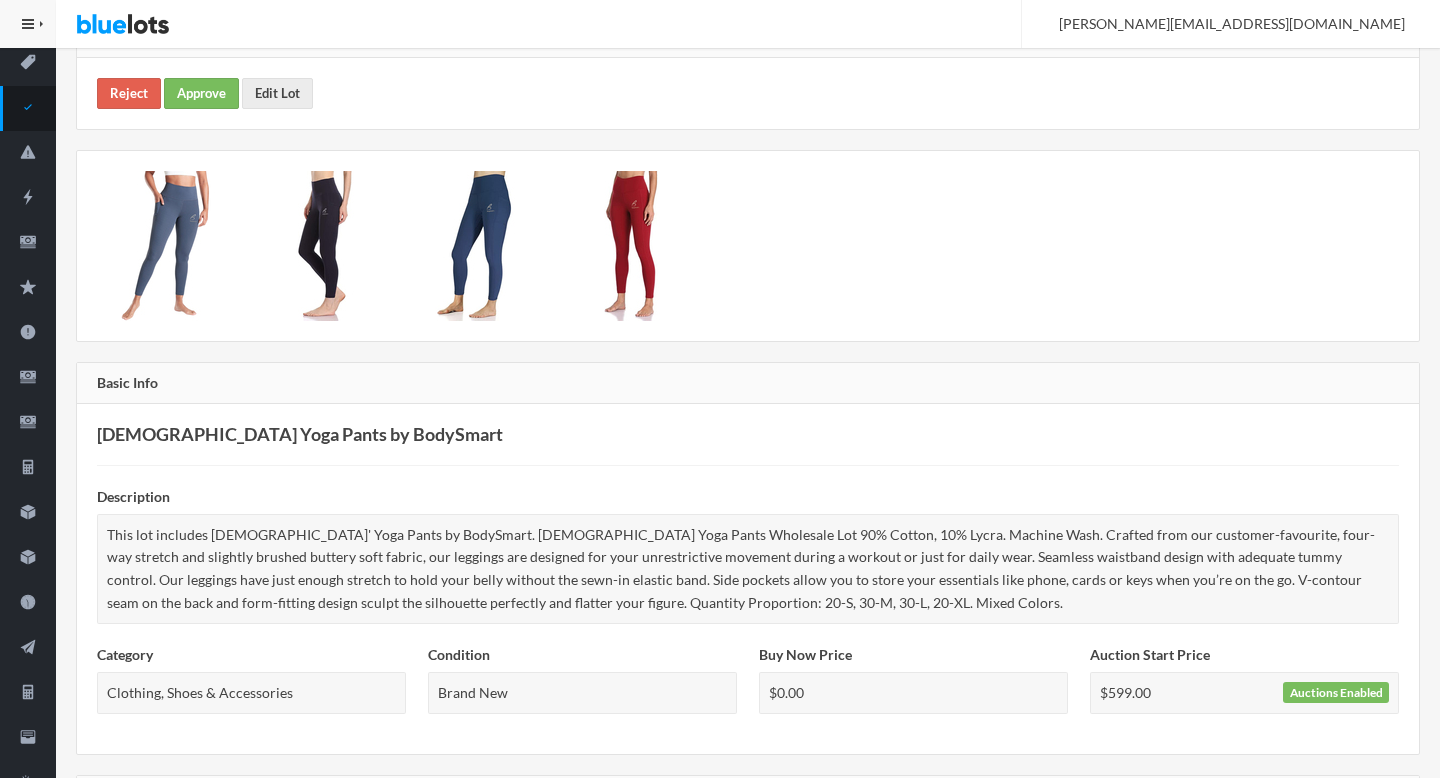 scroll, scrollTop: 0, scrollLeft: 0, axis: both 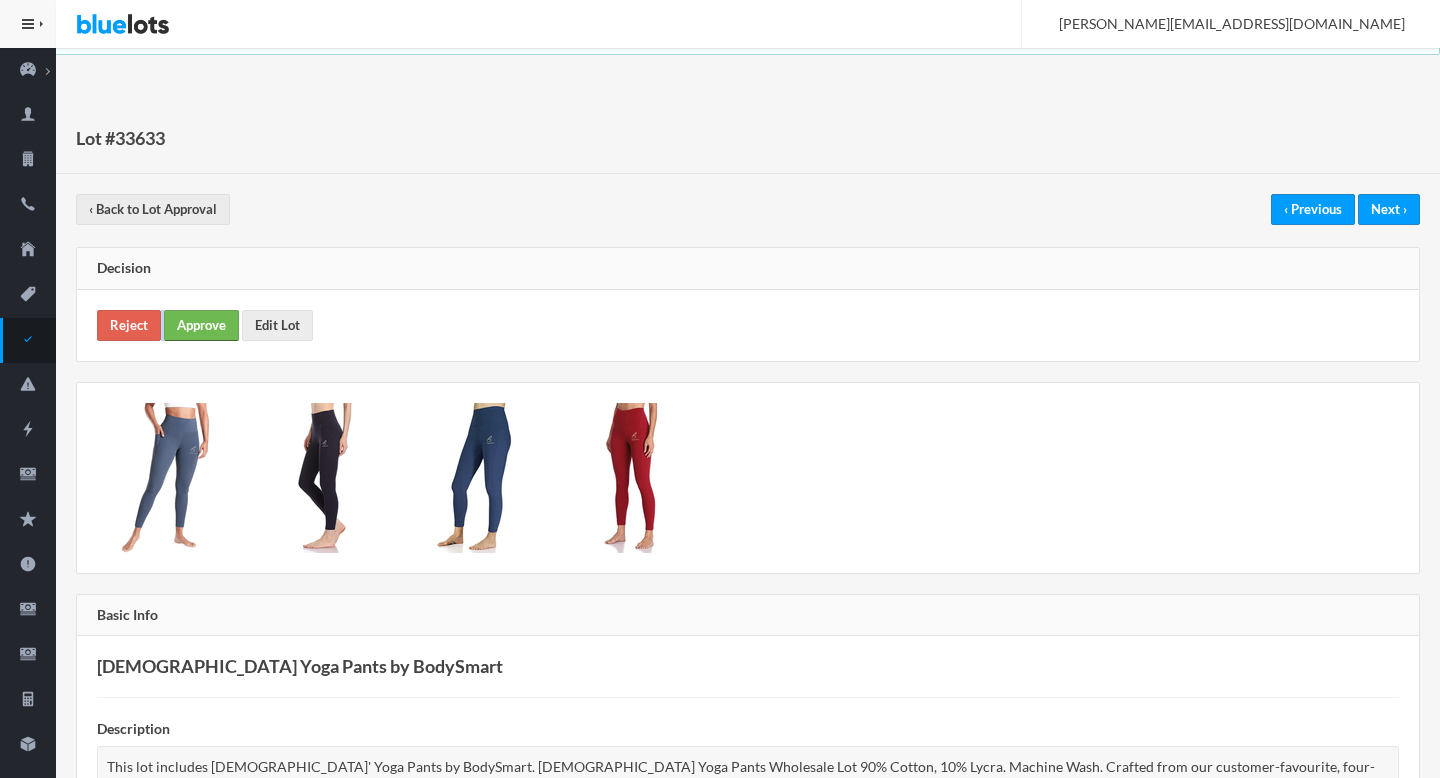 click on "Reject
Approve
Edit Lot" at bounding box center (748, 325) 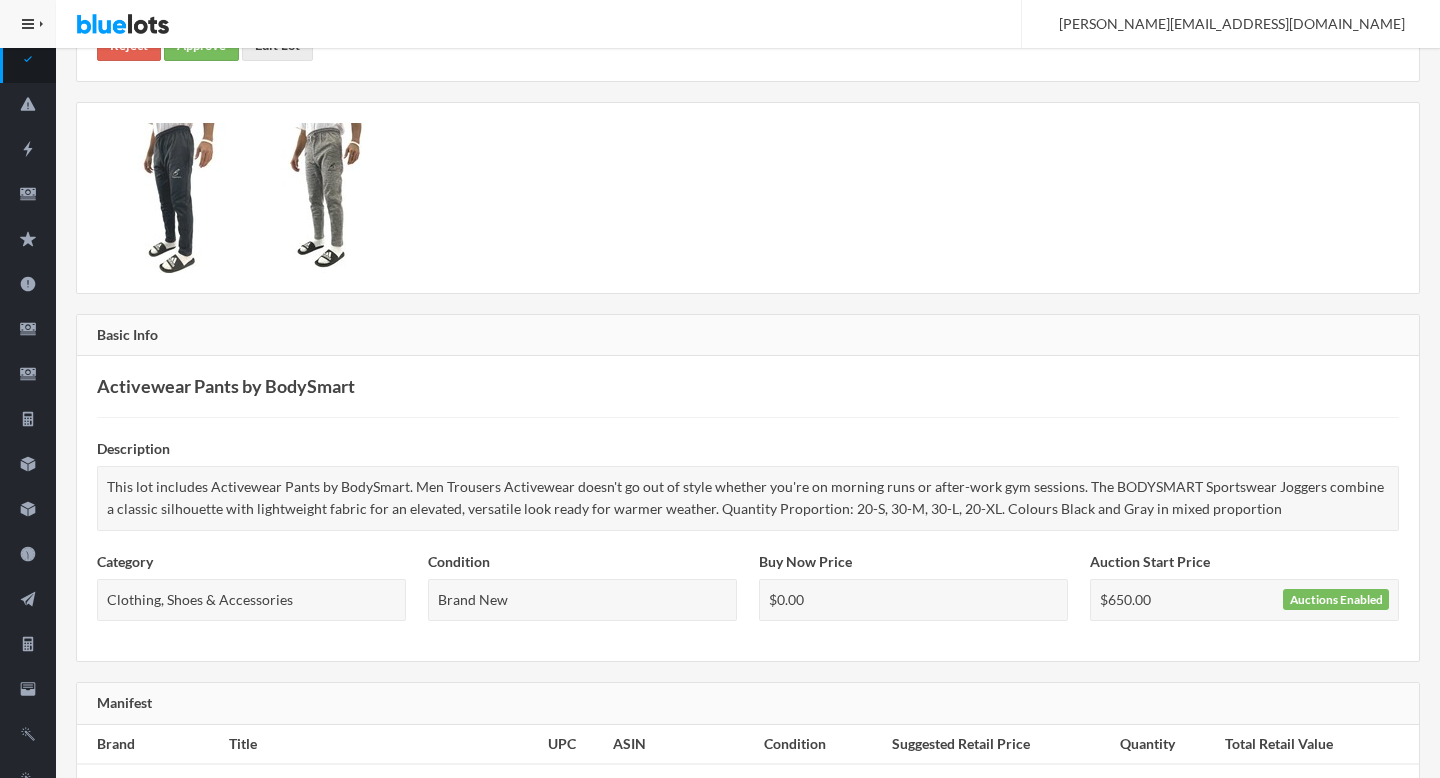 scroll, scrollTop: 0, scrollLeft: 0, axis: both 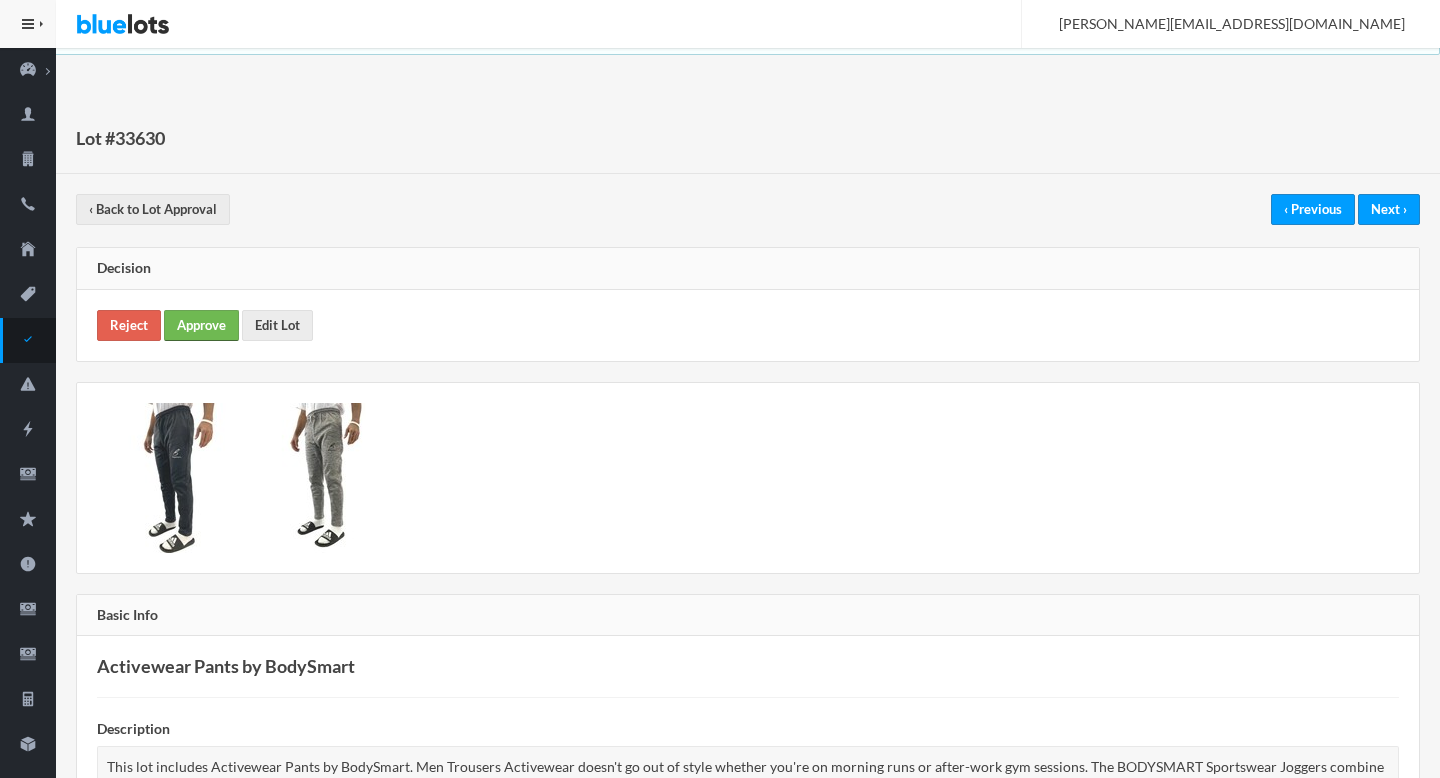 click on "Approve" at bounding box center [201, 325] 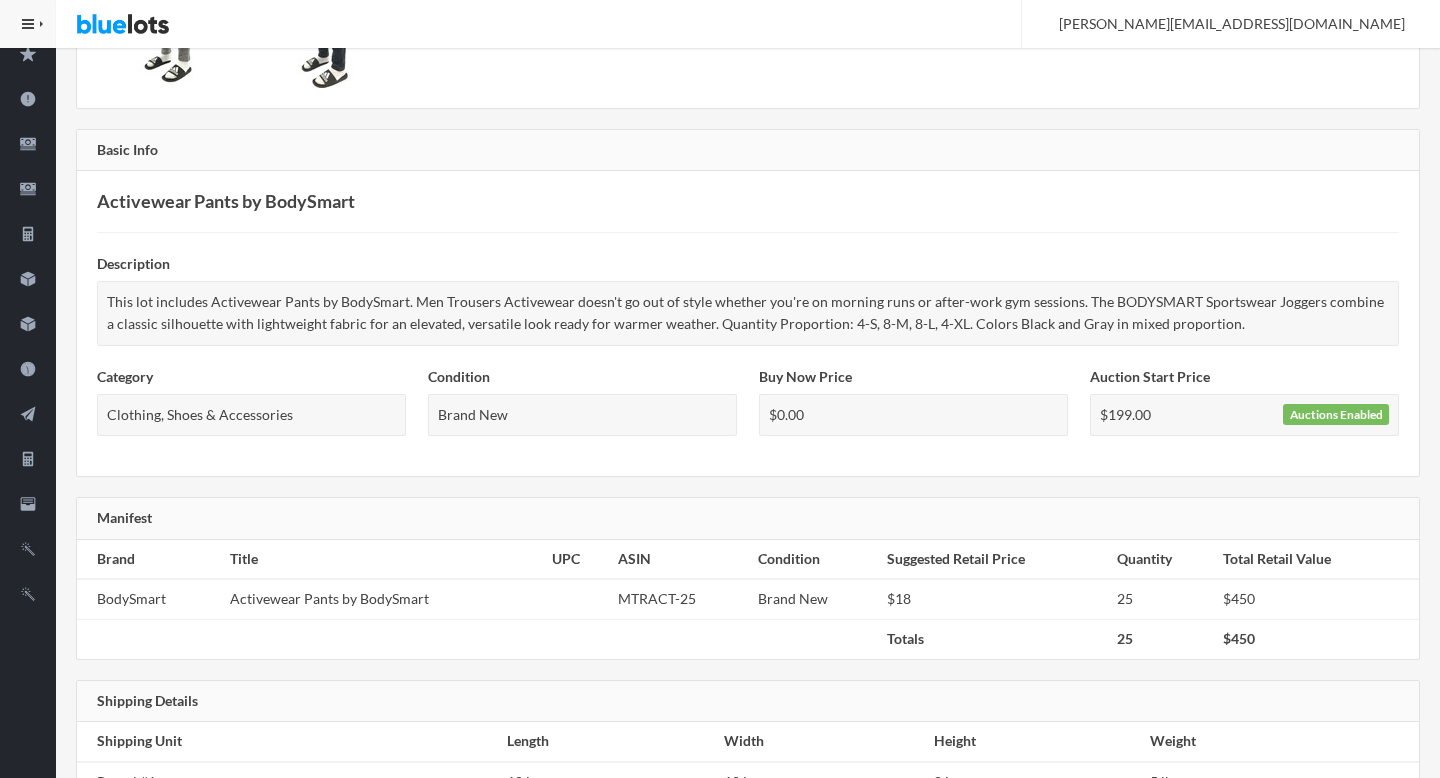 scroll, scrollTop: 0, scrollLeft: 0, axis: both 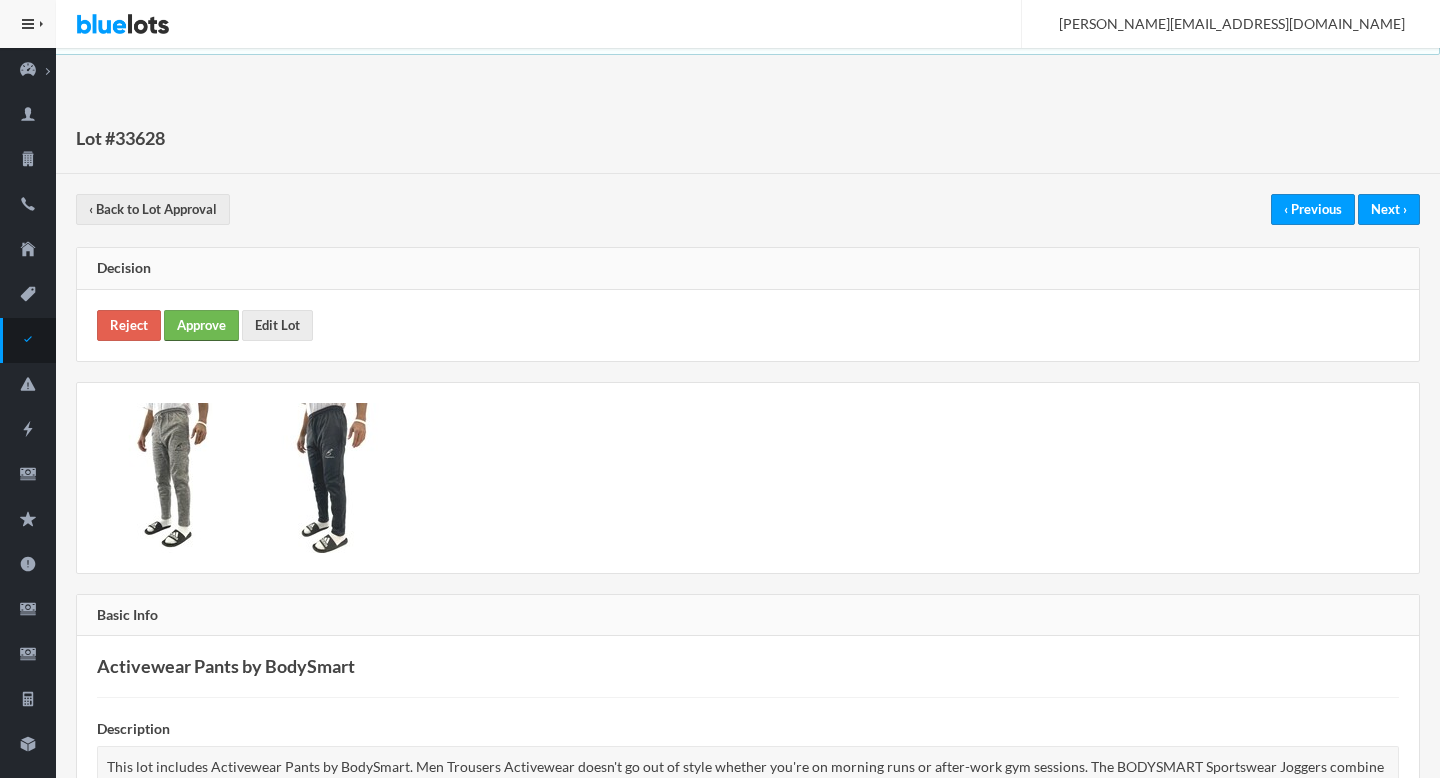 click on "Approve" at bounding box center (201, 325) 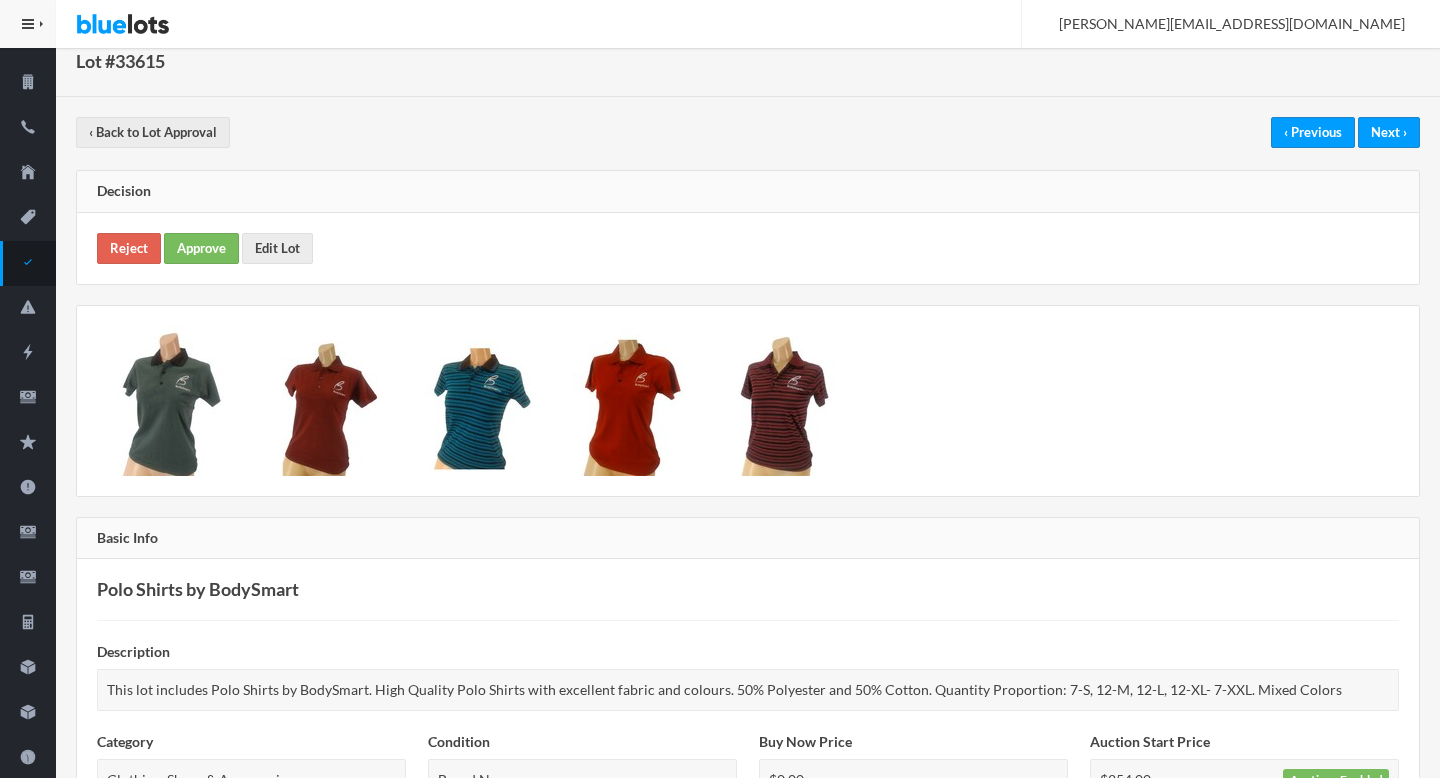 scroll, scrollTop: 0, scrollLeft: 0, axis: both 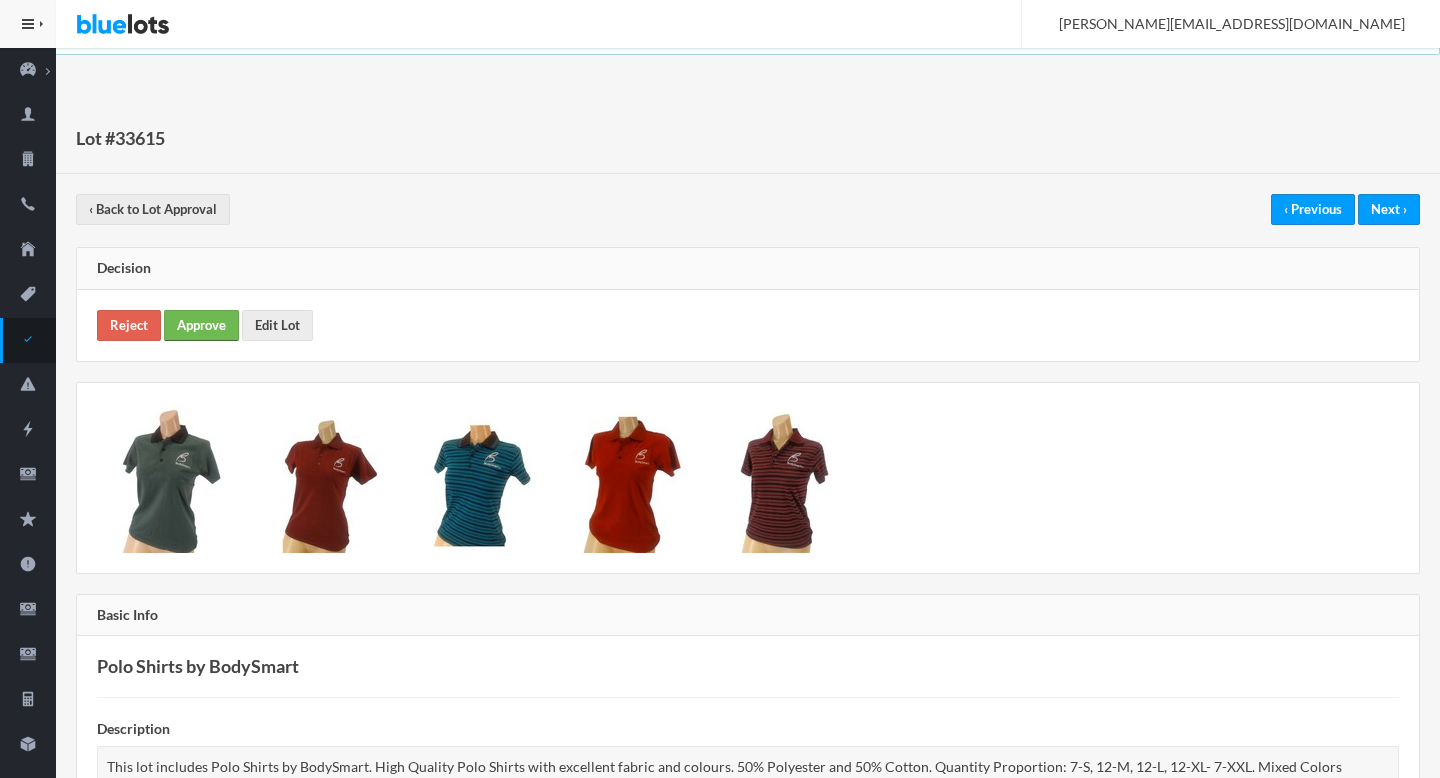 click on "Approve" at bounding box center [201, 325] 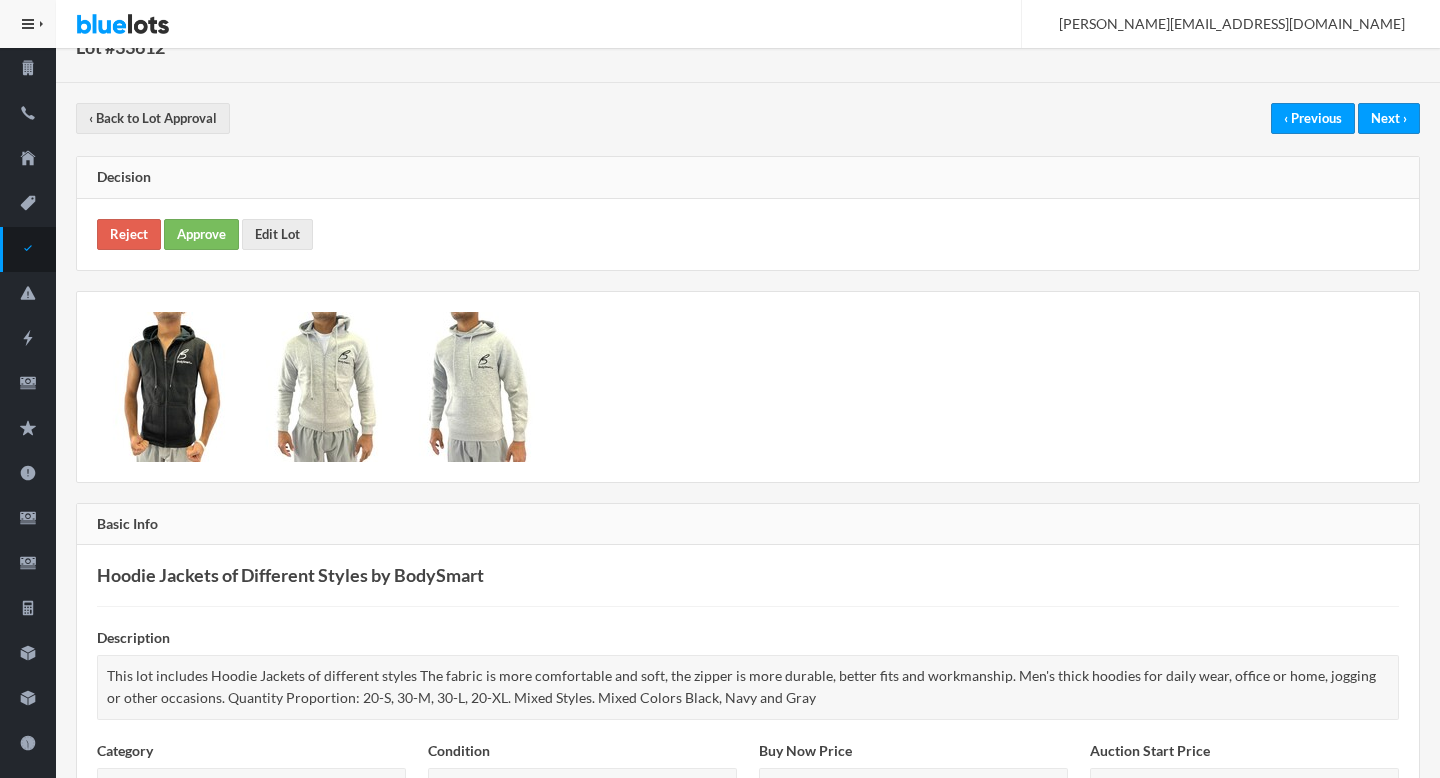 scroll, scrollTop: 0, scrollLeft: 0, axis: both 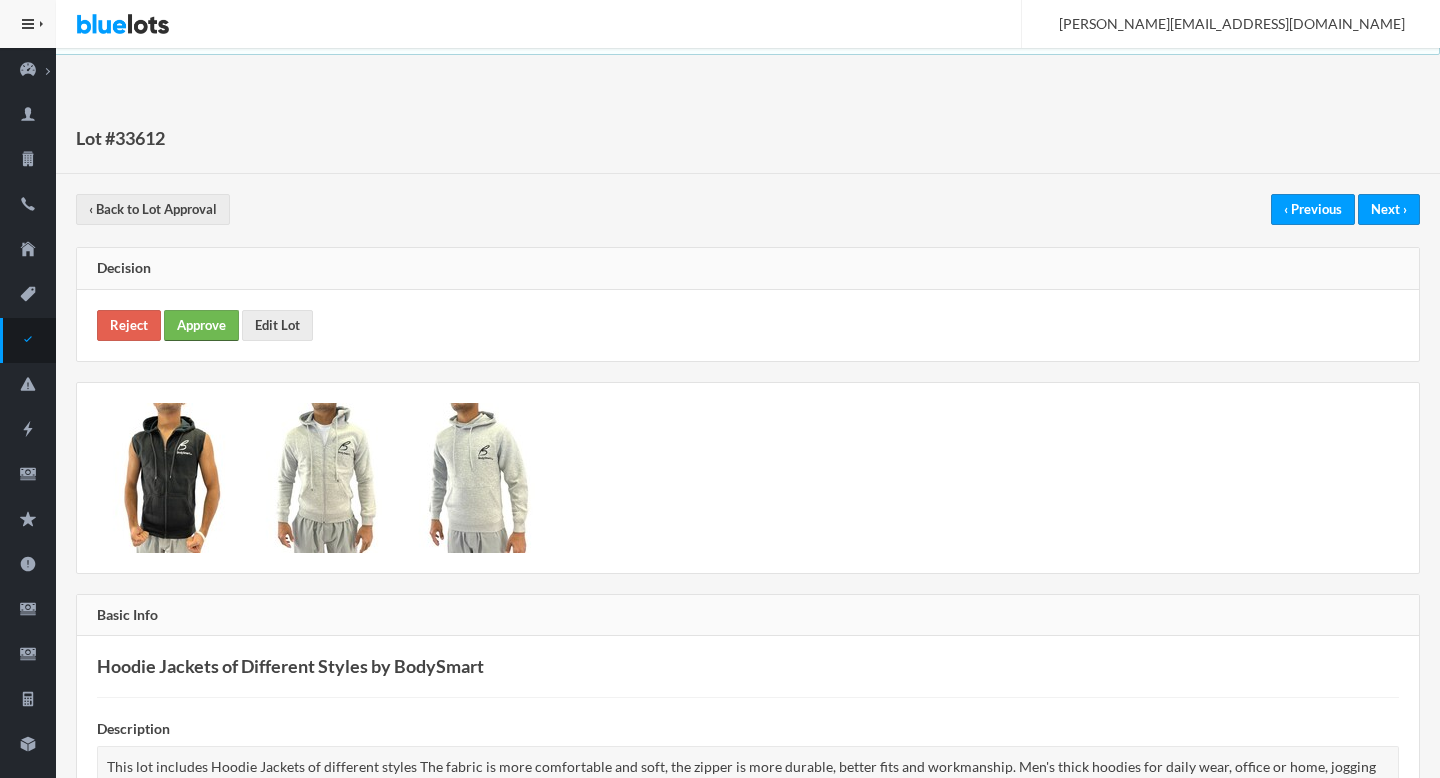 click on "Approve" at bounding box center [201, 325] 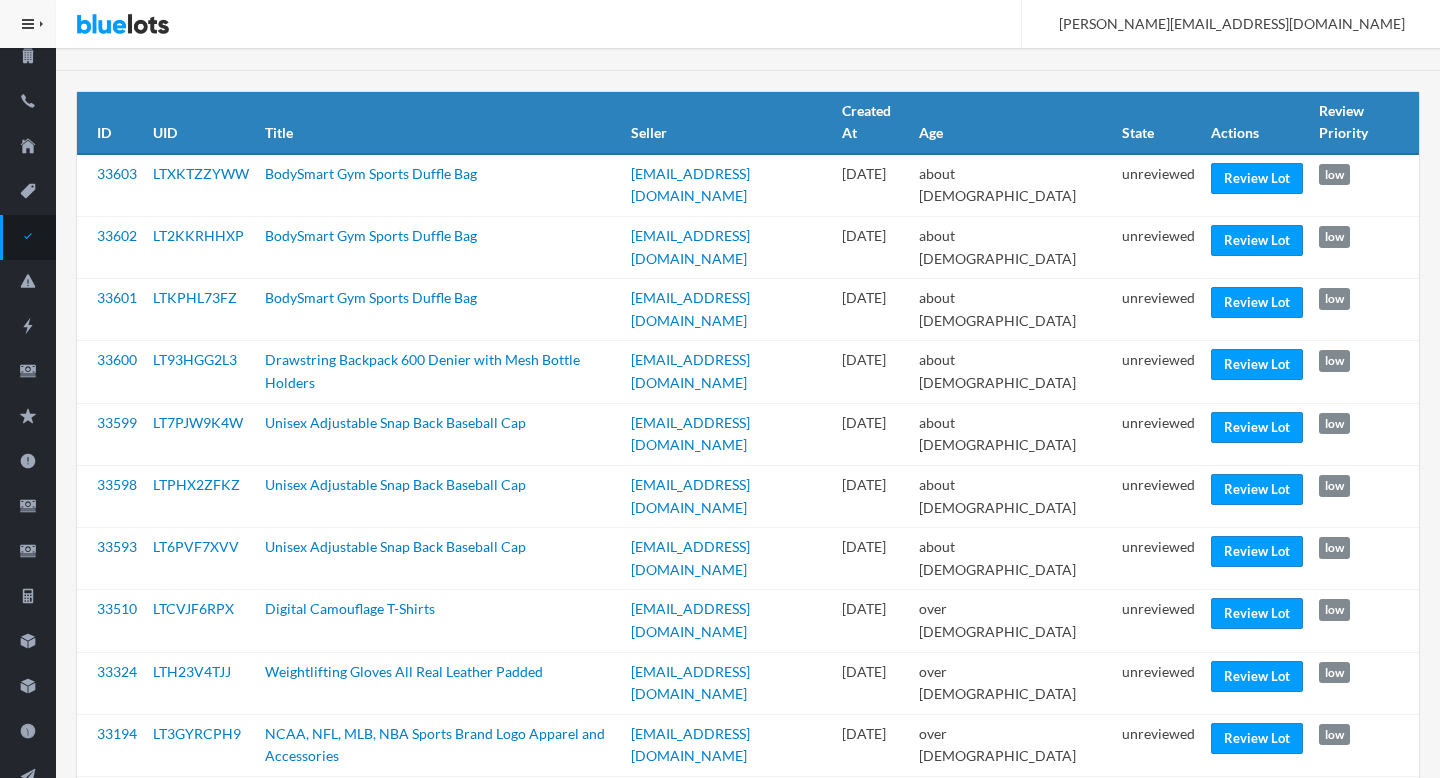 scroll, scrollTop: 113, scrollLeft: 0, axis: vertical 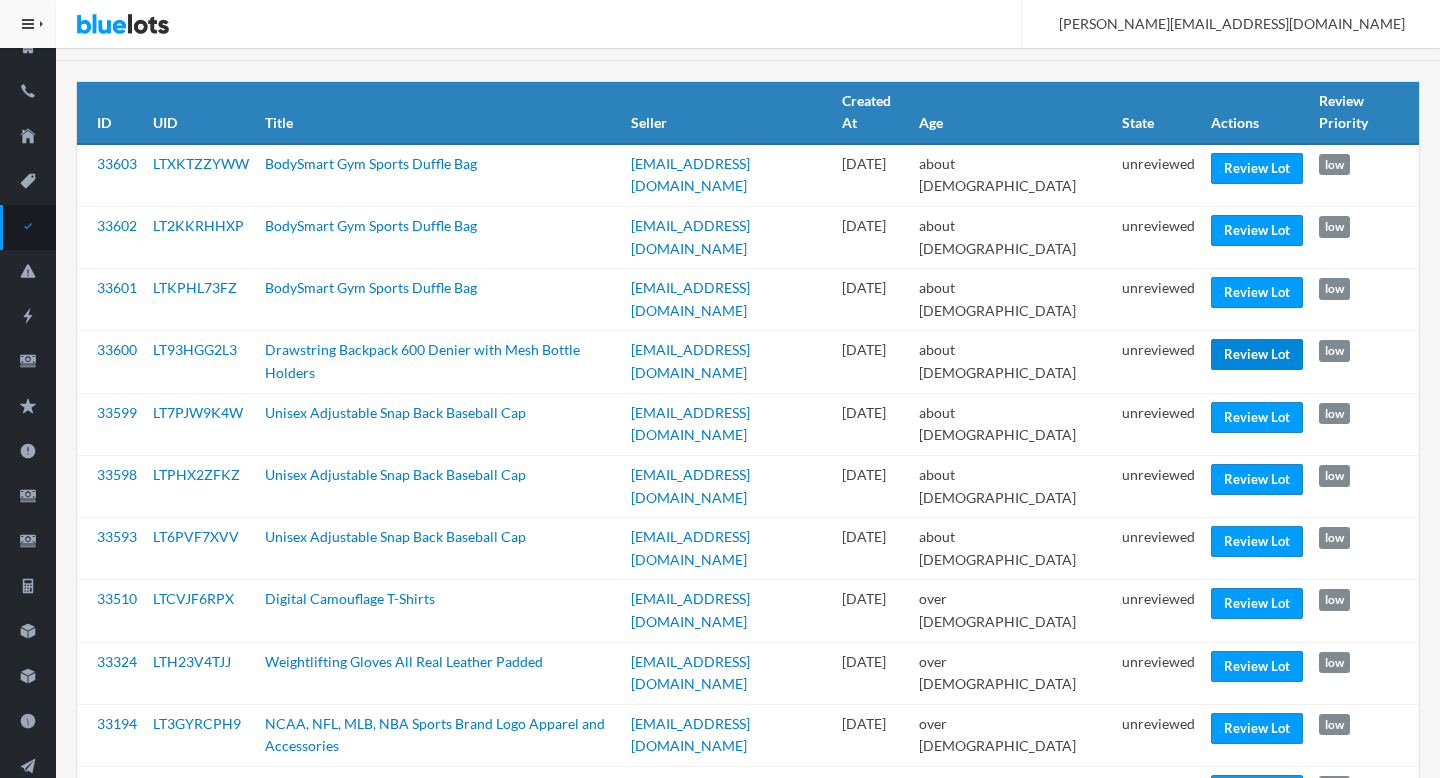 click on "Review Lot" at bounding box center [1257, 354] 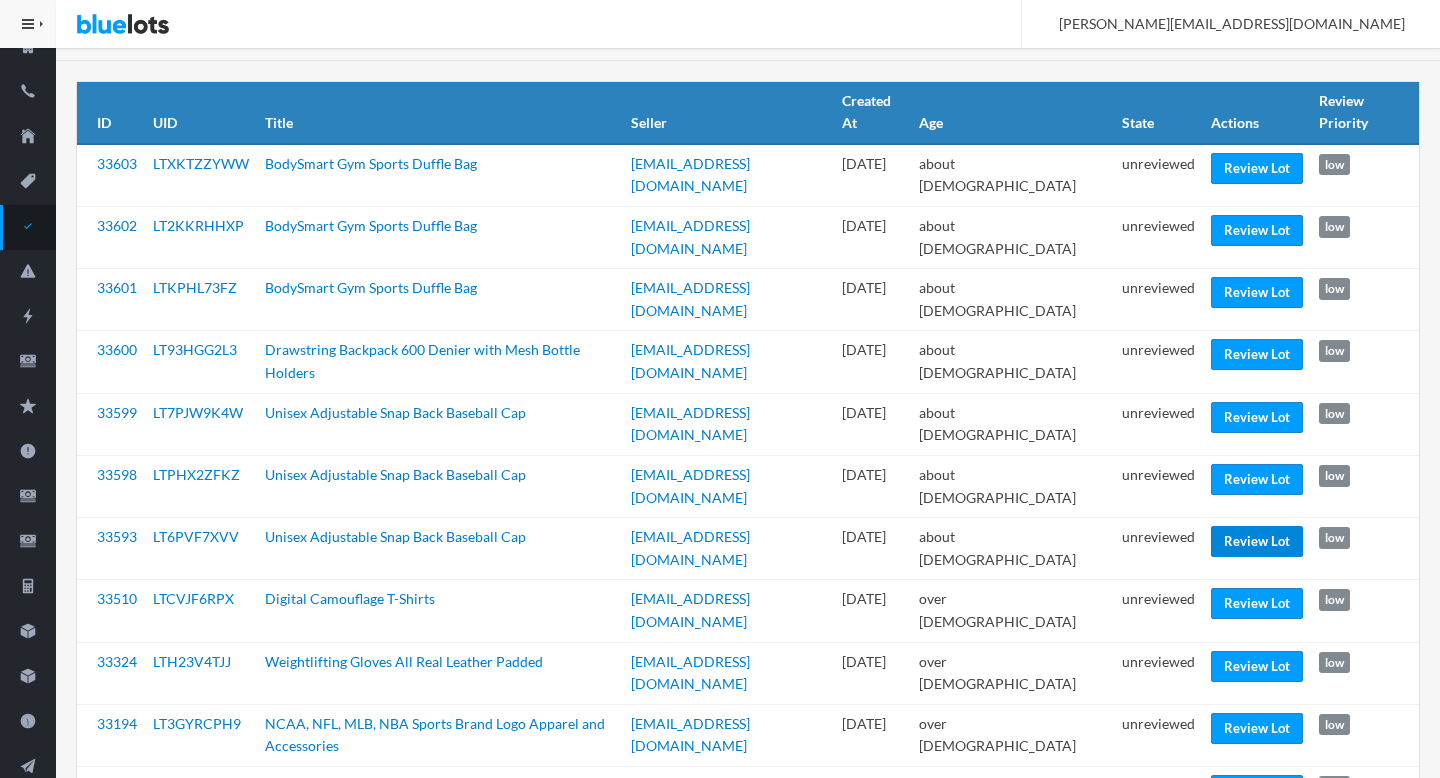 click on "Review Lot" at bounding box center (1257, 541) 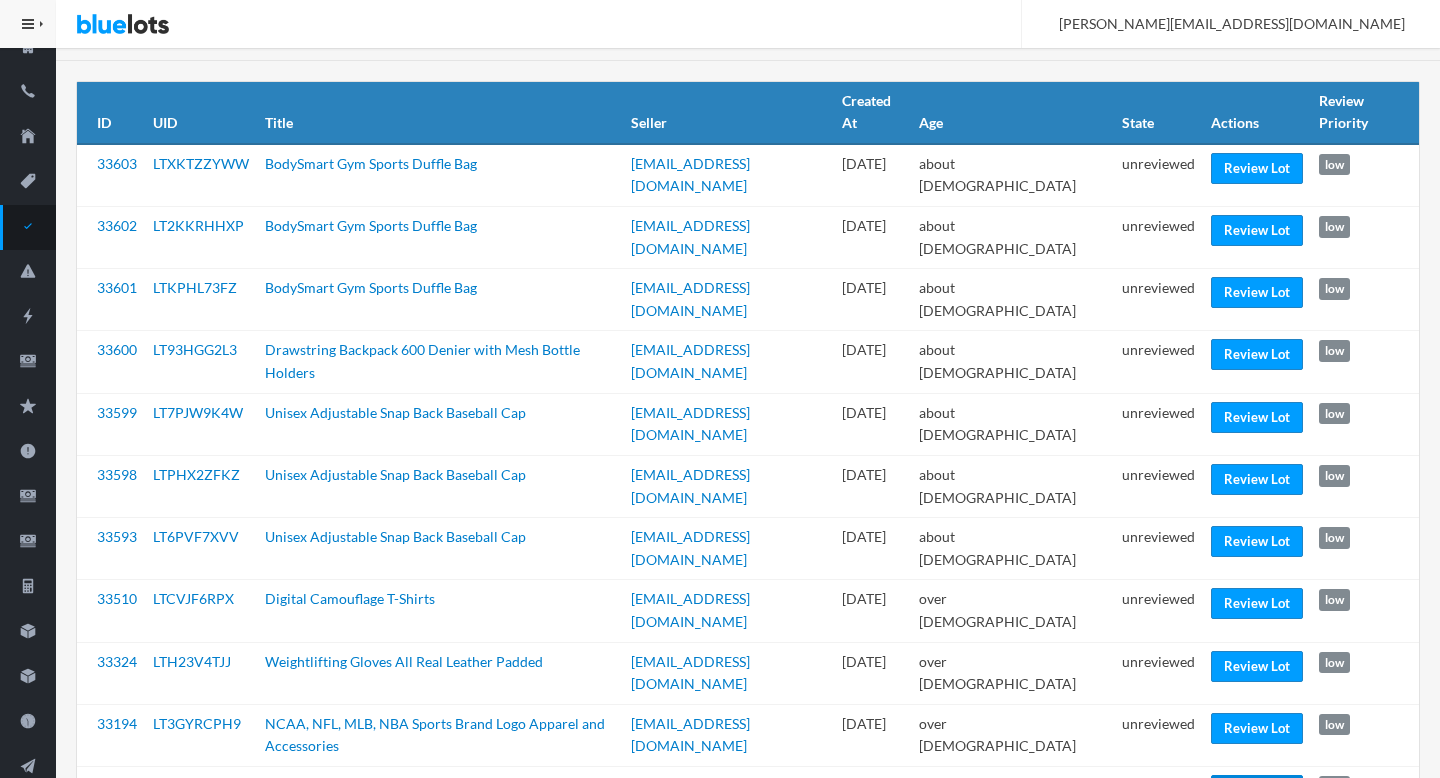 click on "Review Lot" at bounding box center (1257, 790) 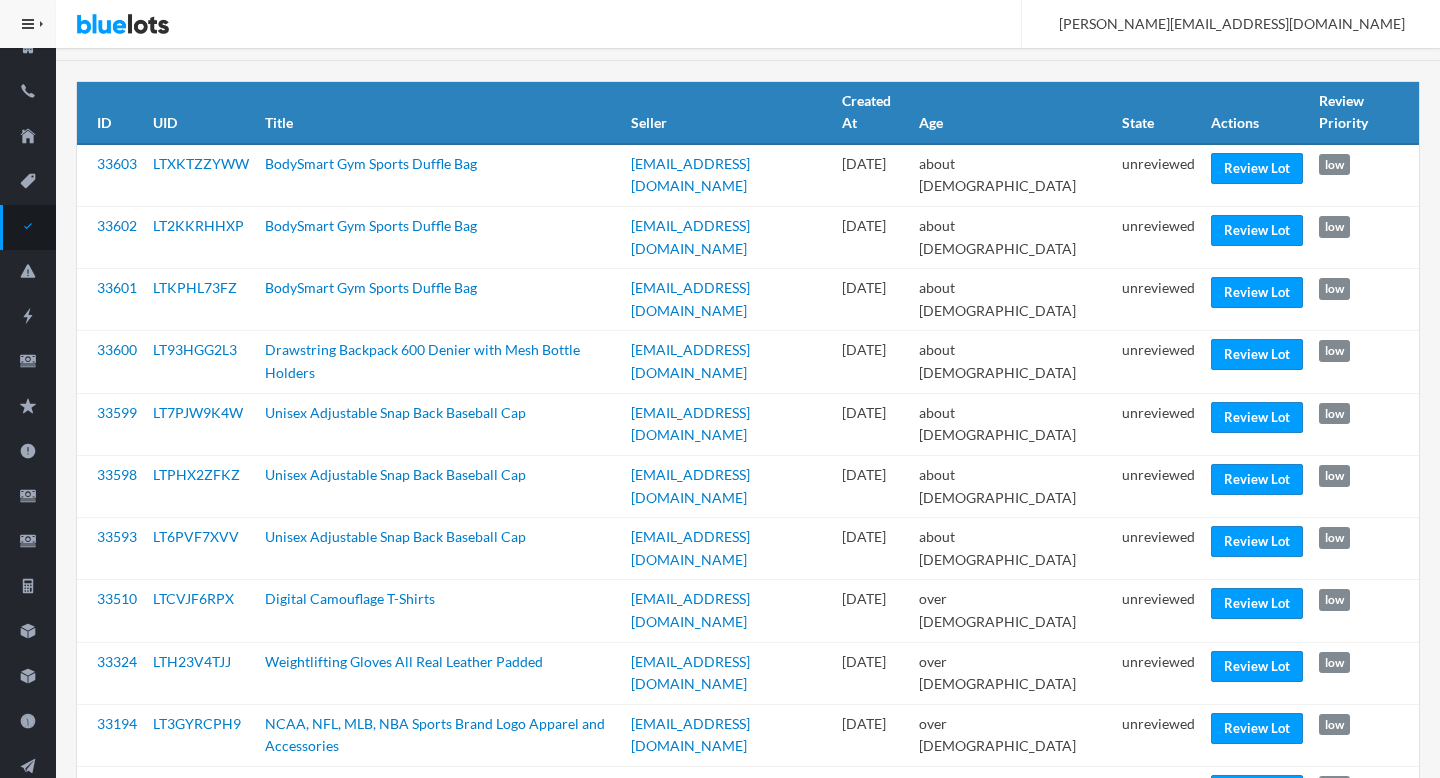 click on "unreviewed" at bounding box center [1158, 798] 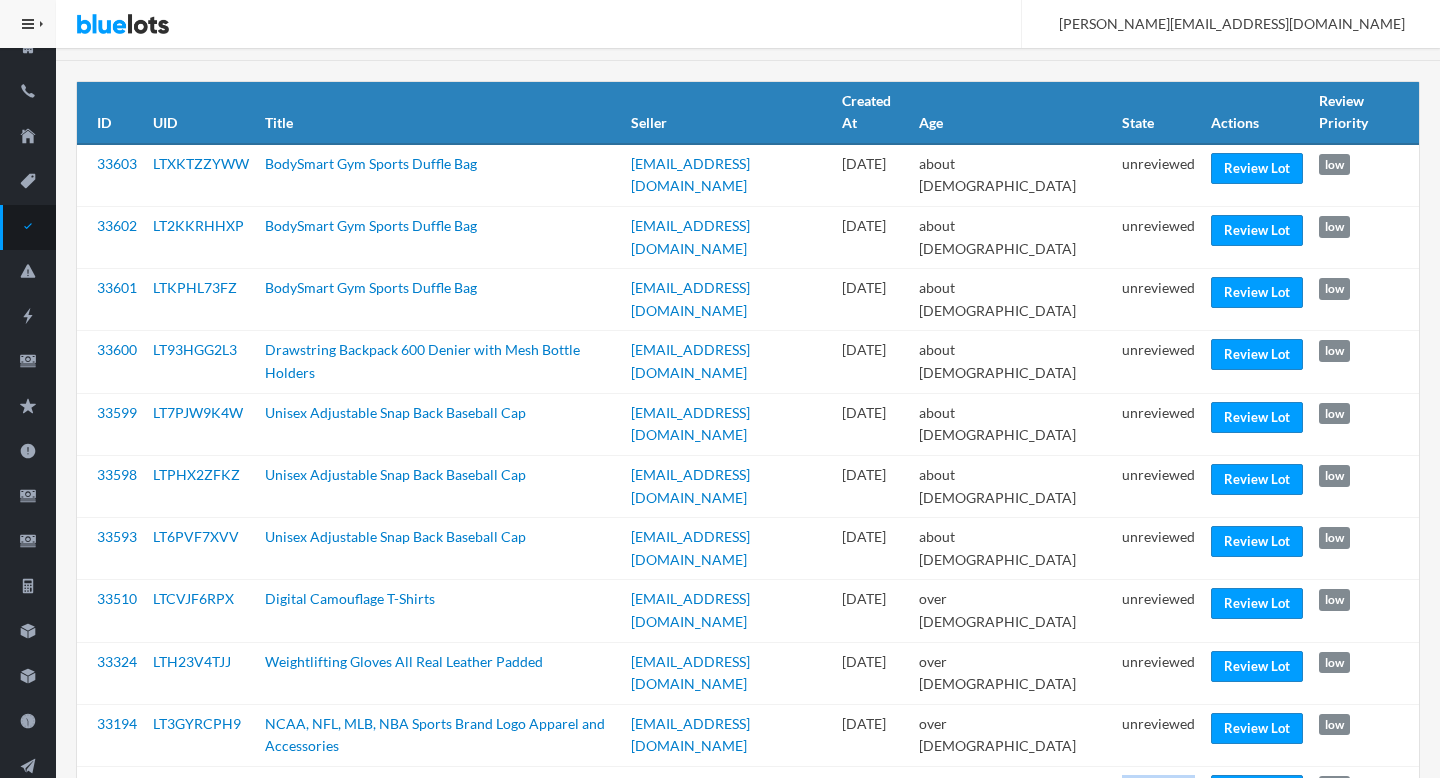 click on "unreviewed" at bounding box center [1158, 798] 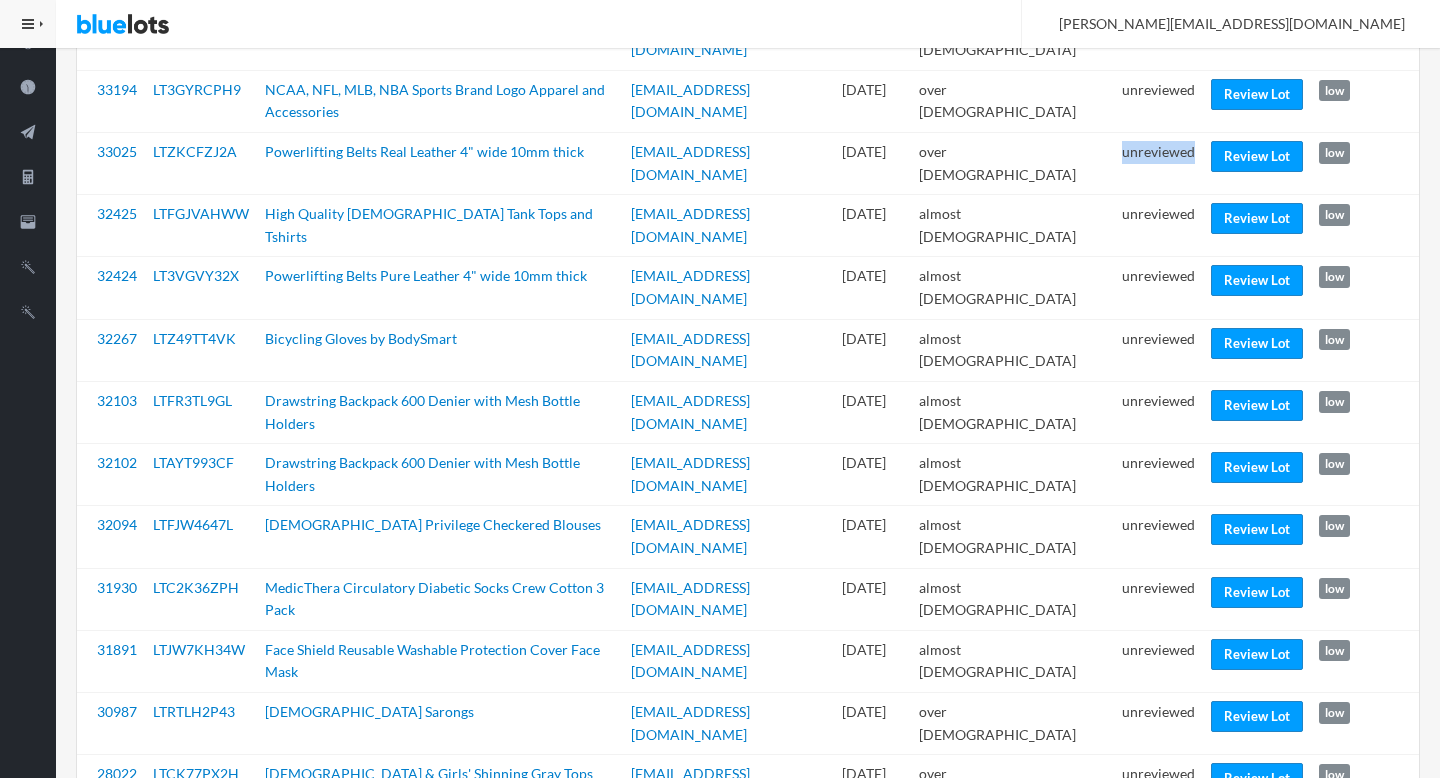 scroll, scrollTop: 774, scrollLeft: 0, axis: vertical 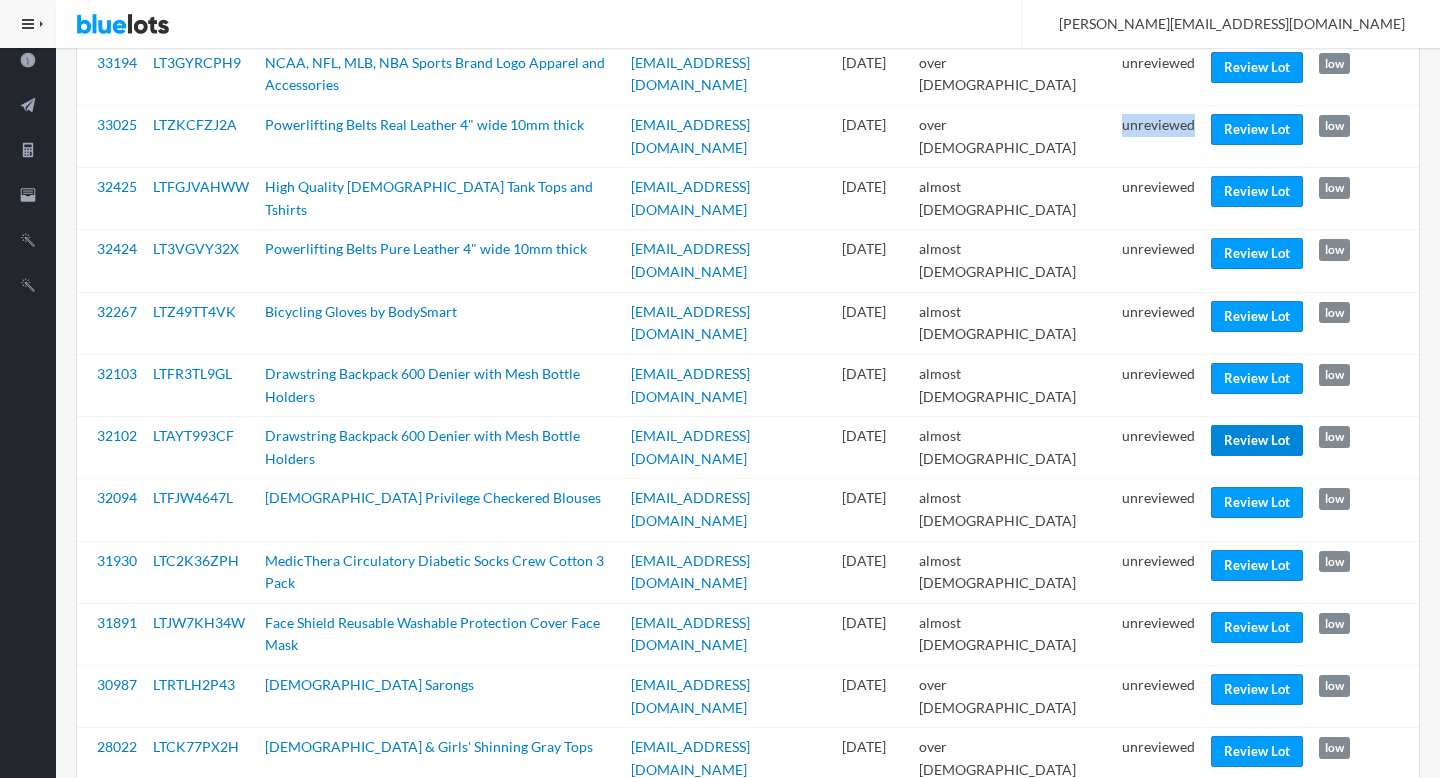 click on "Review Lot" at bounding box center [1257, 440] 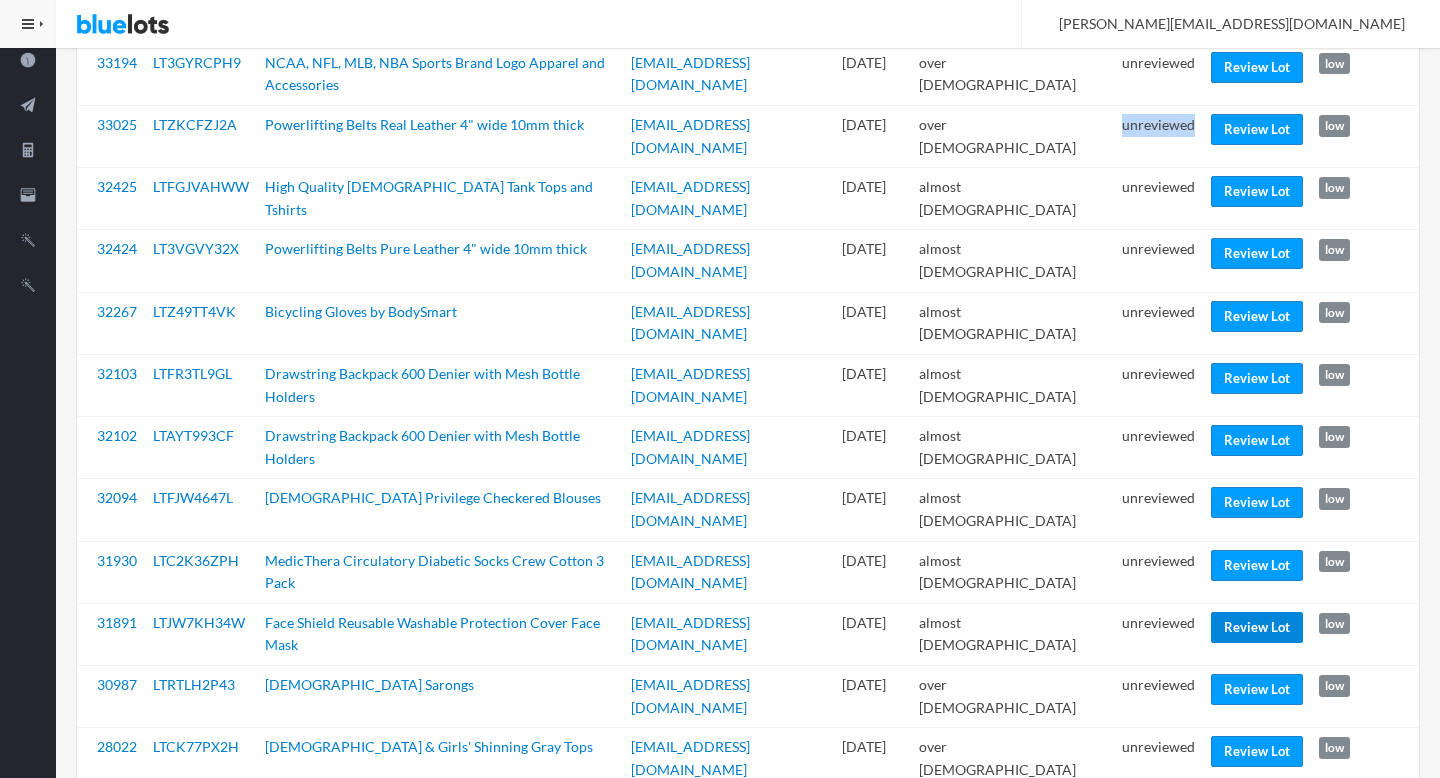 click on "Review Lot" at bounding box center (1257, 627) 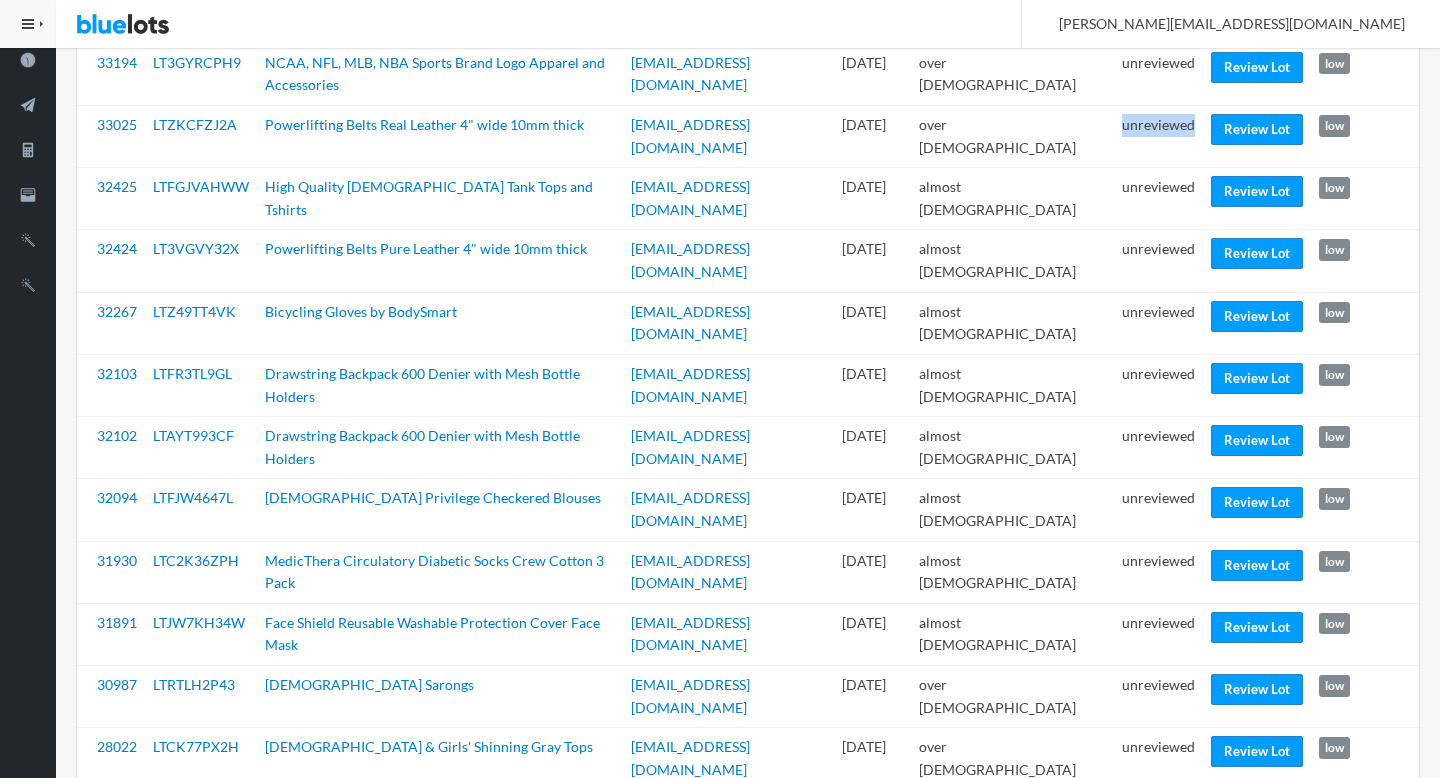 click on "Review Lot" at bounding box center (1257, 813) 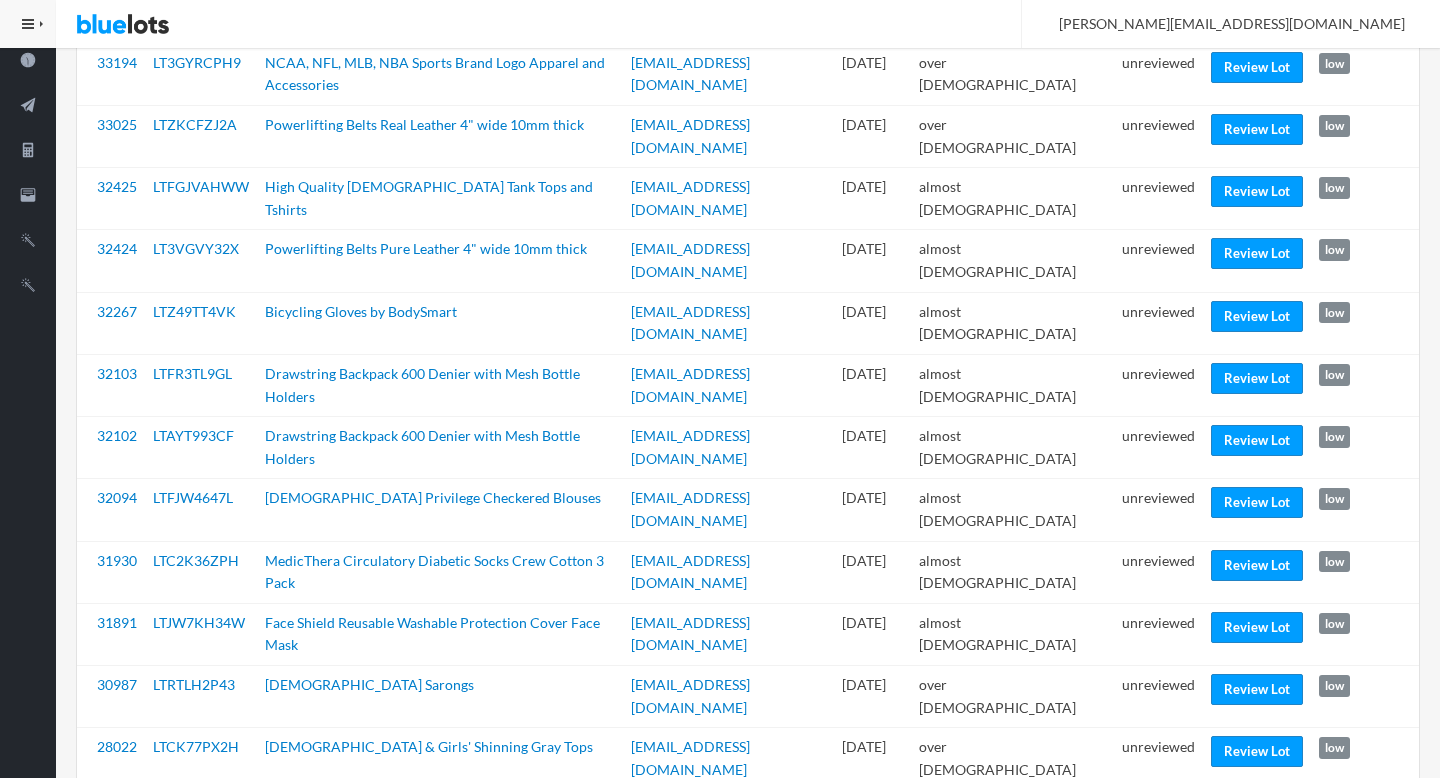click on "unreviewed" at bounding box center (1158, 821) 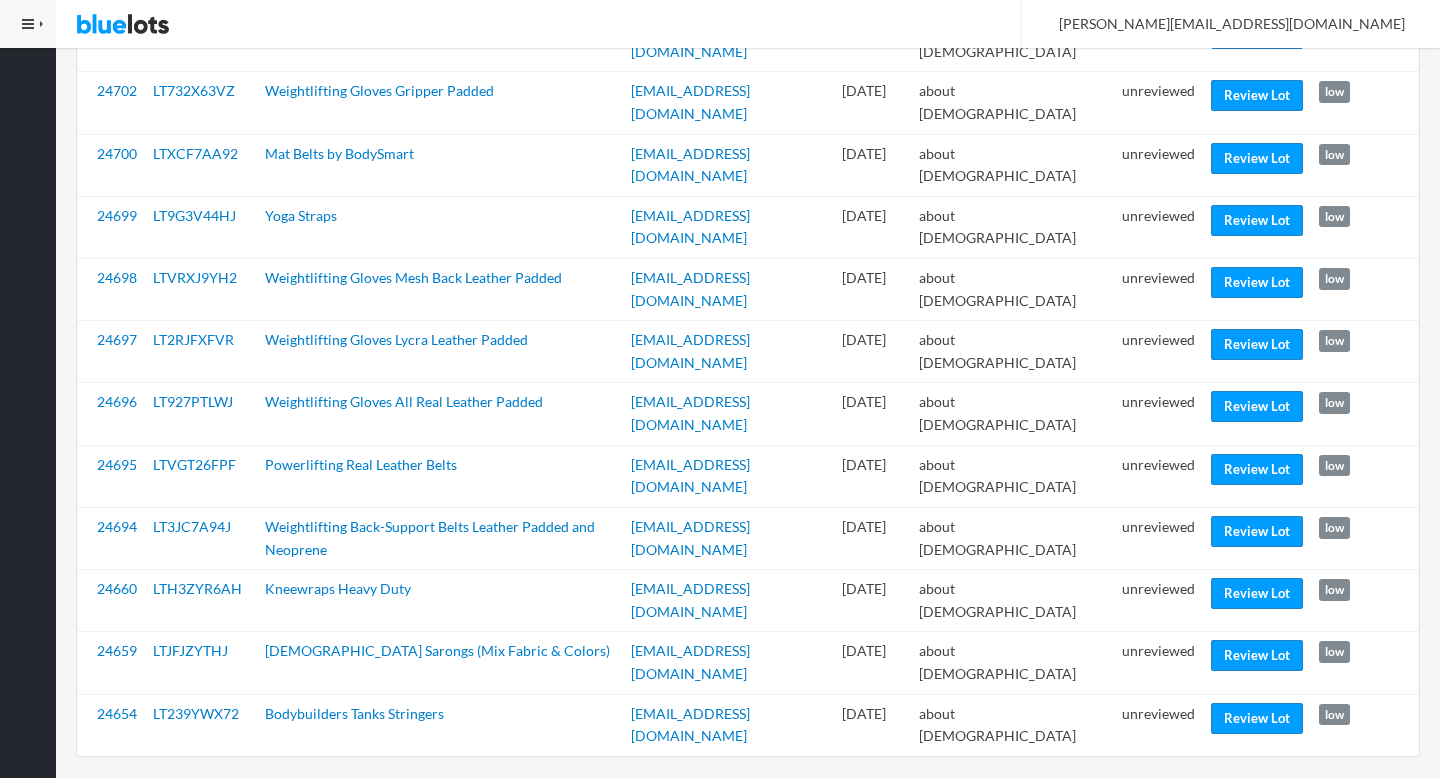 scroll, scrollTop: 2627, scrollLeft: 0, axis: vertical 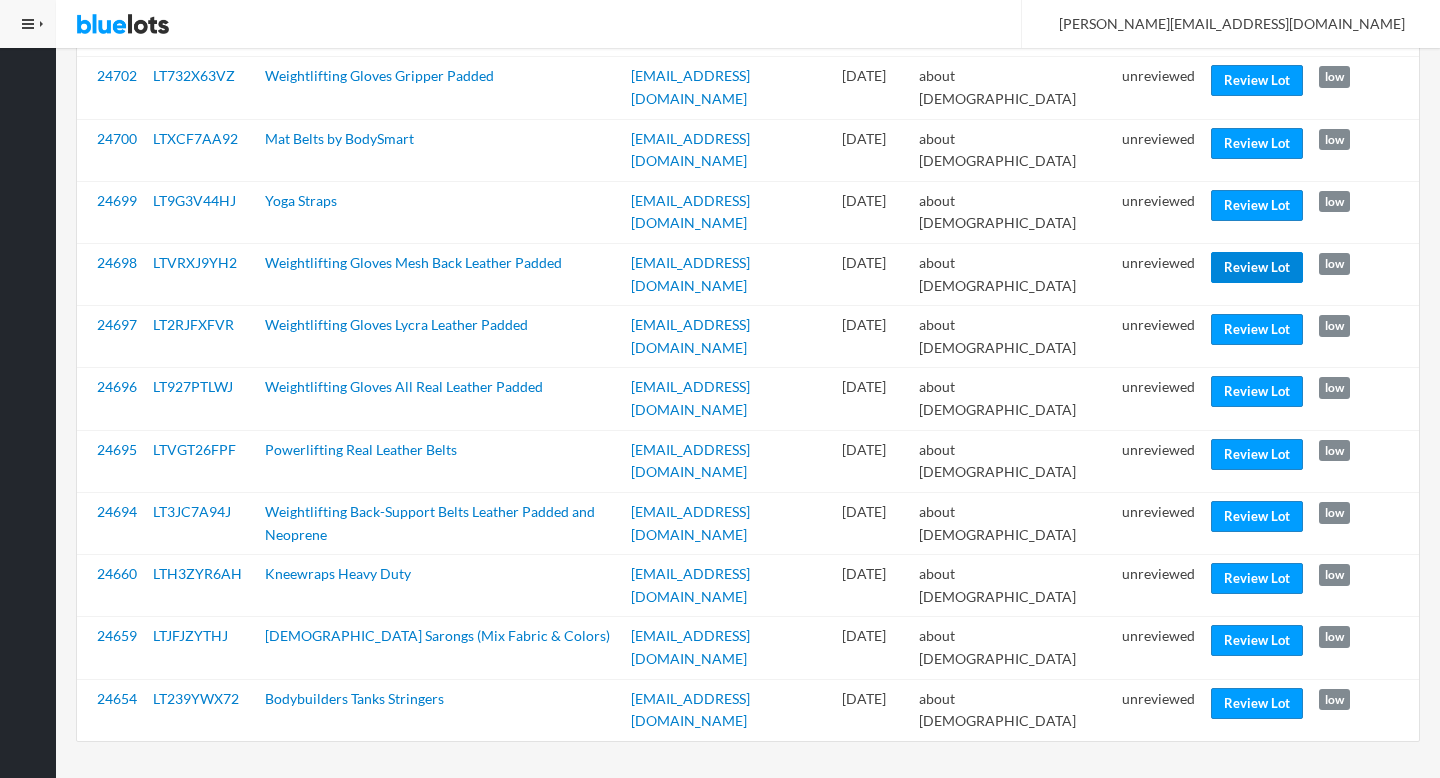 click on "Review Lot" at bounding box center (1257, 267) 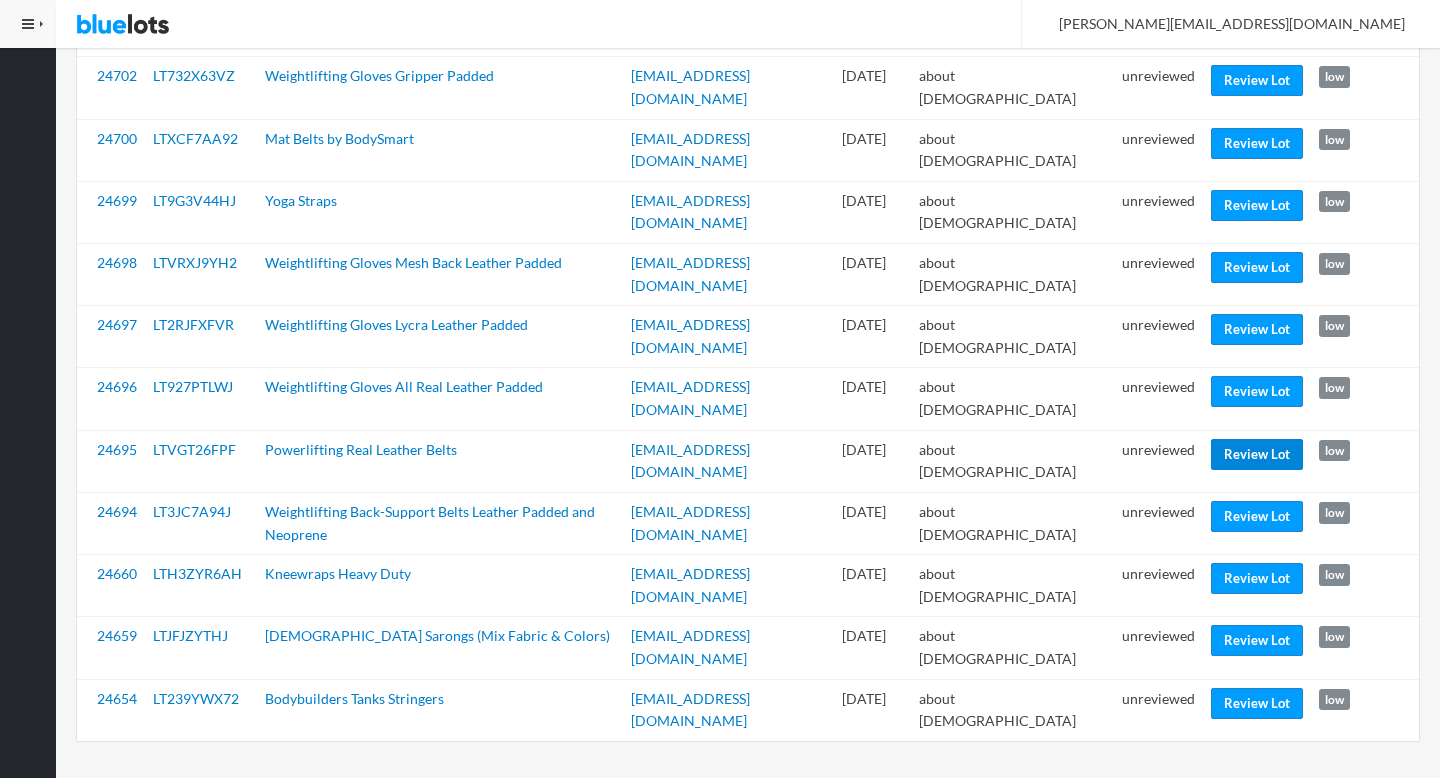 click on "Review Lot" at bounding box center [1257, 454] 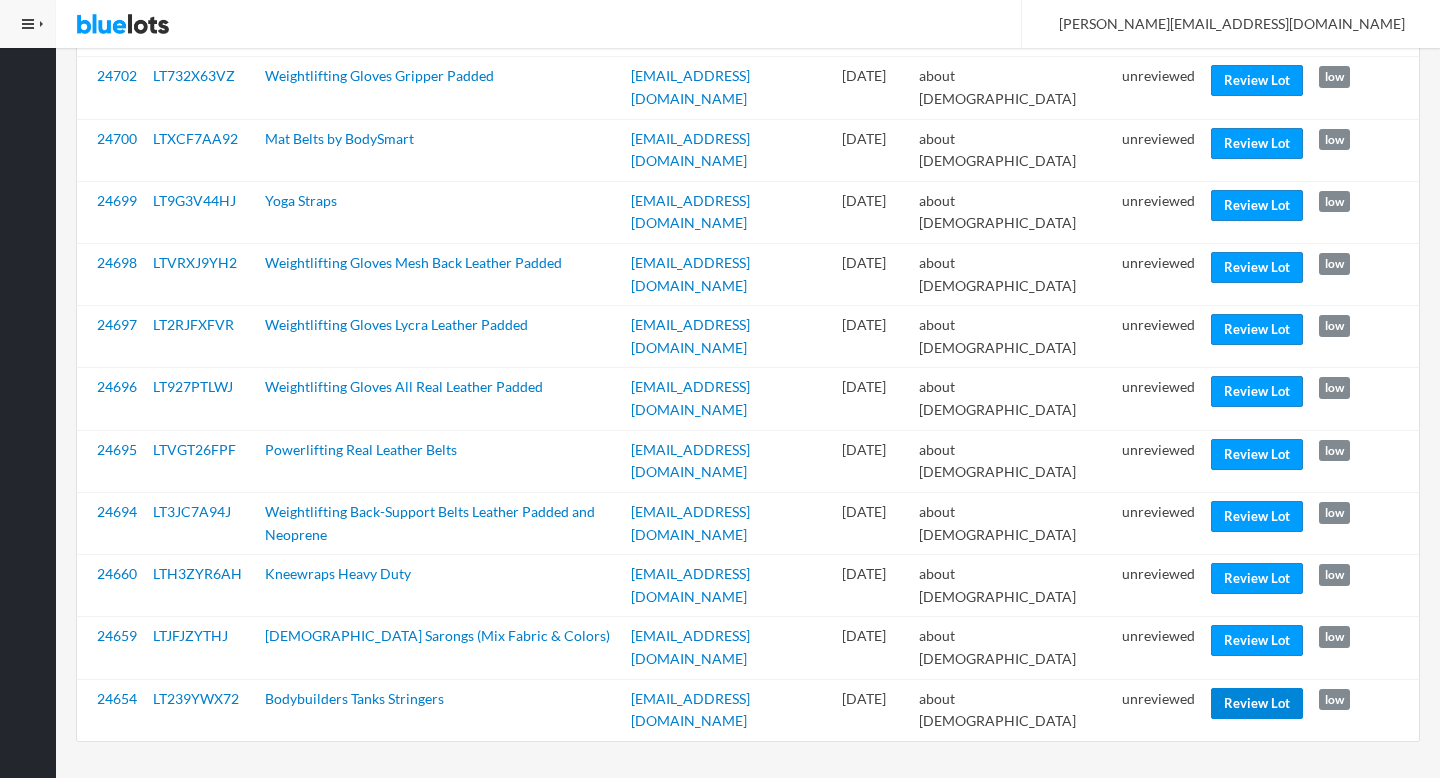 click on "Review Lot" at bounding box center [1257, 703] 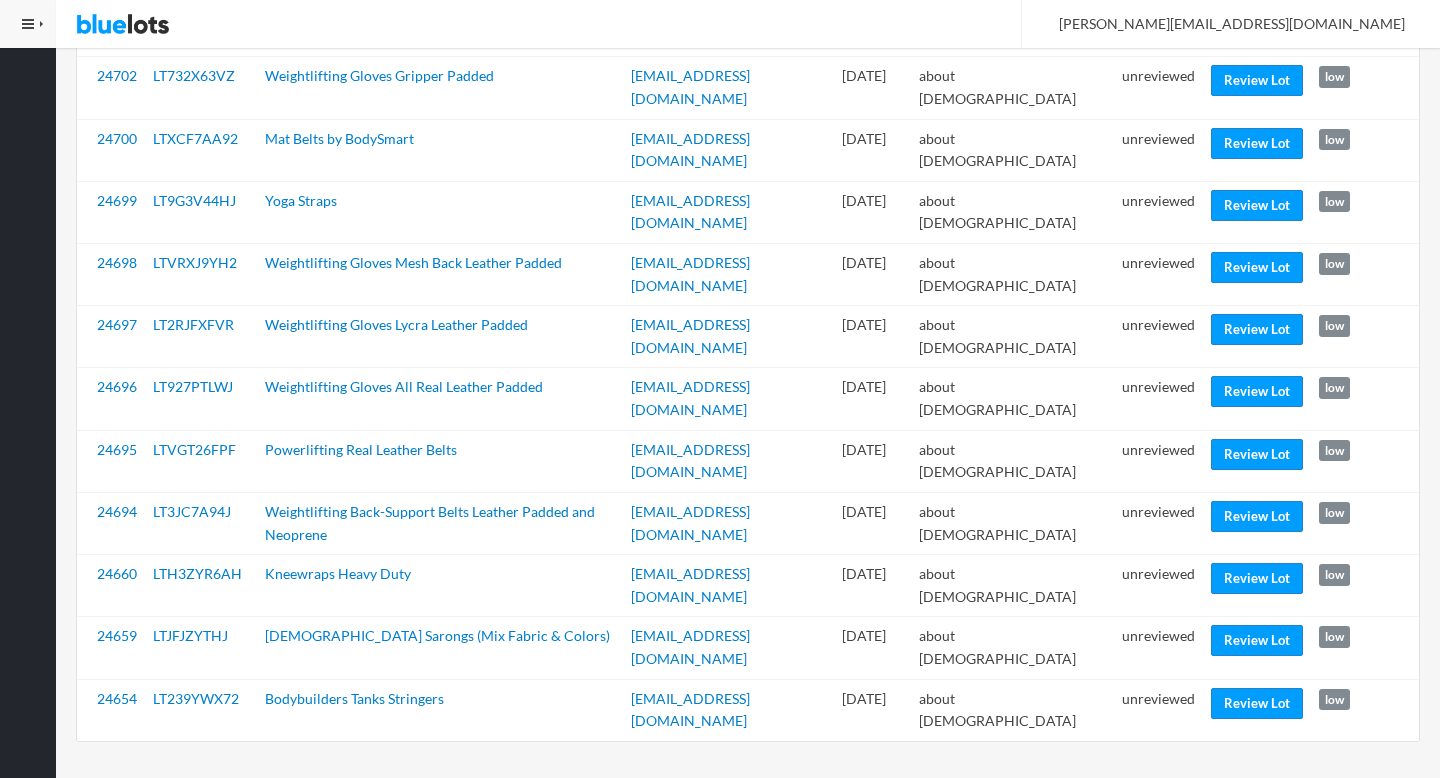 click on "3" at bounding box center (335, 801) 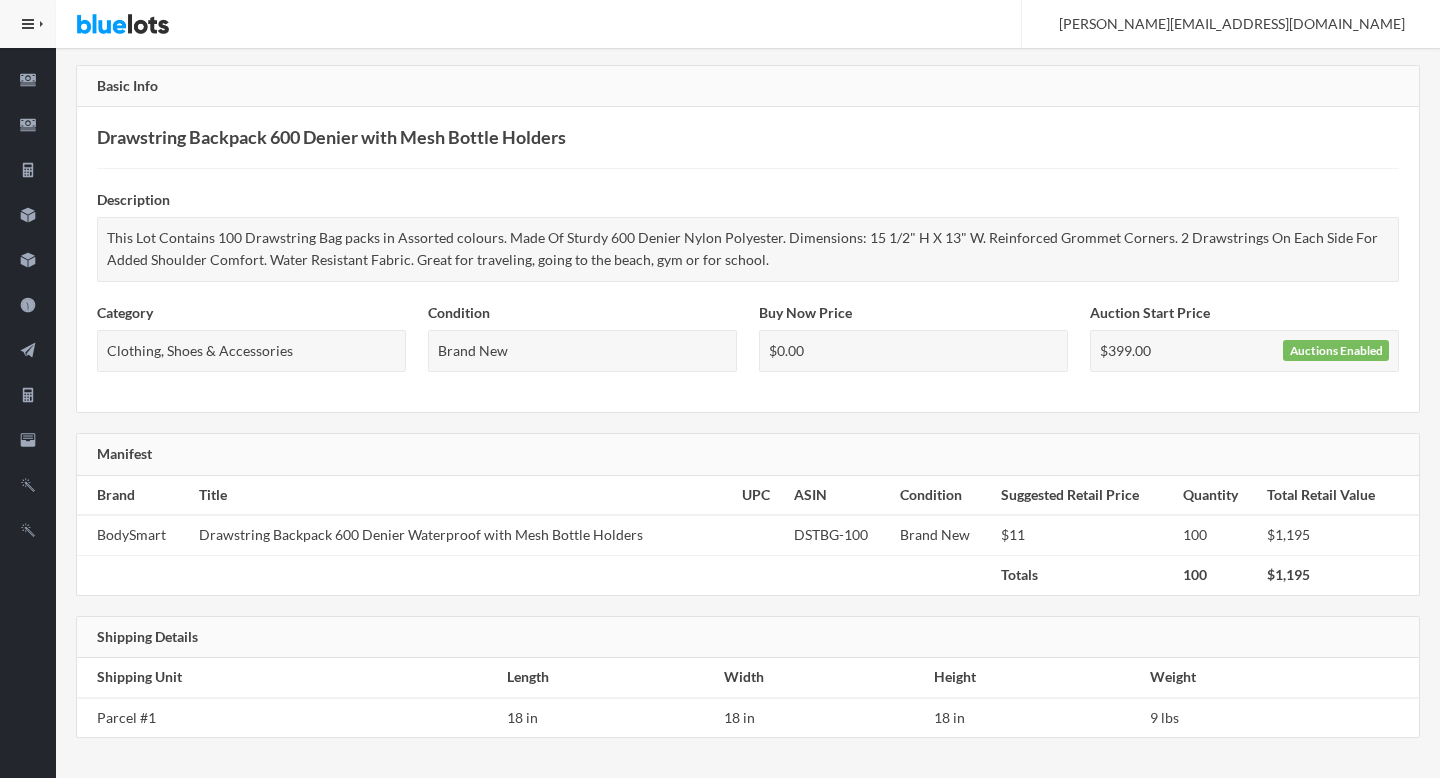 scroll, scrollTop: 0, scrollLeft: 0, axis: both 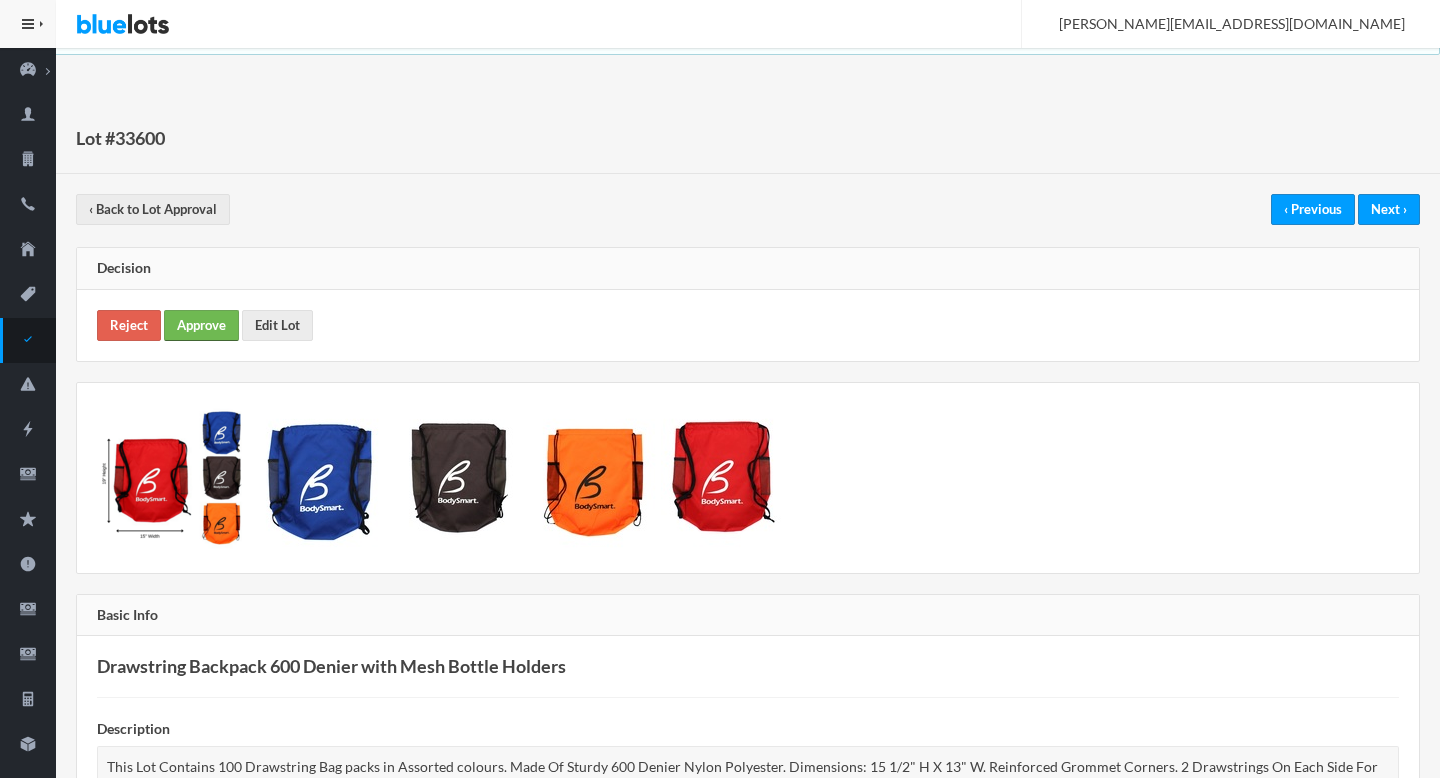 click on "Approve" at bounding box center (201, 325) 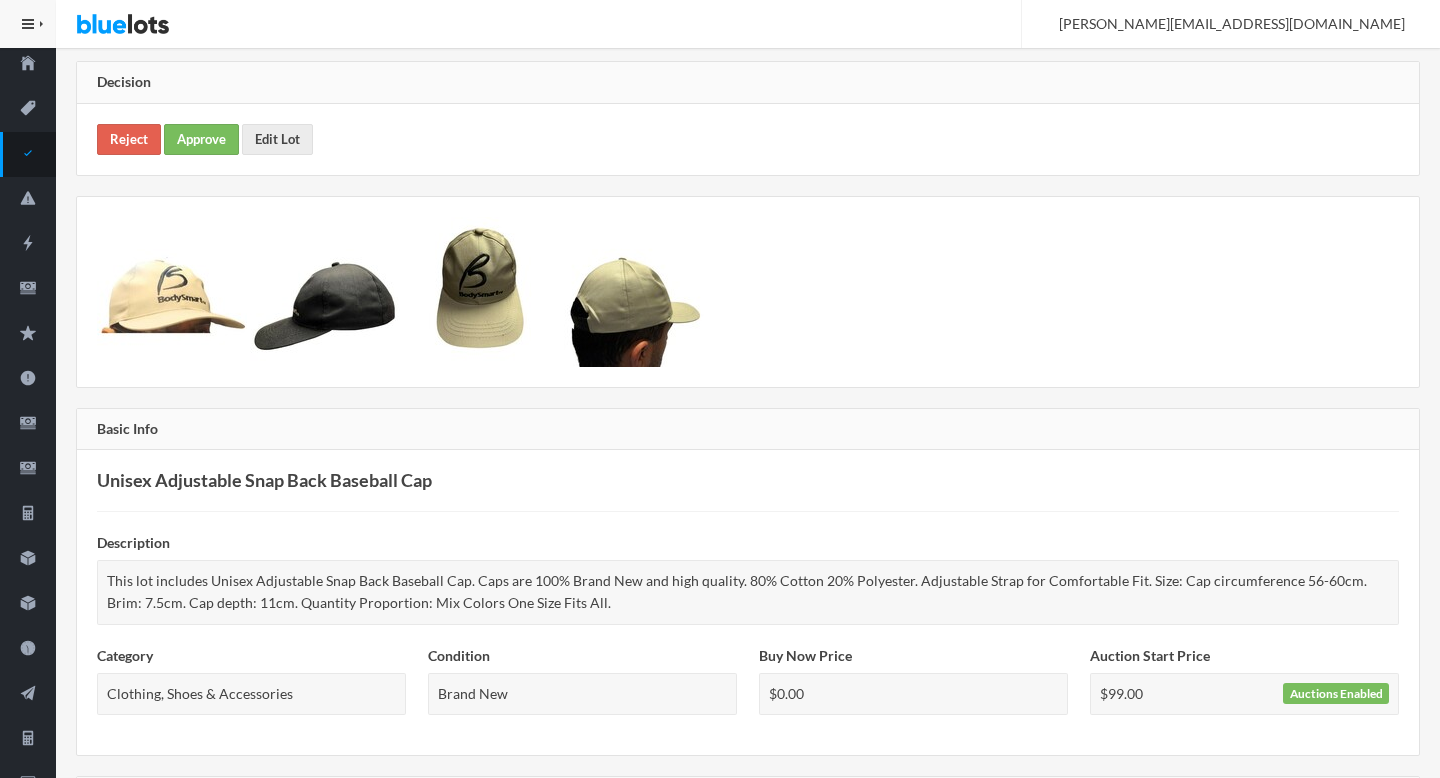 scroll, scrollTop: 0, scrollLeft: 0, axis: both 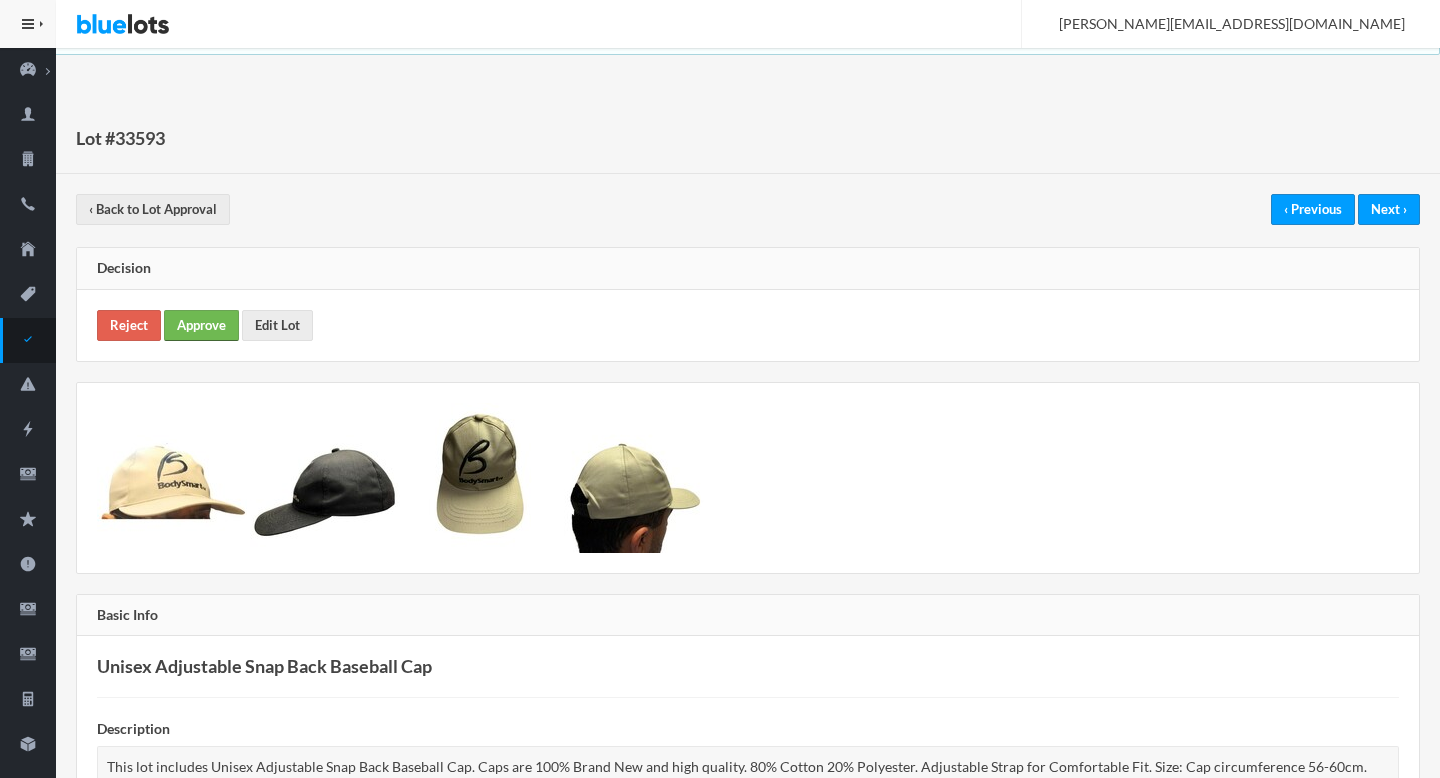click on "Approve" at bounding box center [201, 325] 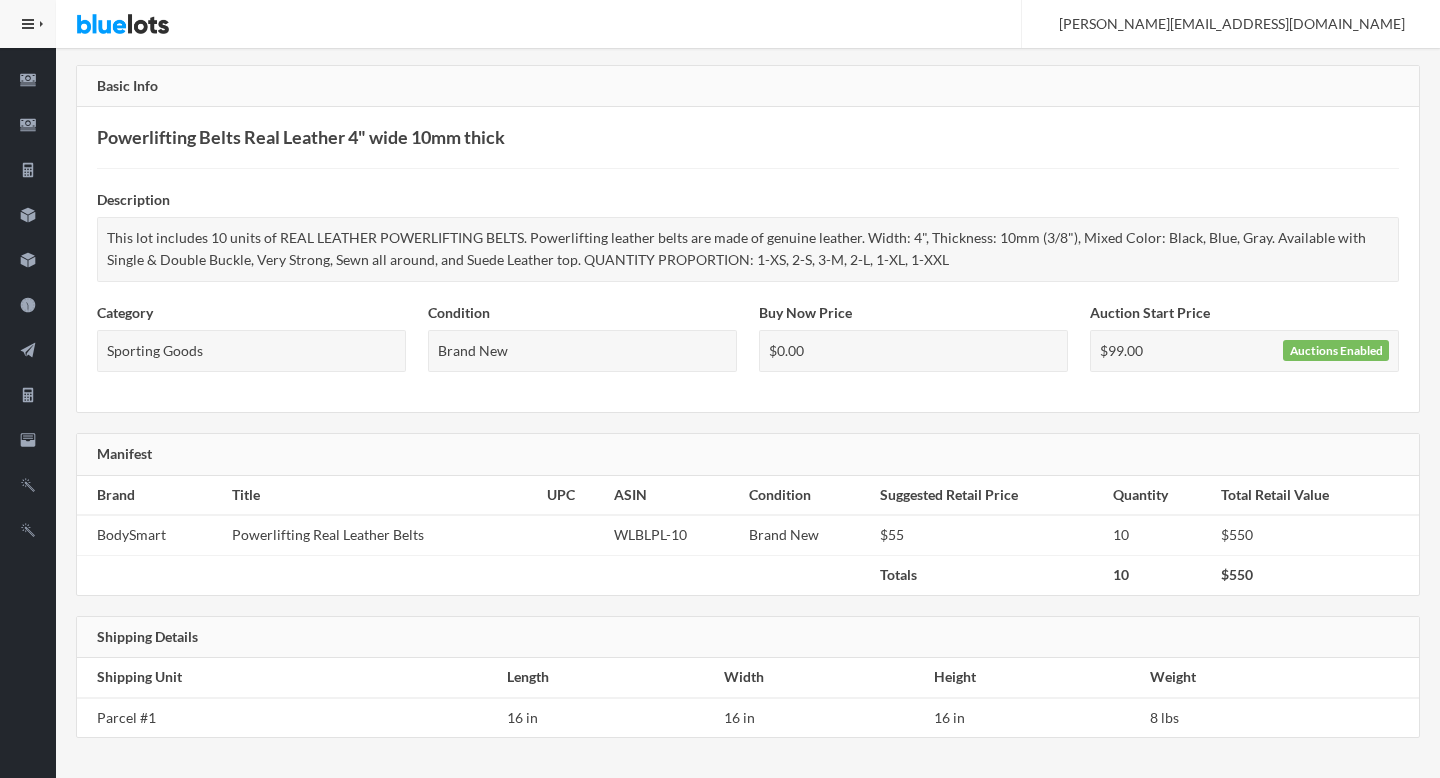 scroll, scrollTop: 0, scrollLeft: 0, axis: both 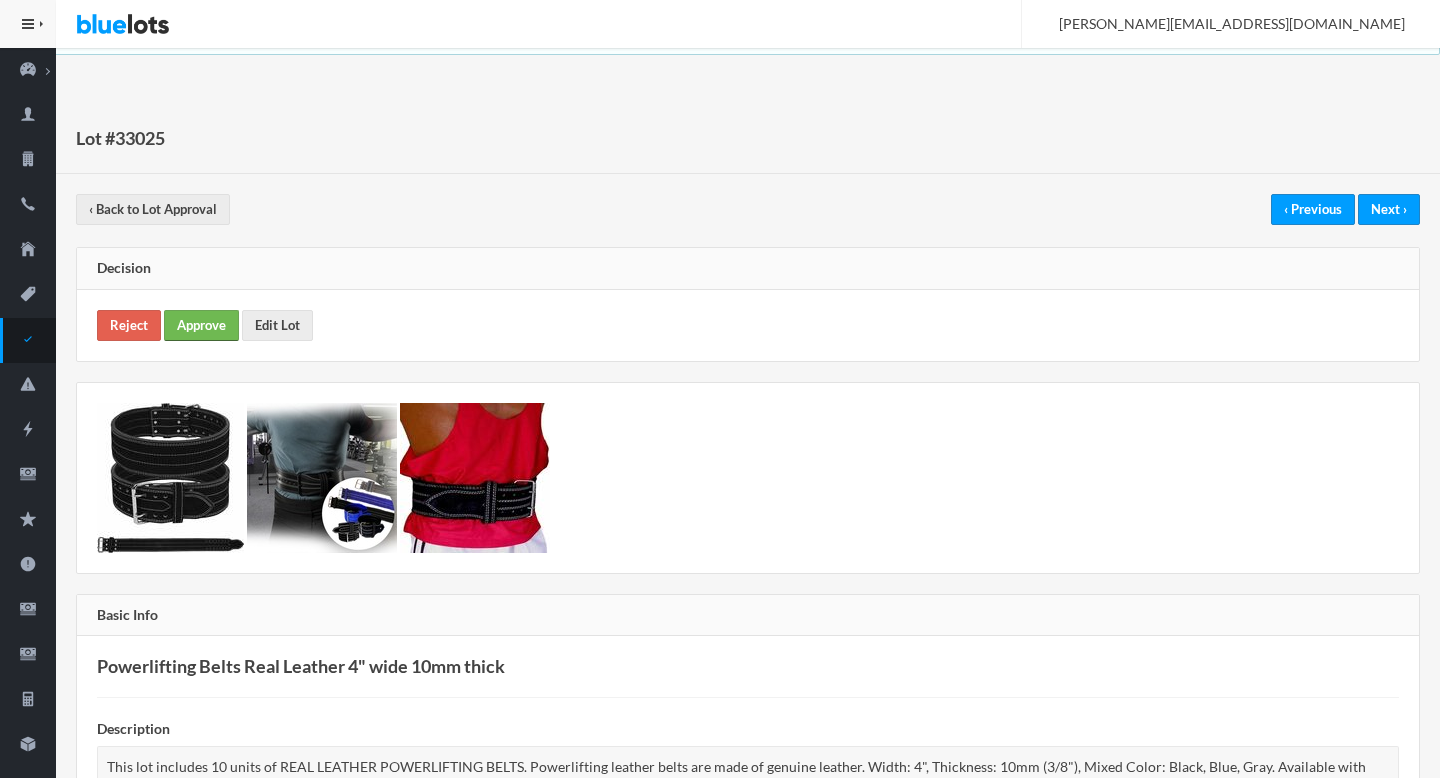 click on "Approve" at bounding box center (201, 325) 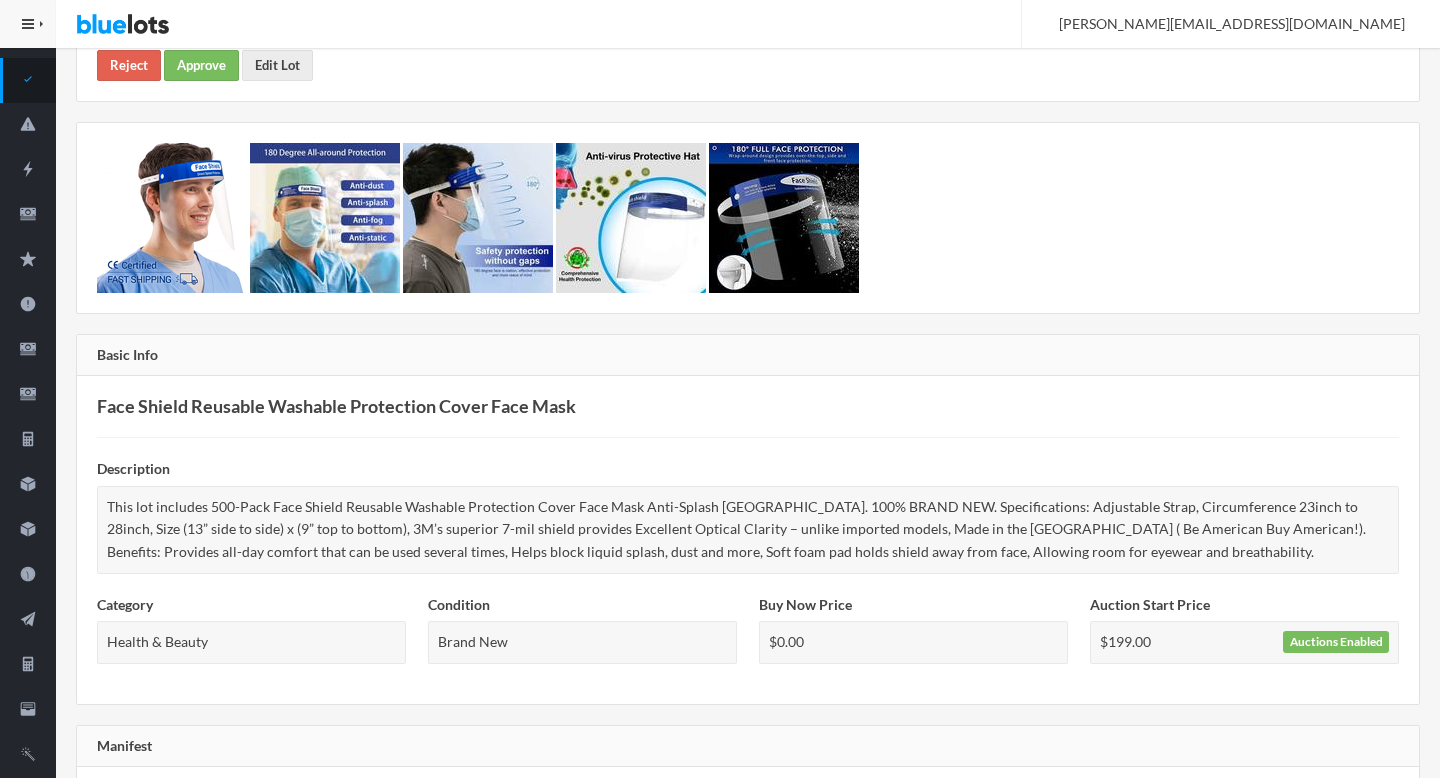 scroll, scrollTop: 0, scrollLeft: 0, axis: both 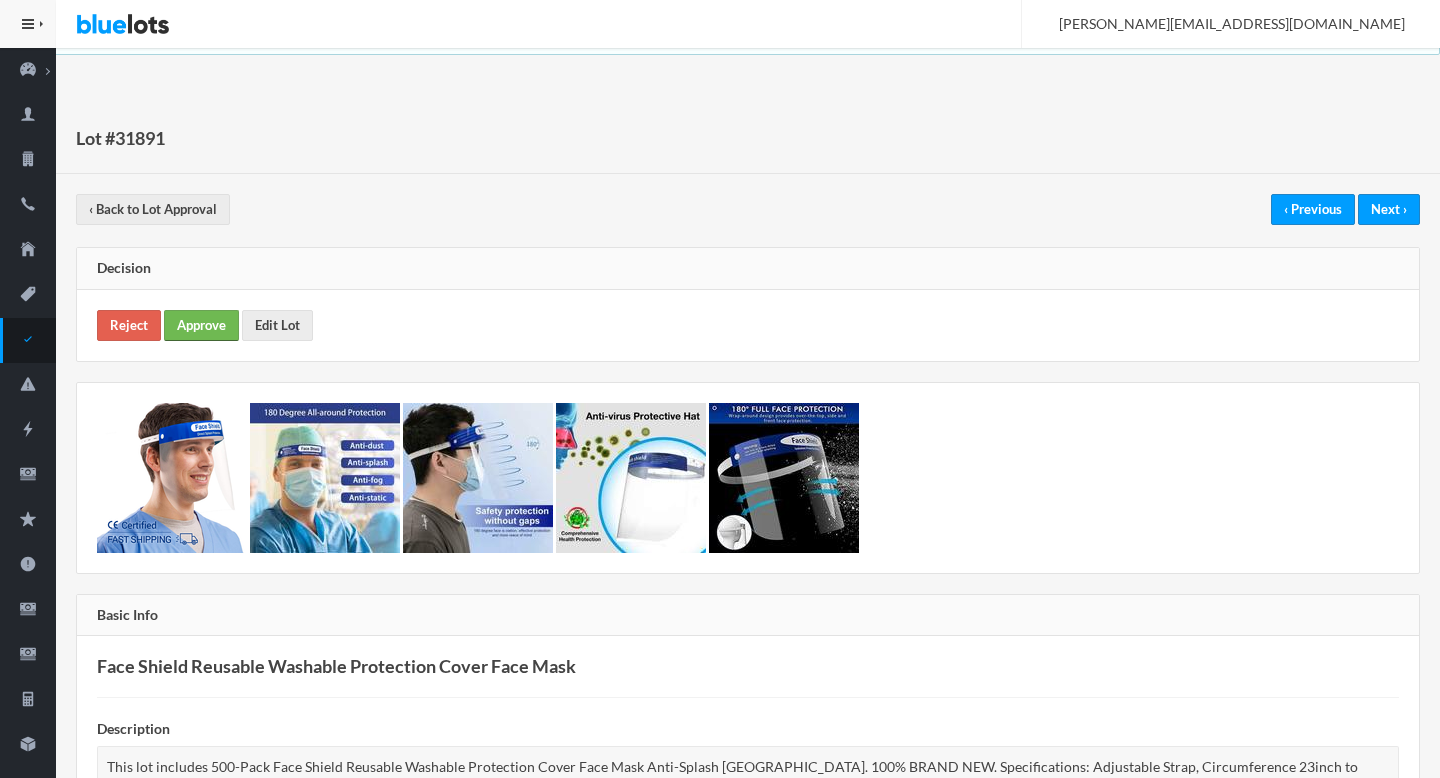 click on "Approve" at bounding box center (201, 325) 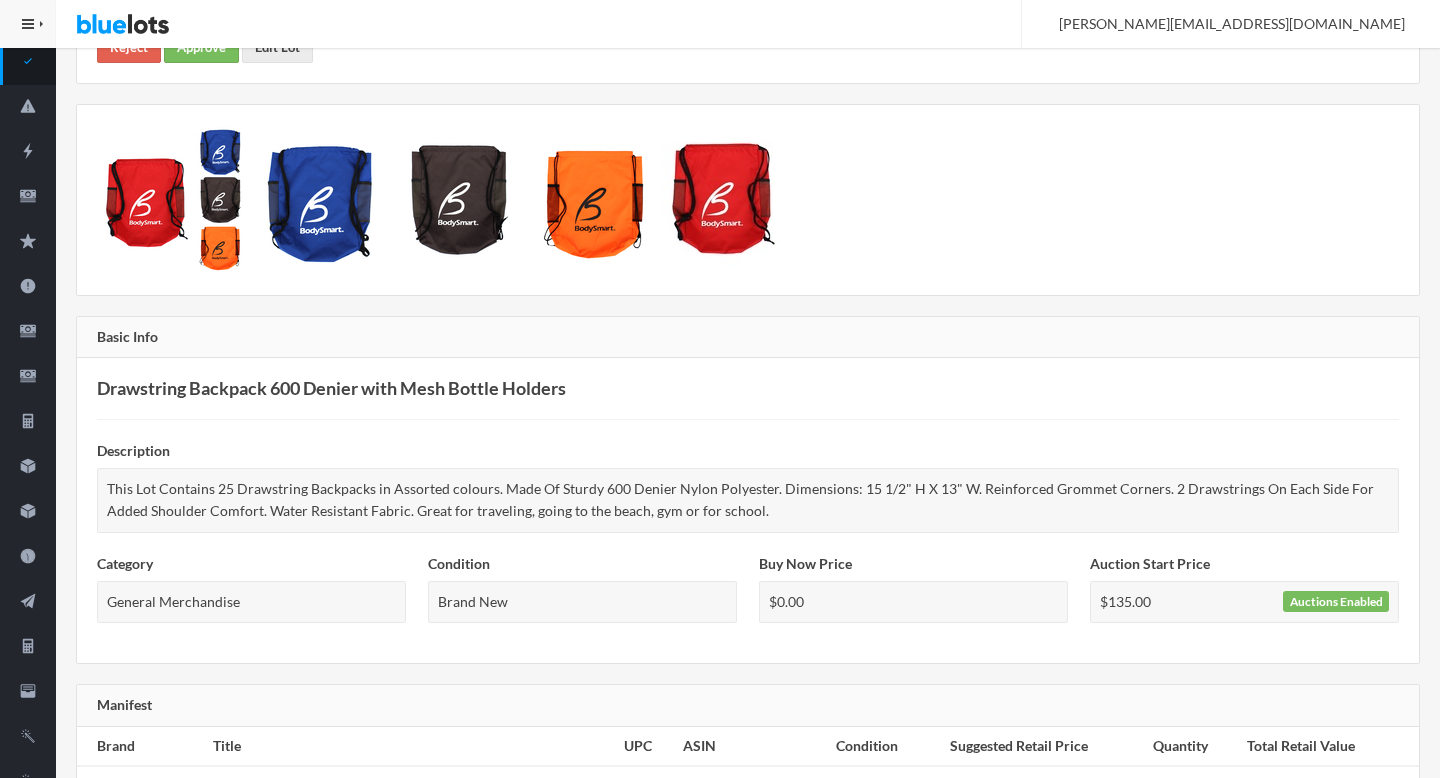 scroll, scrollTop: 0, scrollLeft: 0, axis: both 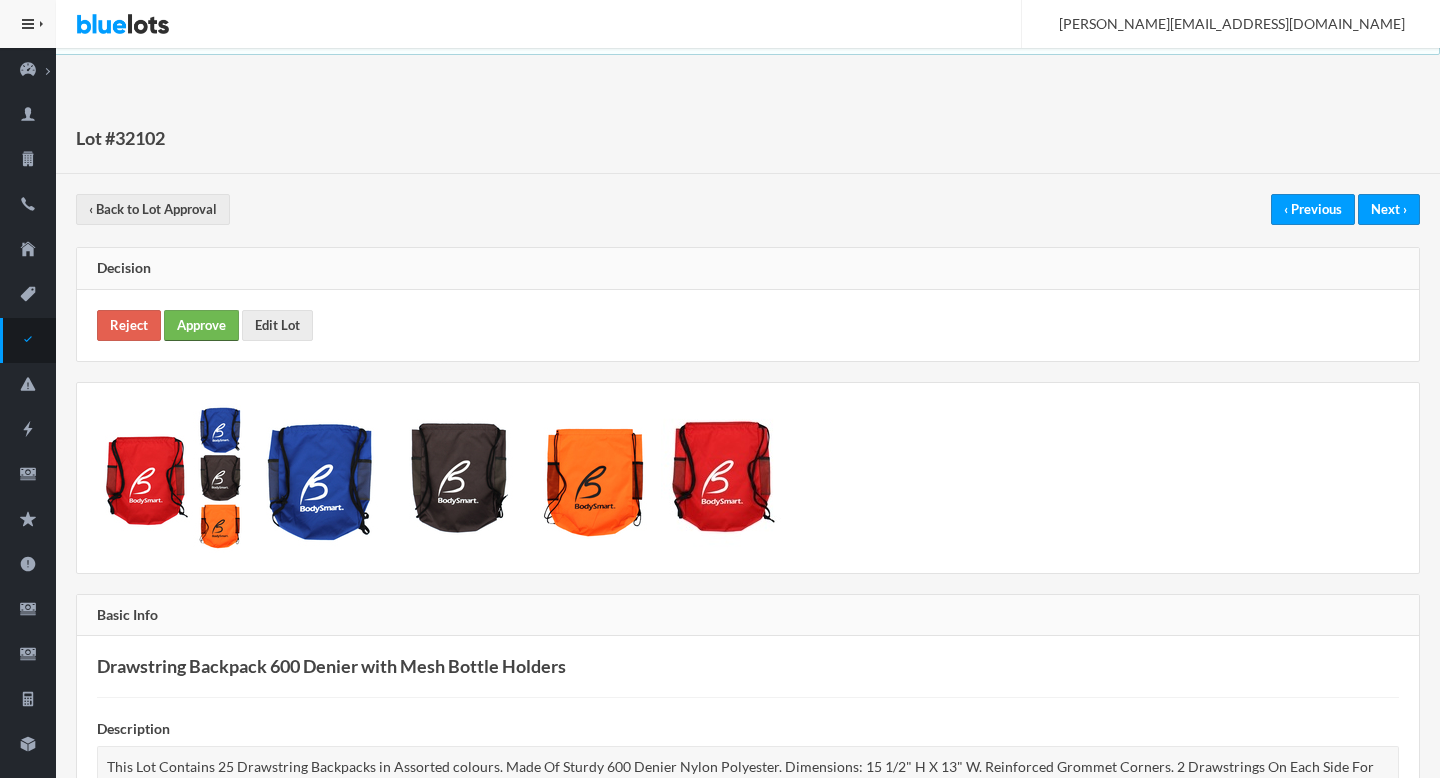 click on "Approve" at bounding box center (201, 325) 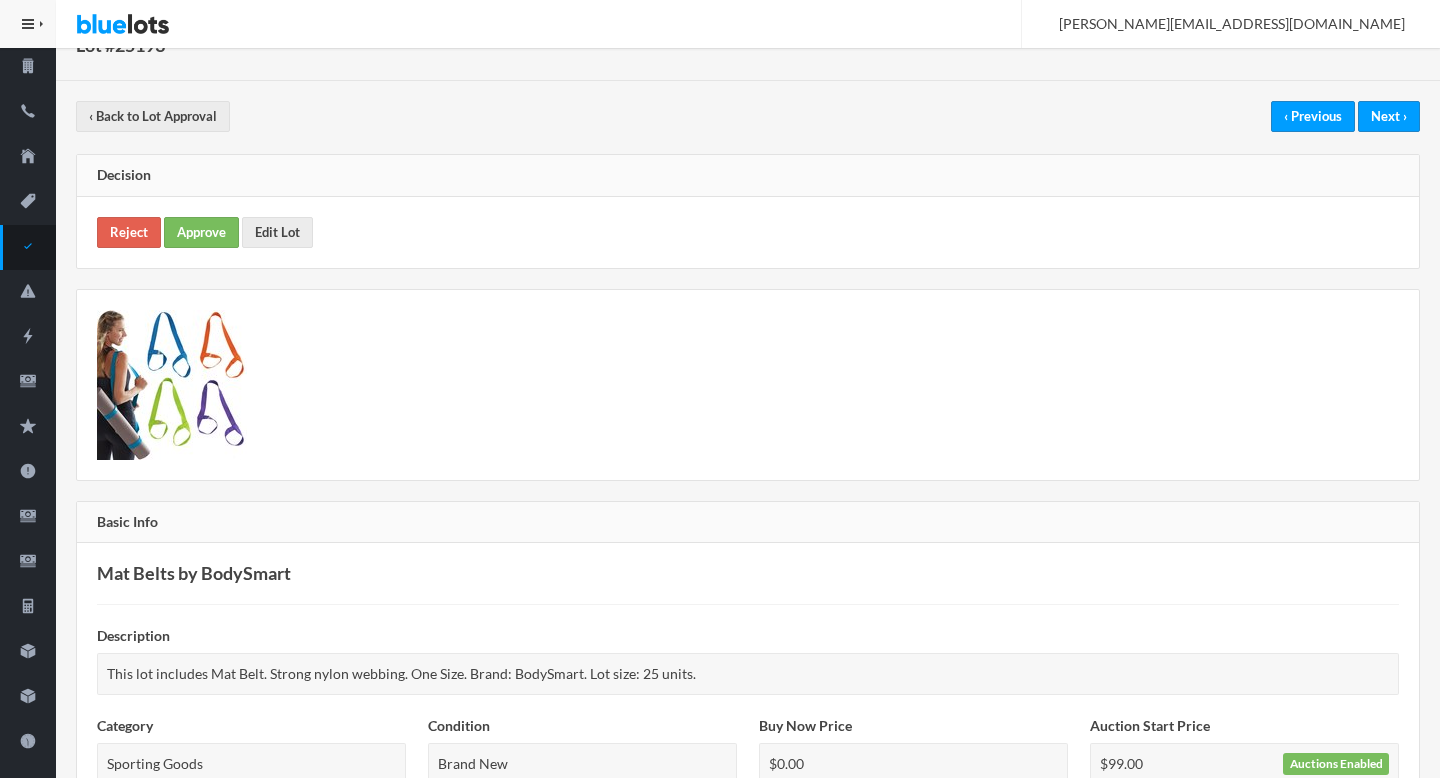 scroll, scrollTop: 0, scrollLeft: 0, axis: both 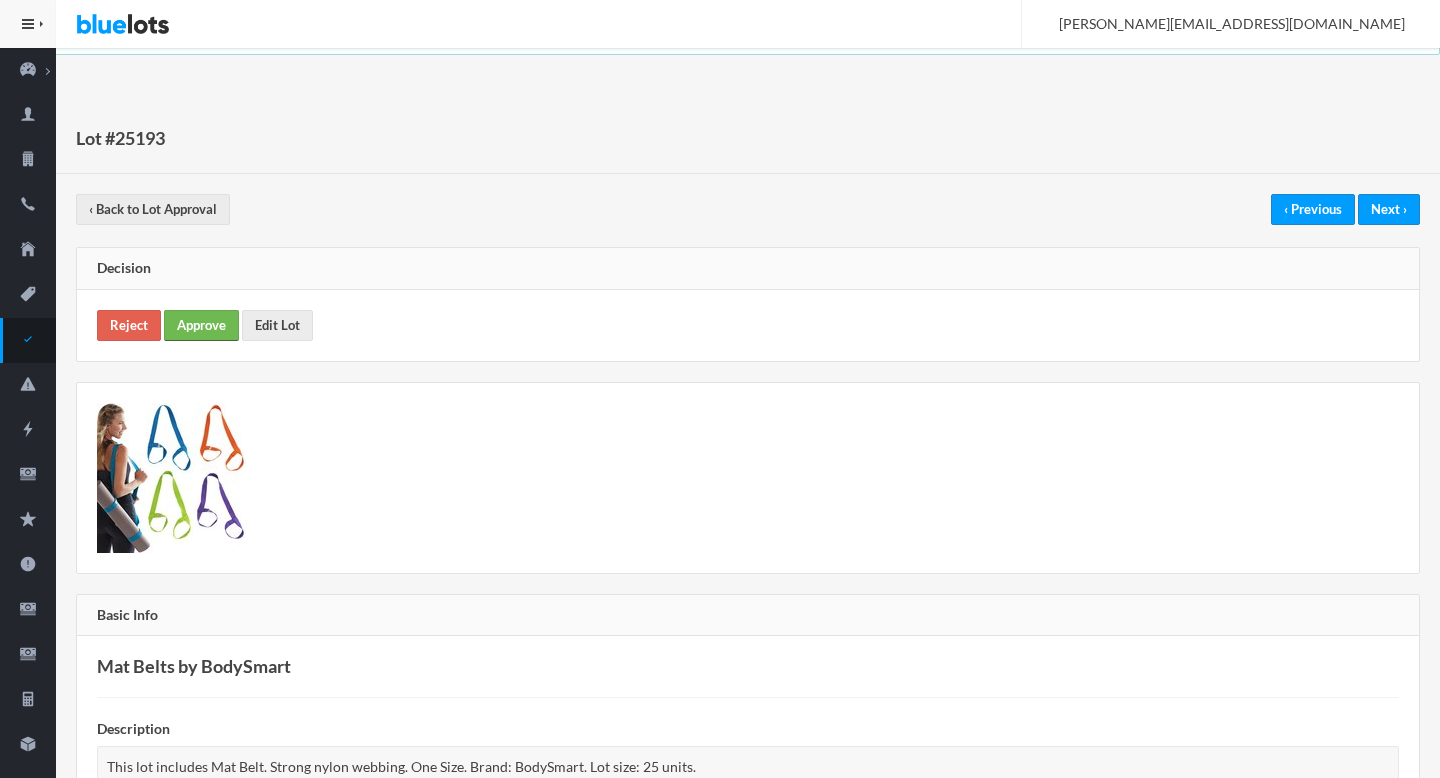 click on "Approve" at bounding box center (201, 325) 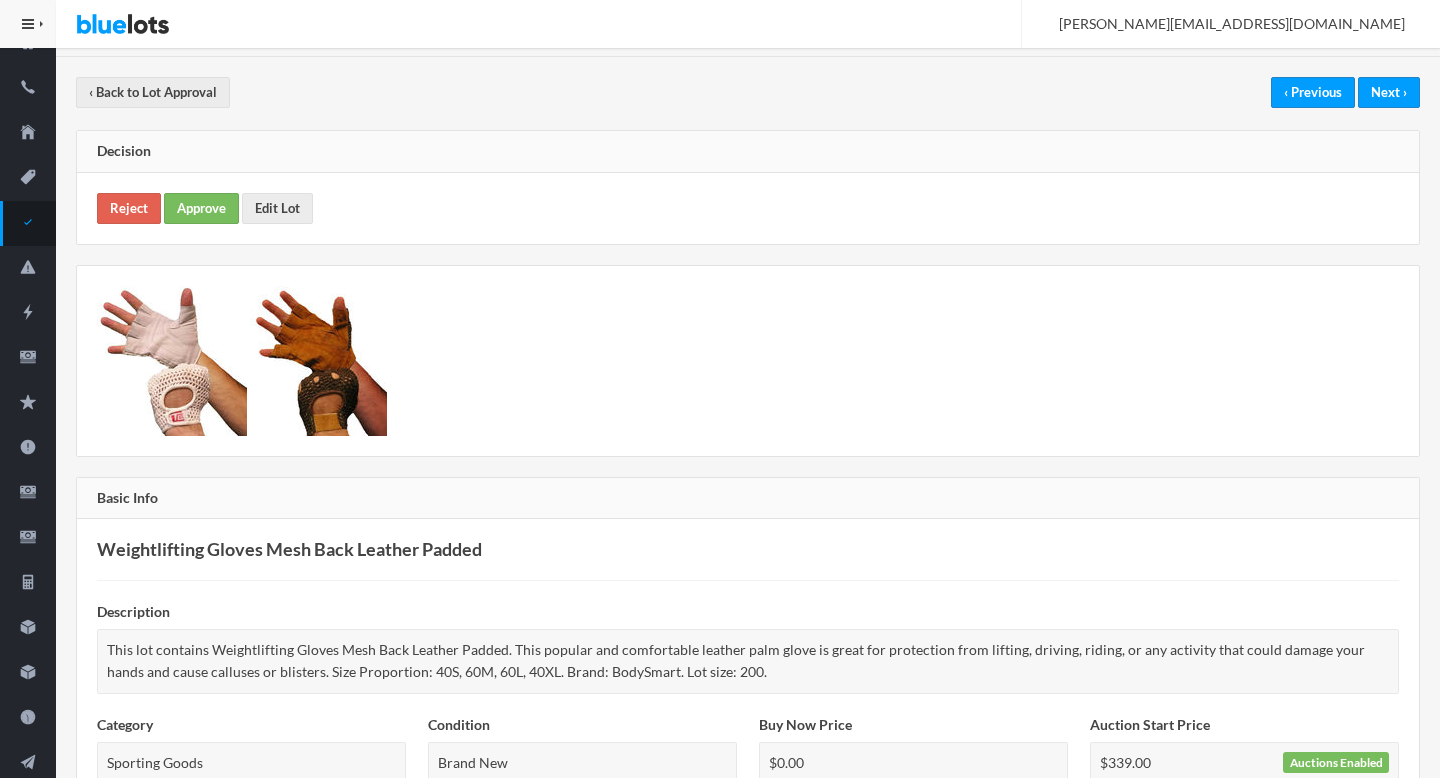 scroll, scrollTop: 0, scrollLeft: 0, axis: both 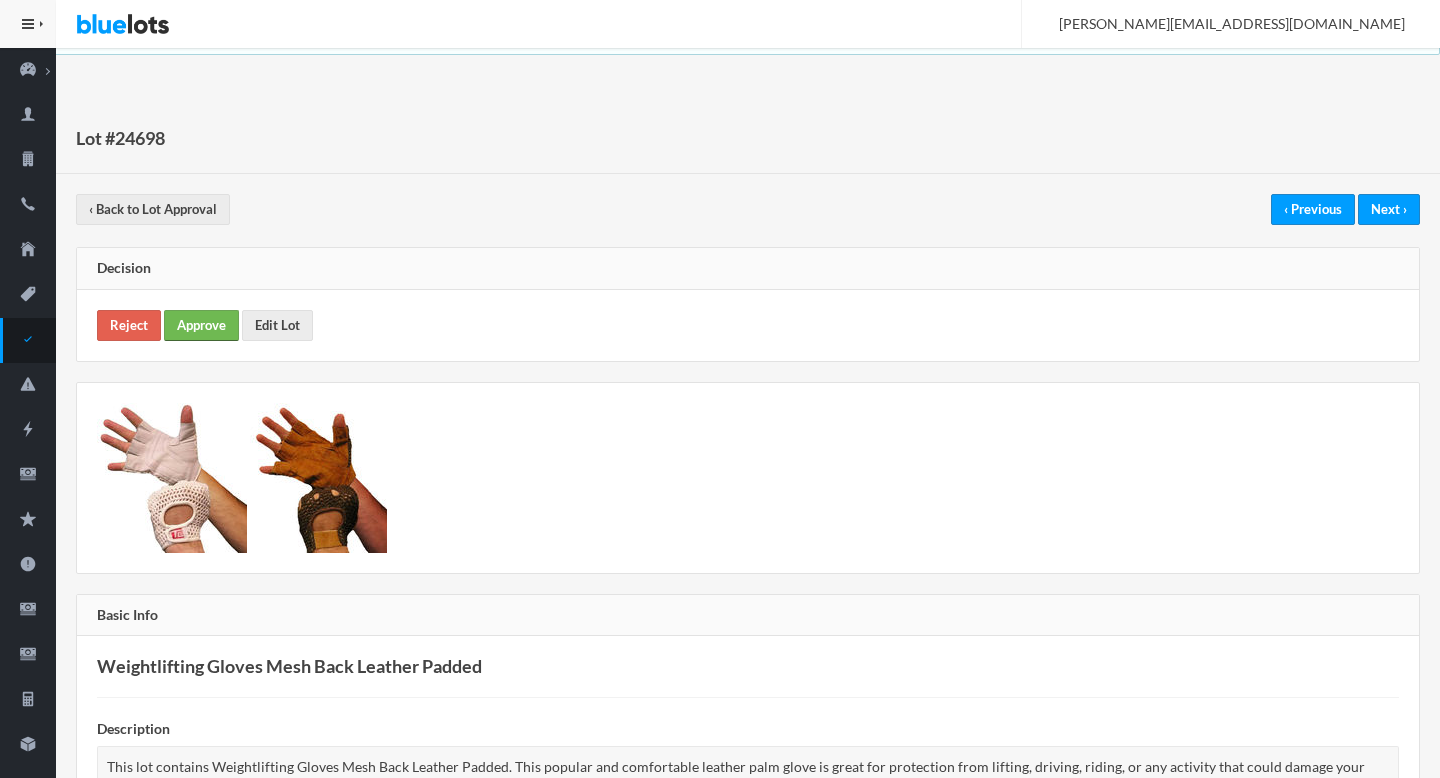 click on "Approve" at bounding box center (201, 325) 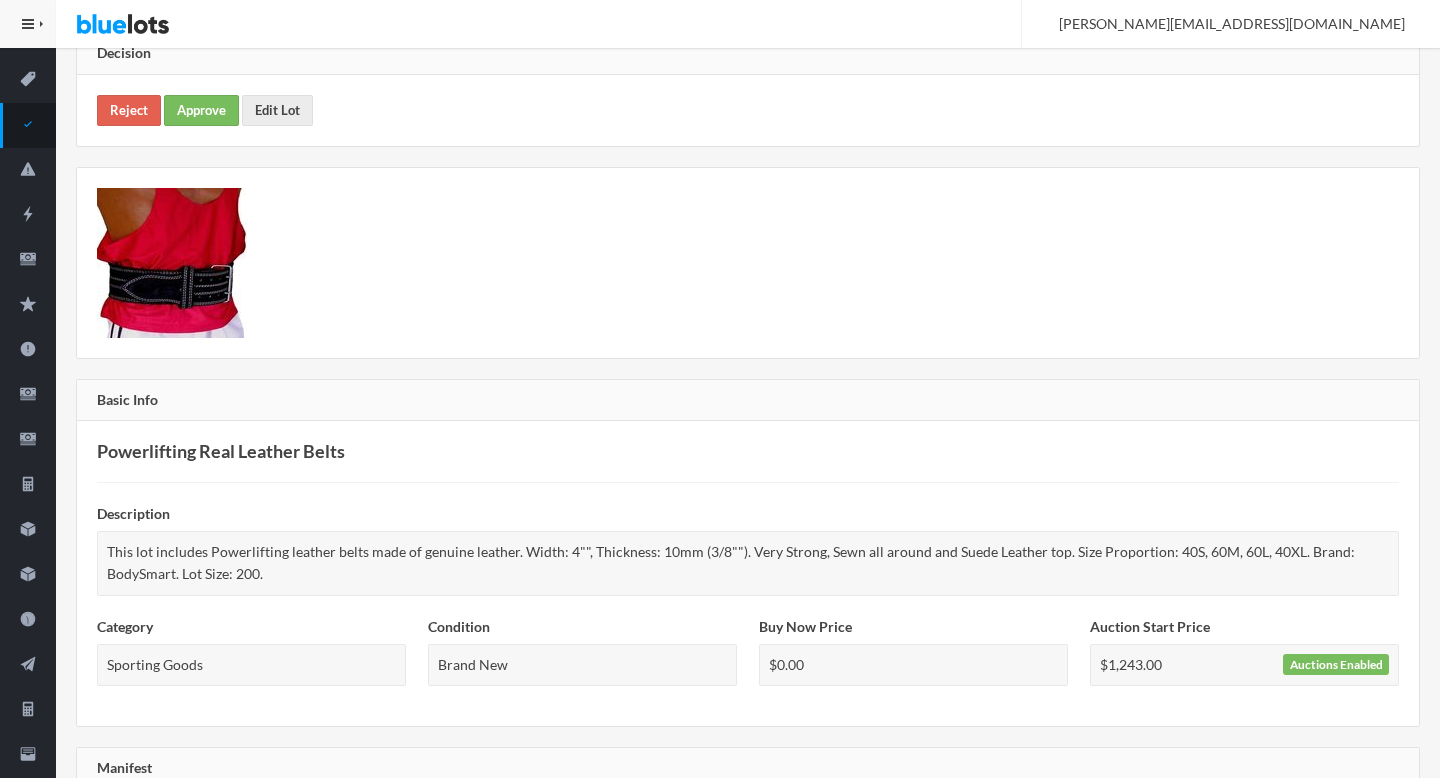 scroll, scrollTop: 0, scrollLeft: 0, axis: both 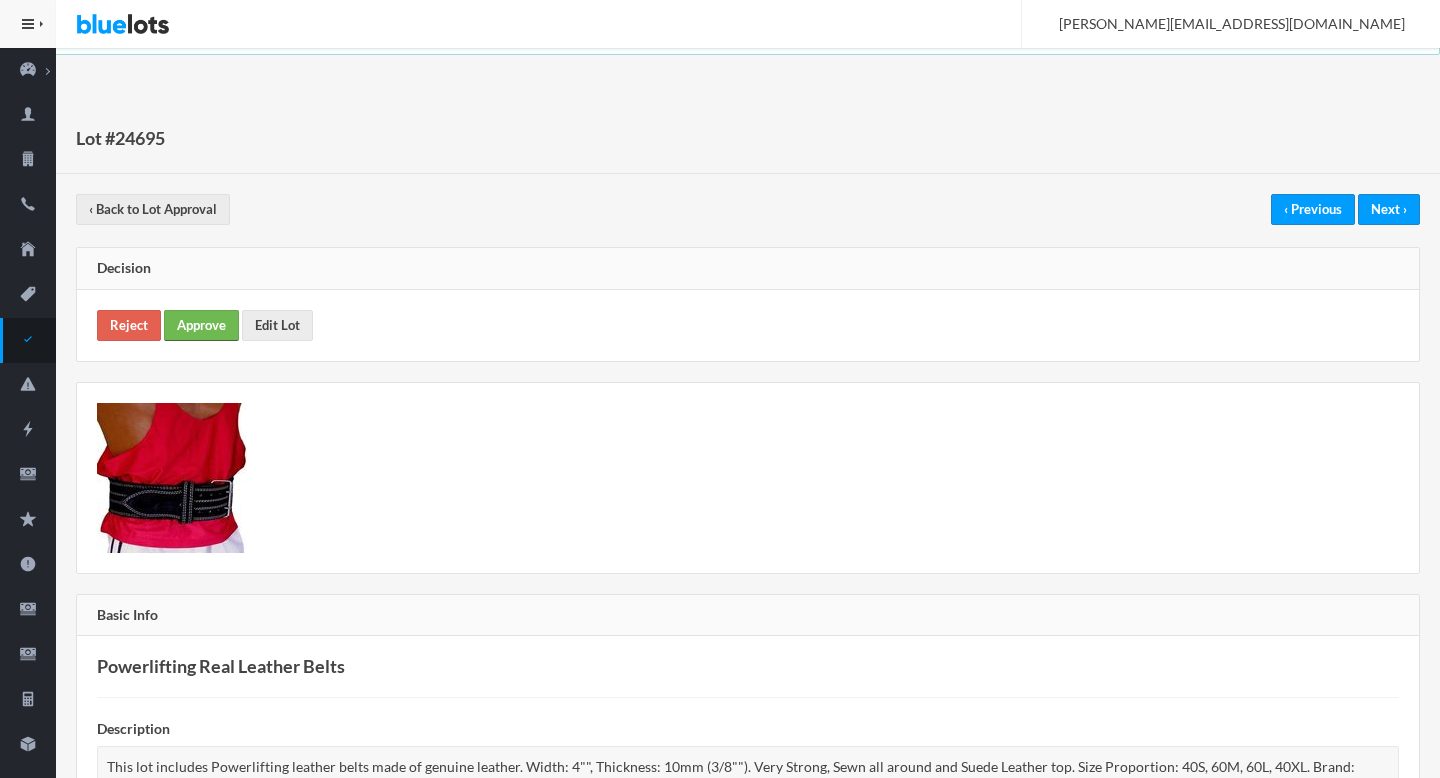 click on "Approve" at bounding box center (201, 325) 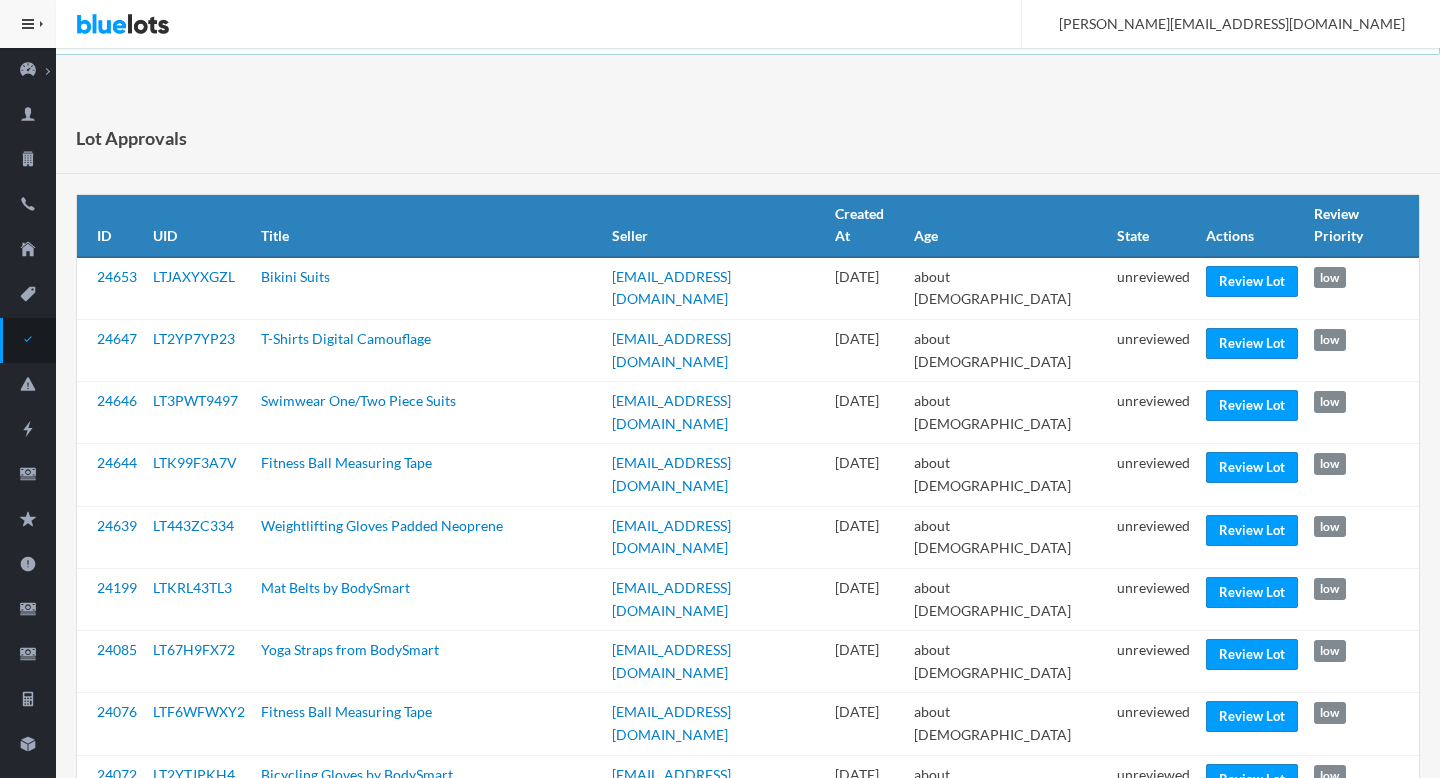 scroll, scrollTop: 0, scrollLeft: 0, axis: both 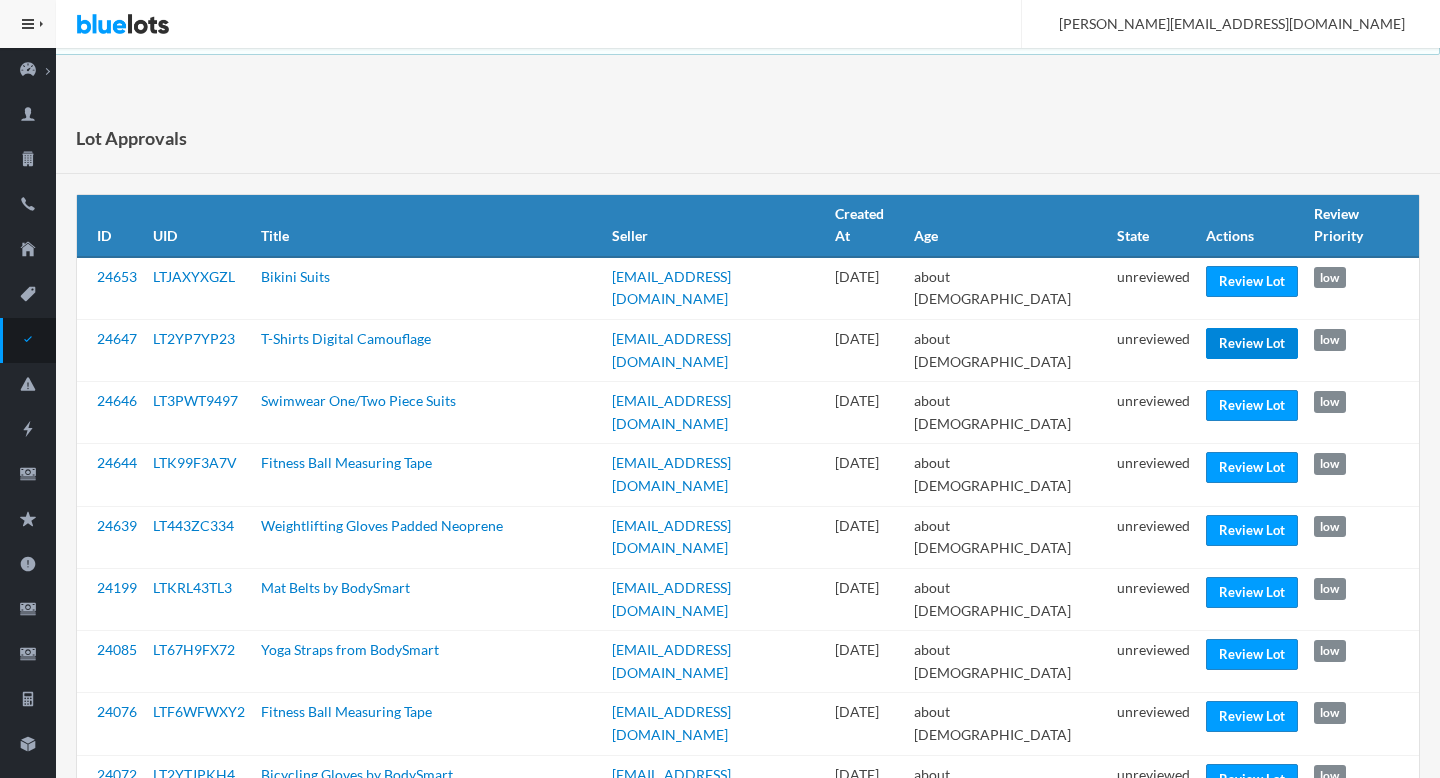 click on "Review Lot" at bounding box center (1252, 343) 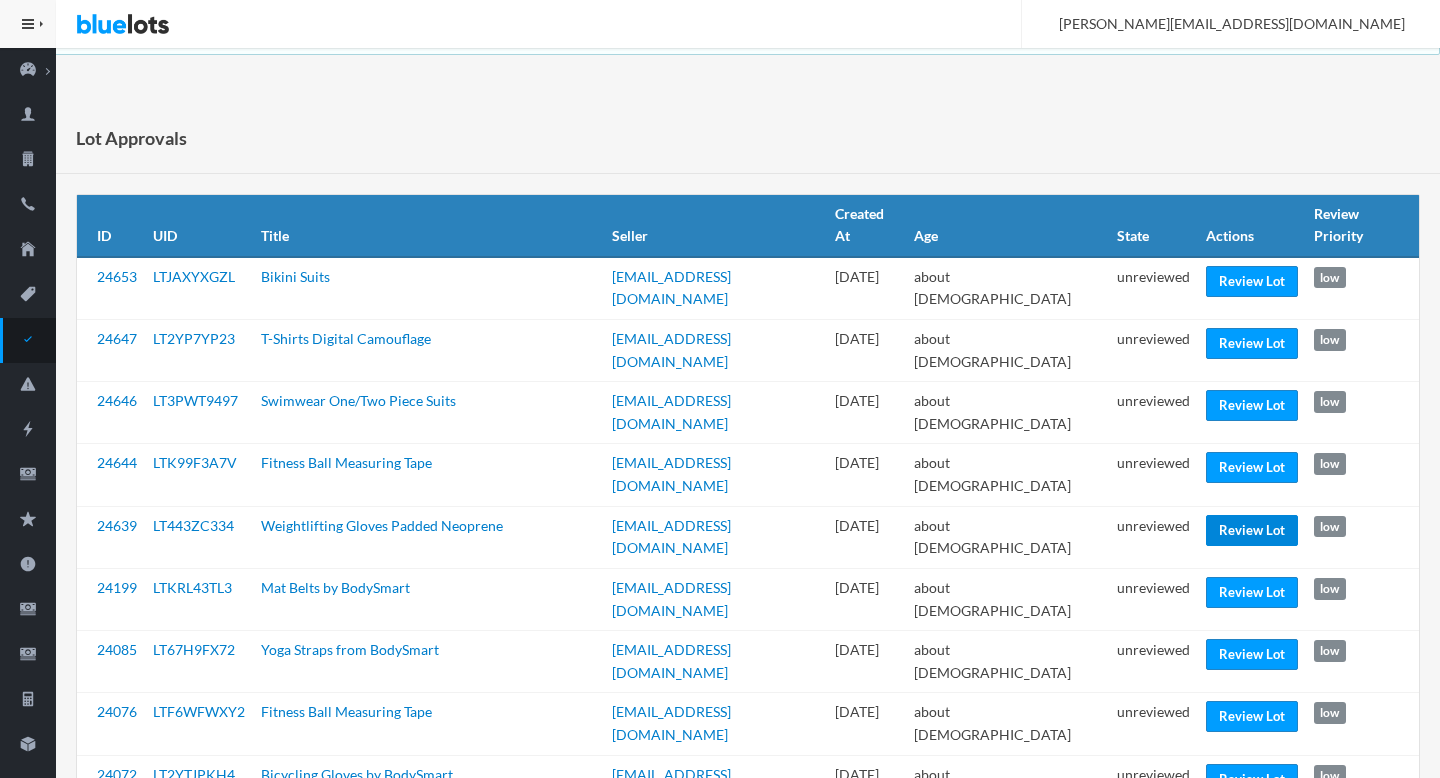 click on "Review Lot" at bounding box center [1252, 530] 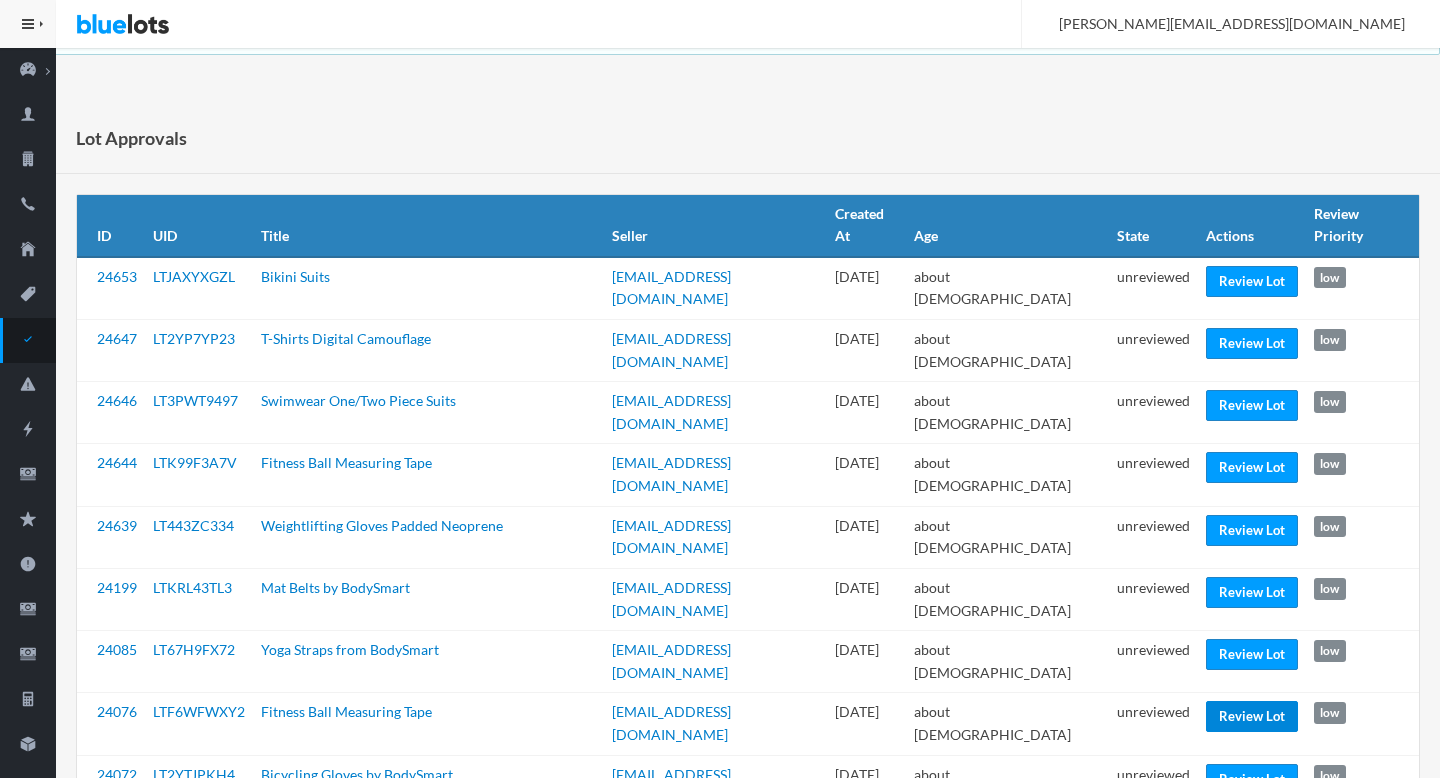 click on "Review Lot" at bounding box center [1252, 716] 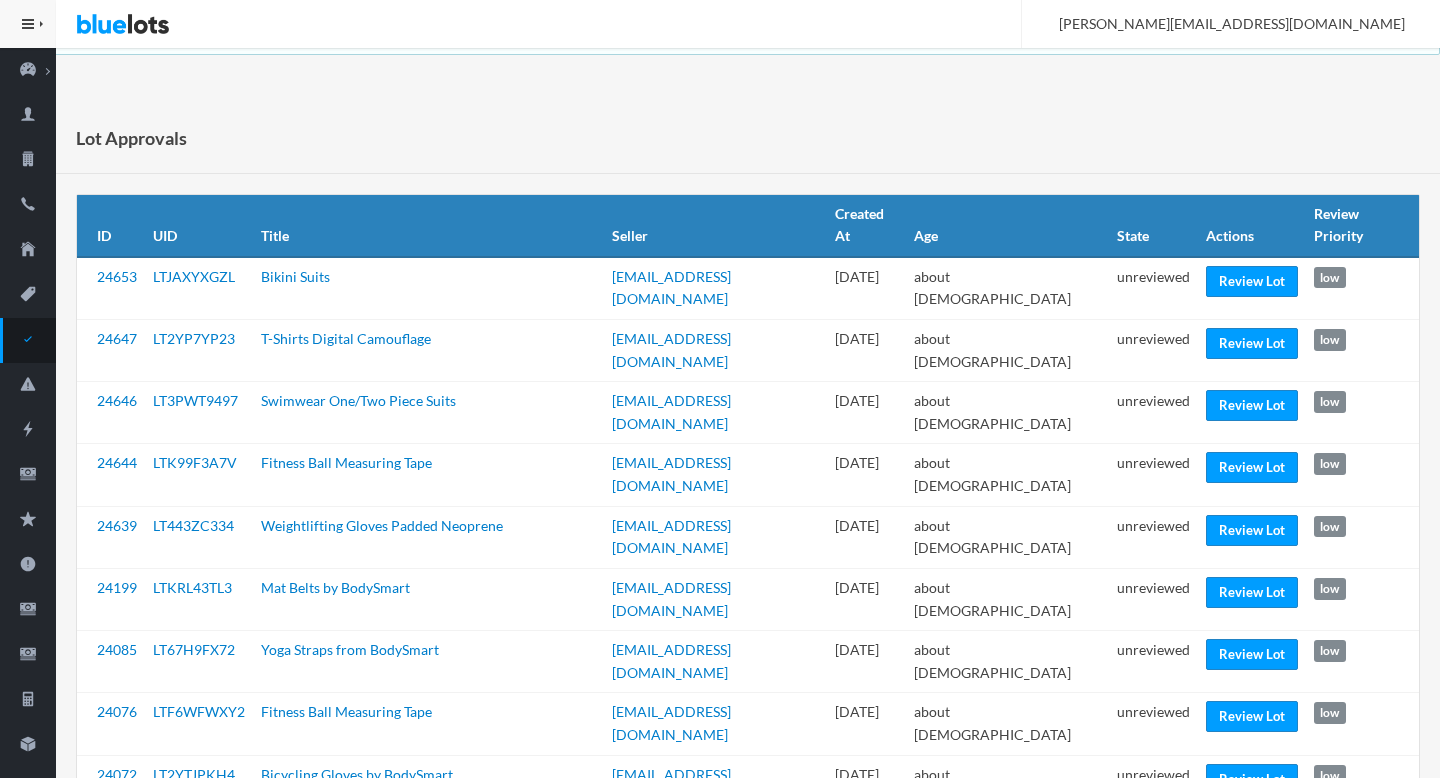 click on "unreviewed" at bounding box center [1153, 724] 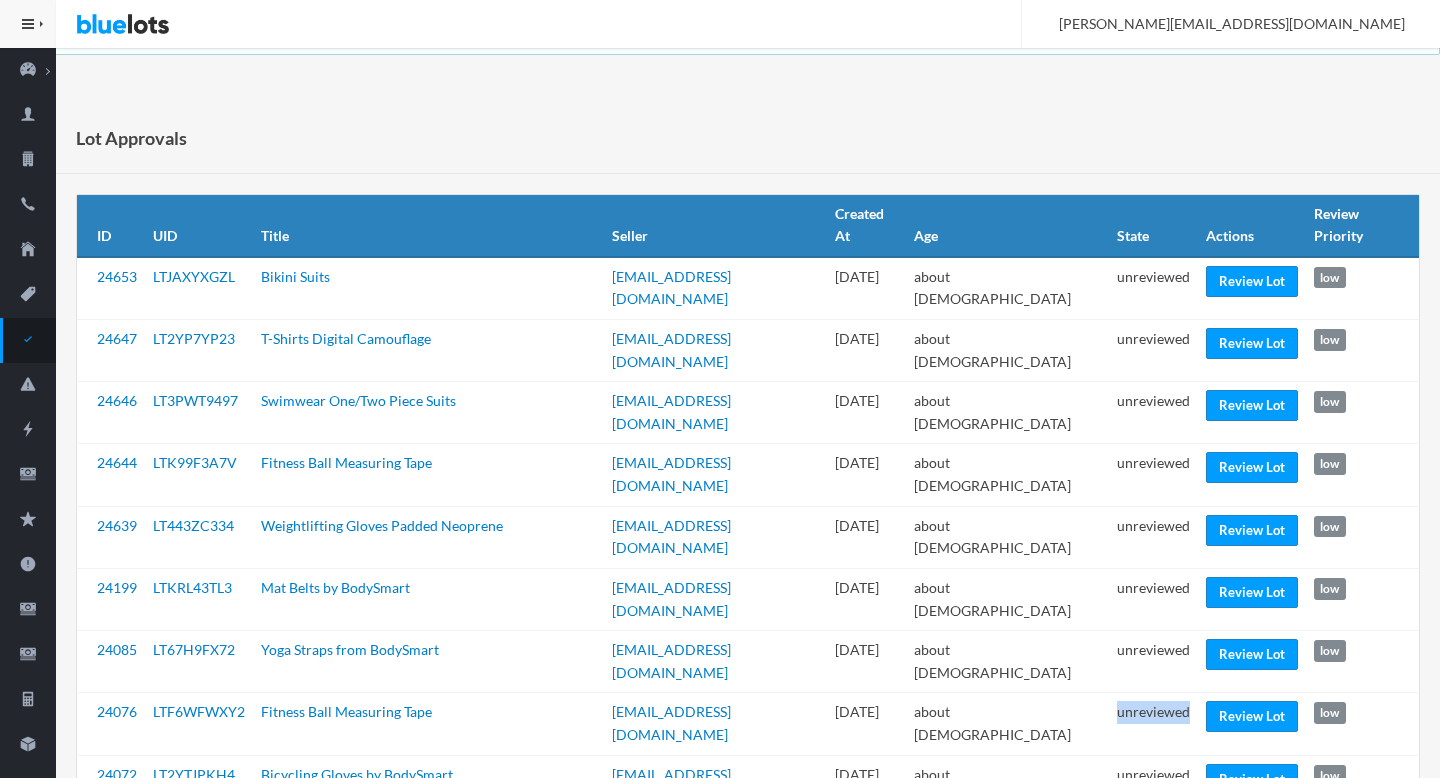 click on "unreviewed" at bounding box center (1153, 724) 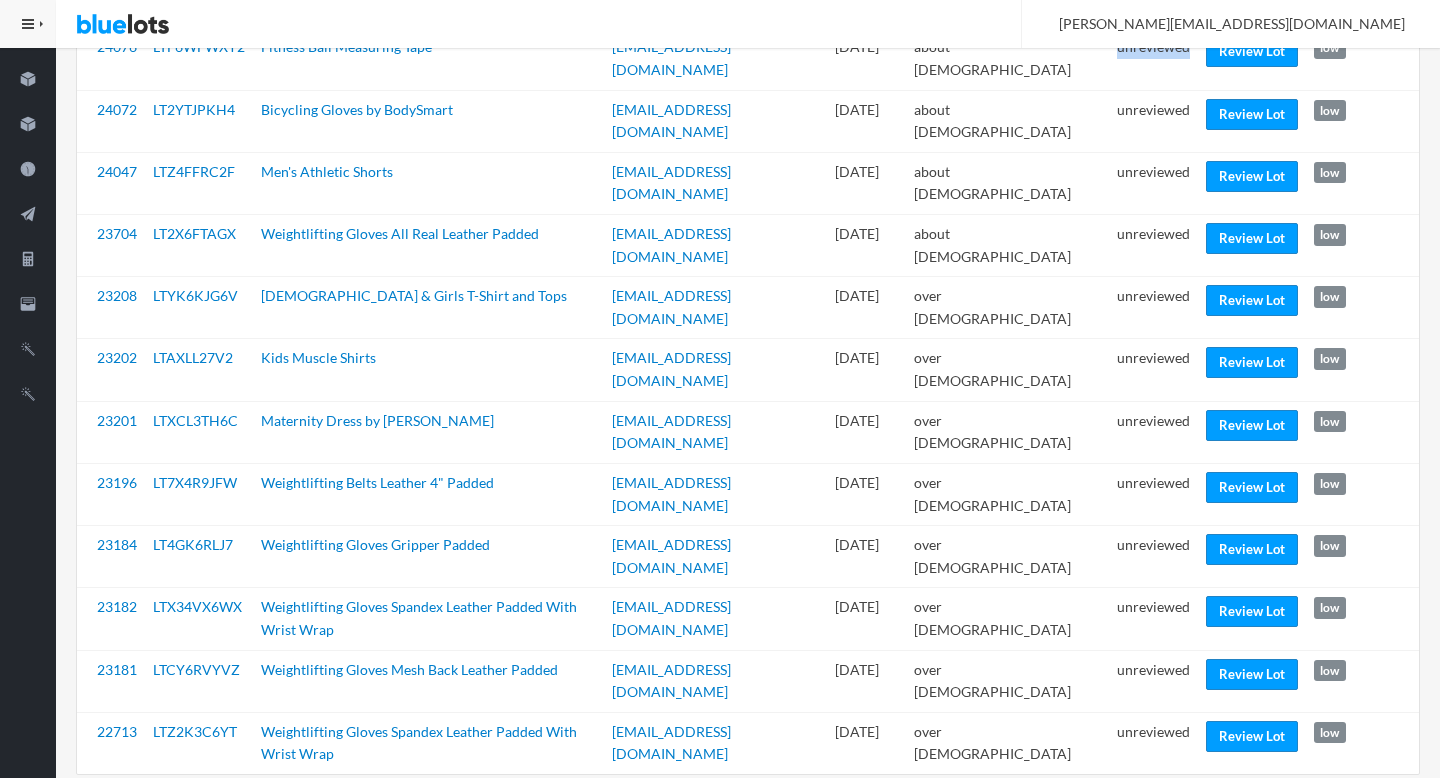 scroll, scrollTop: 674, scrollLeft: 0, axis: vertical 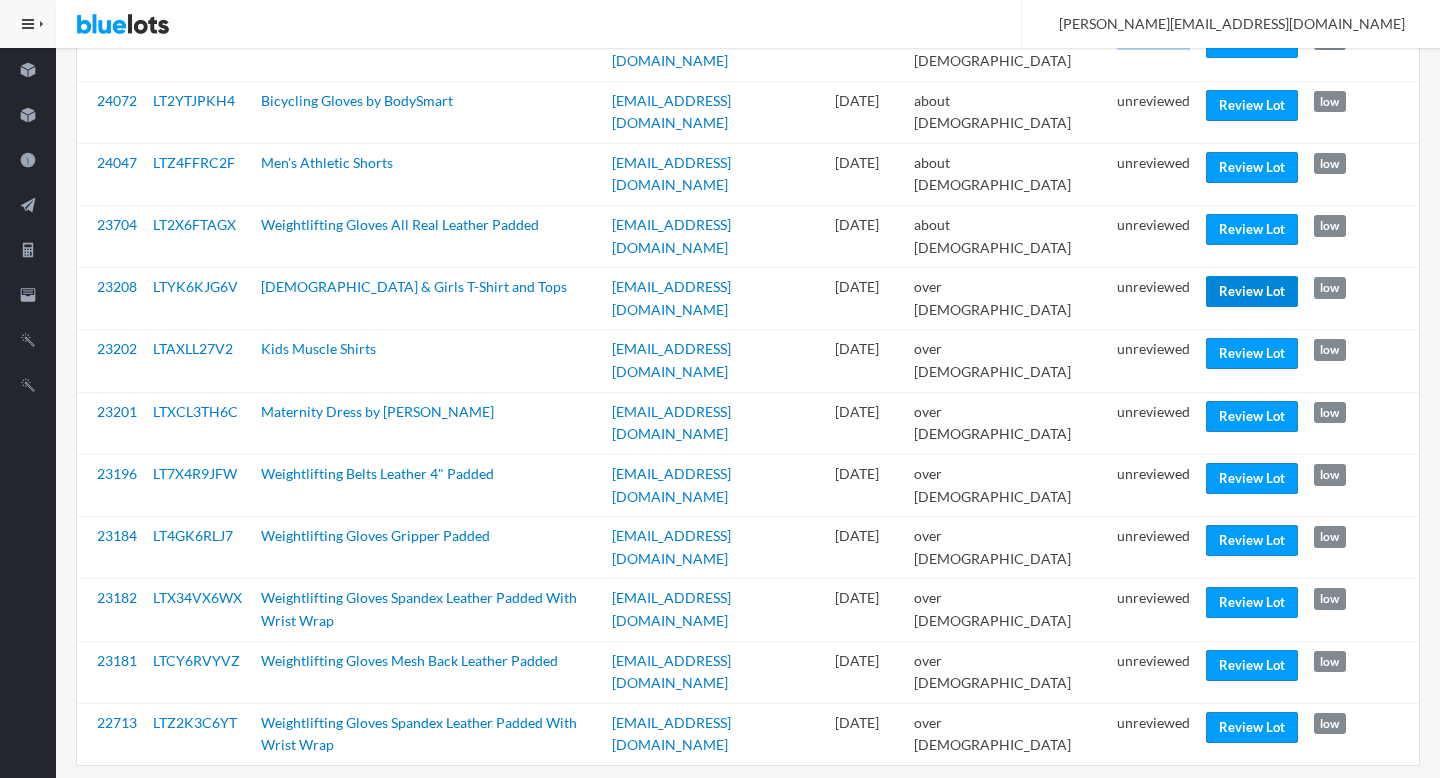 click on "Review Lot" at bounding box center (1252, 291) 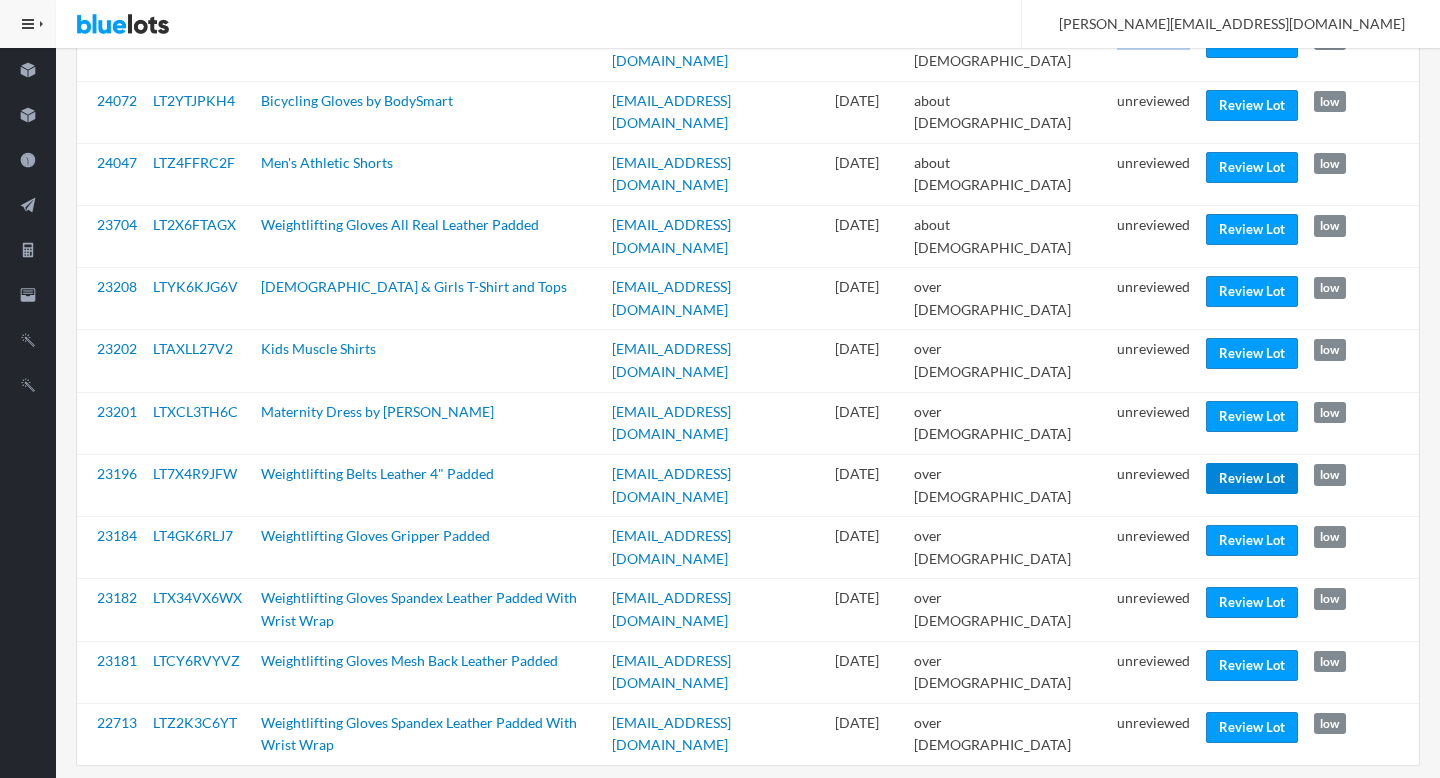 click on "Review Lot" at bounding box center (1252, 478) 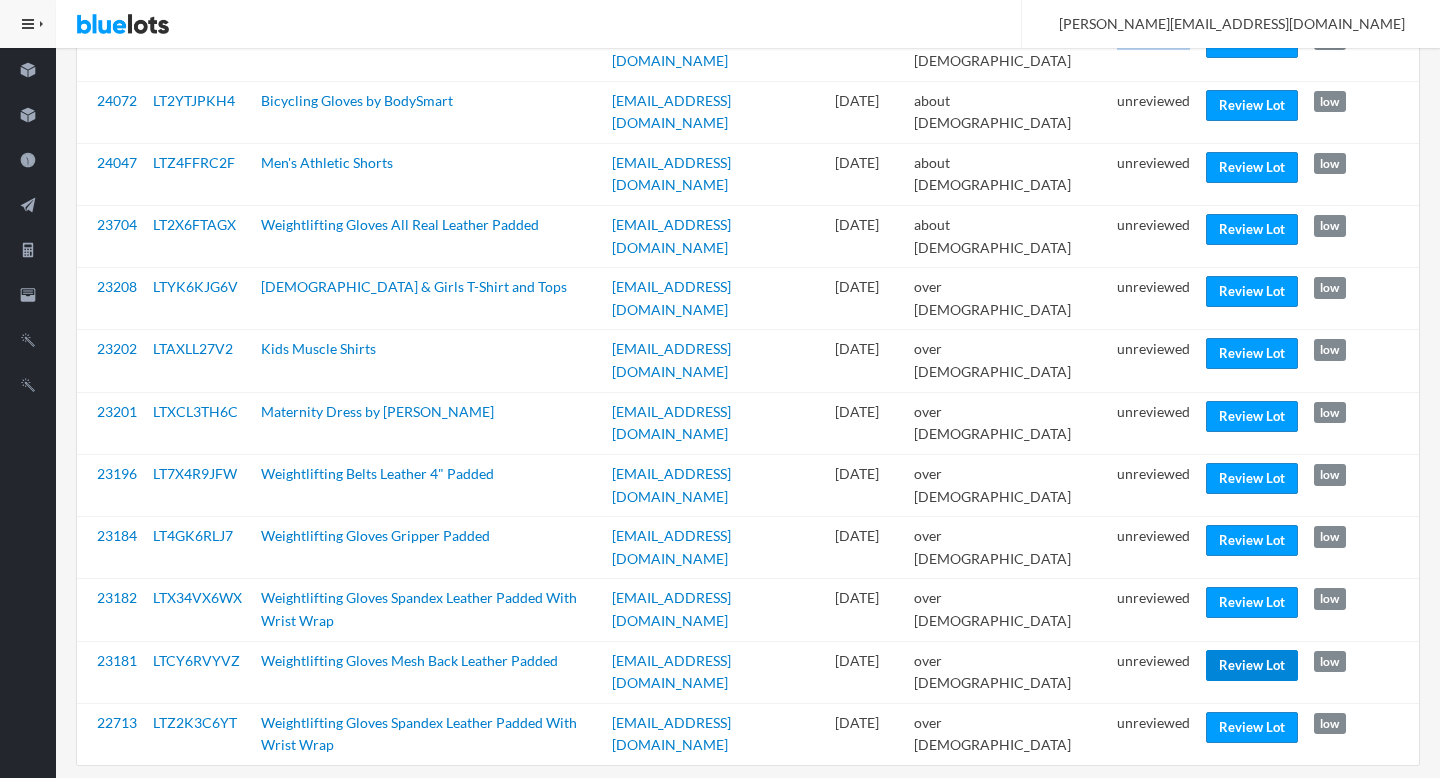 click on "Review Lot" at bounding box center (1252, 665) 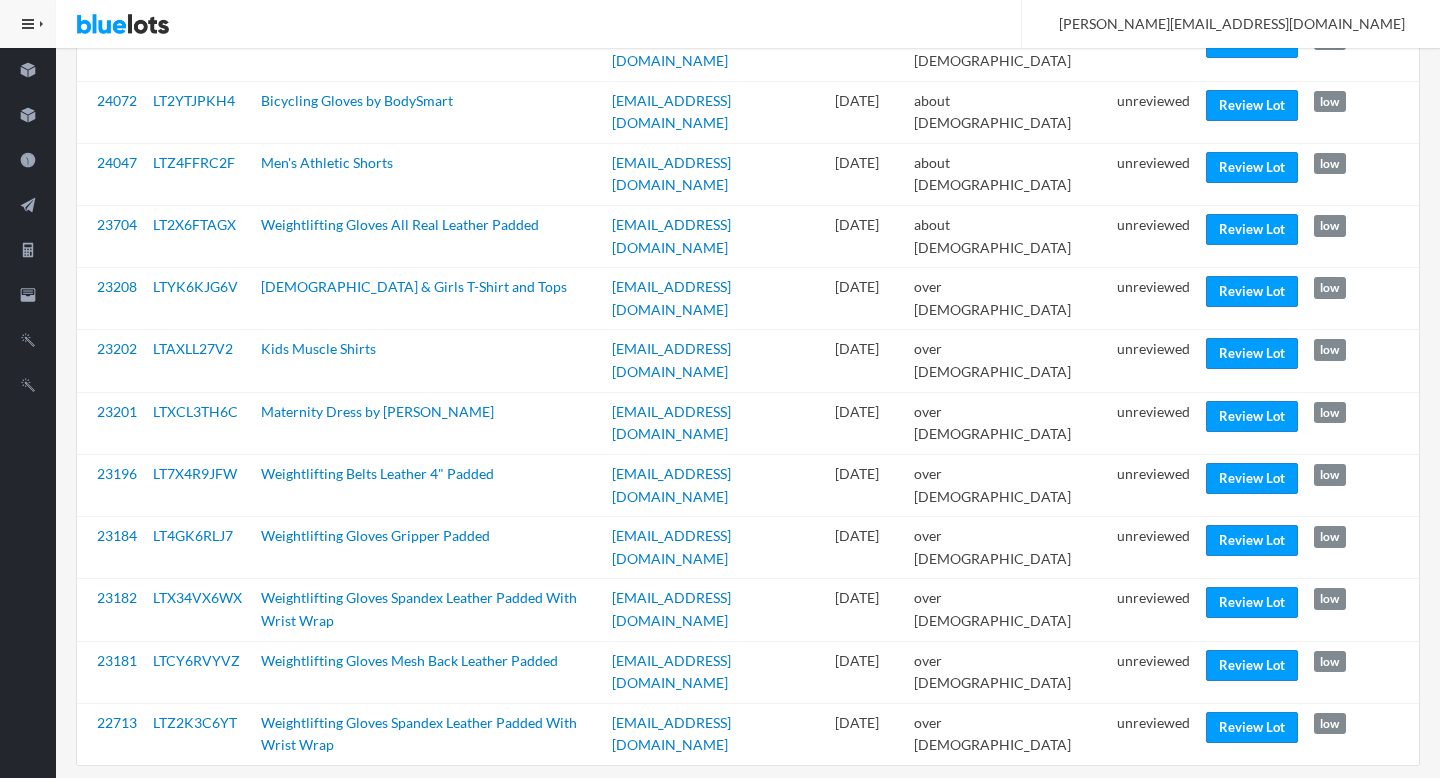 click on "unreviewed" at bounding box center (1153, 672) 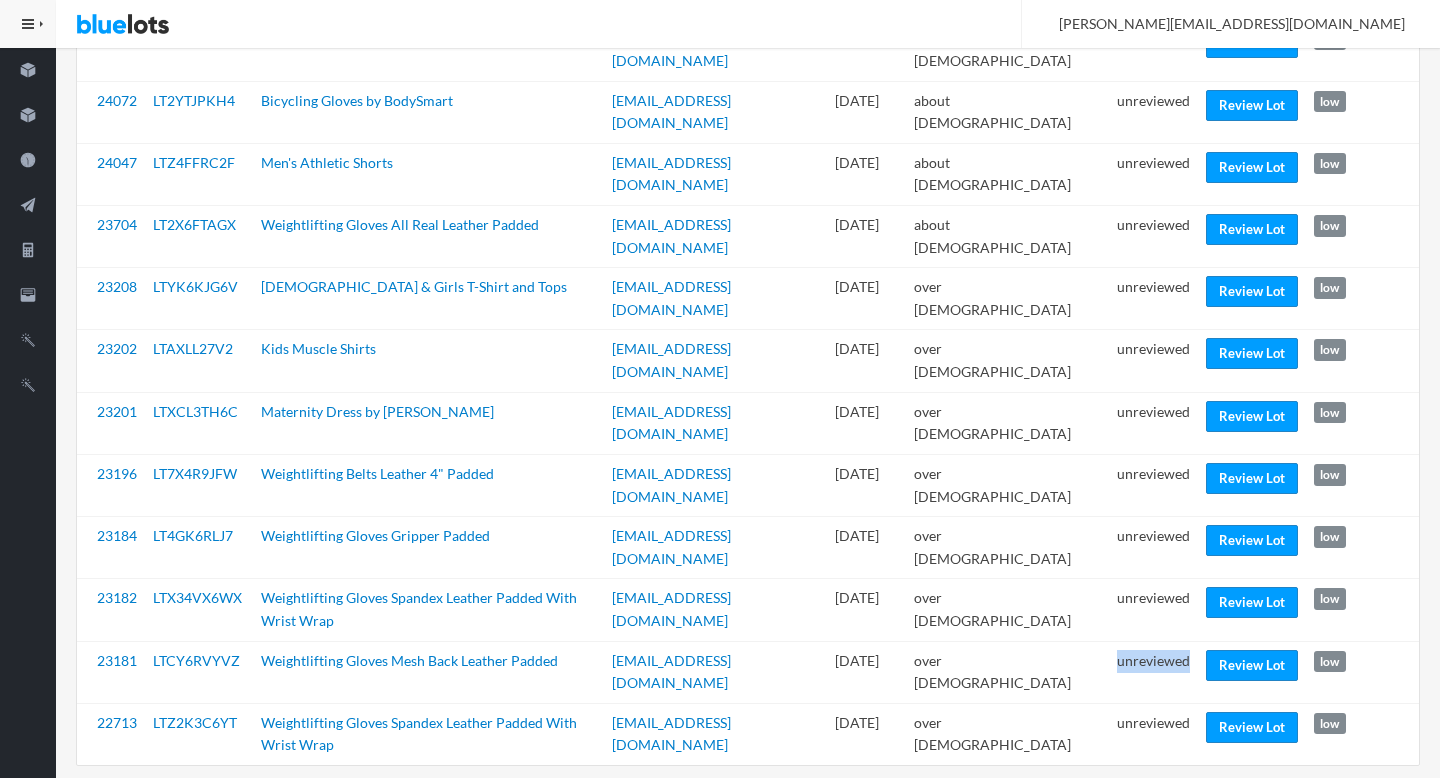 click on "unreviewed" at bounding box center (1153, 672) 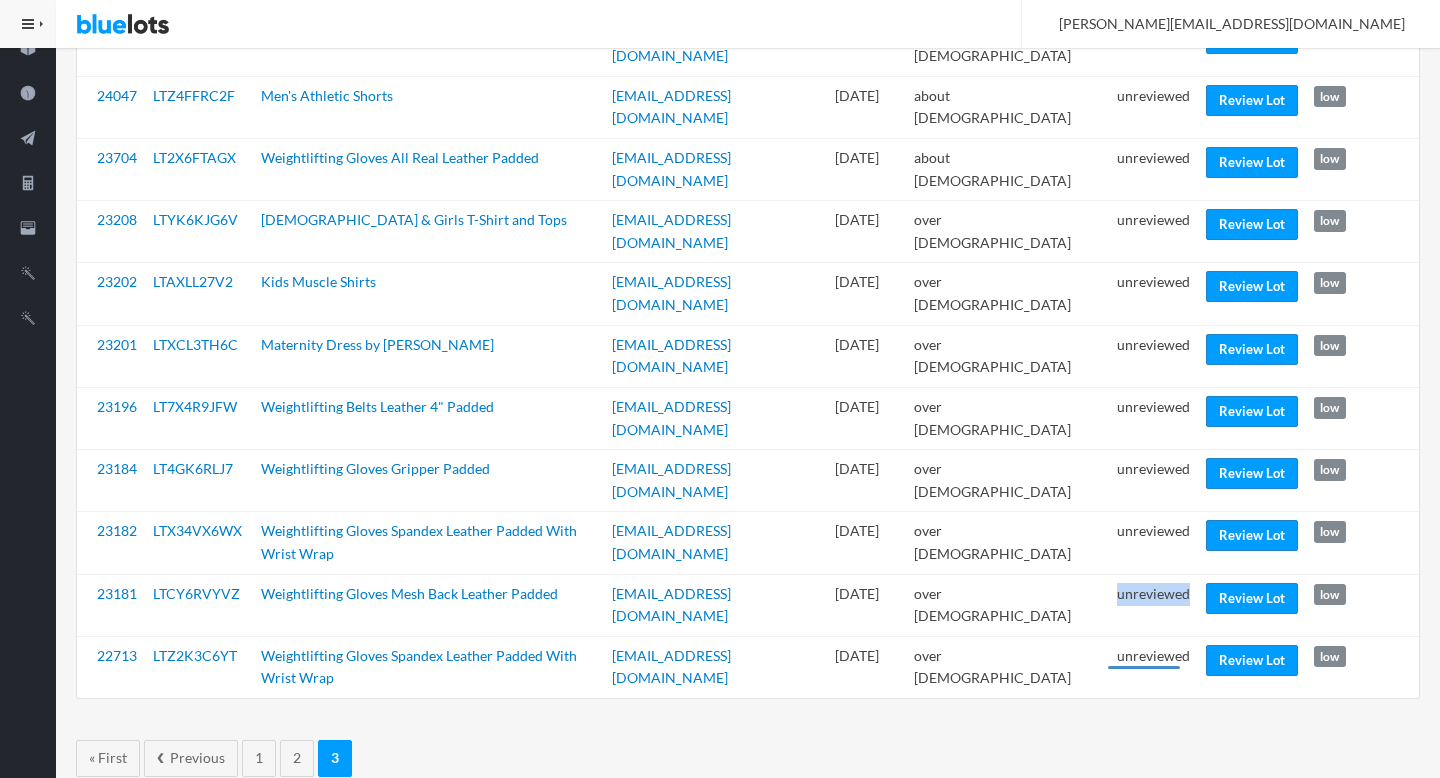scroll, scrollTop: 787, scrollLeft: 0, axis: vertical 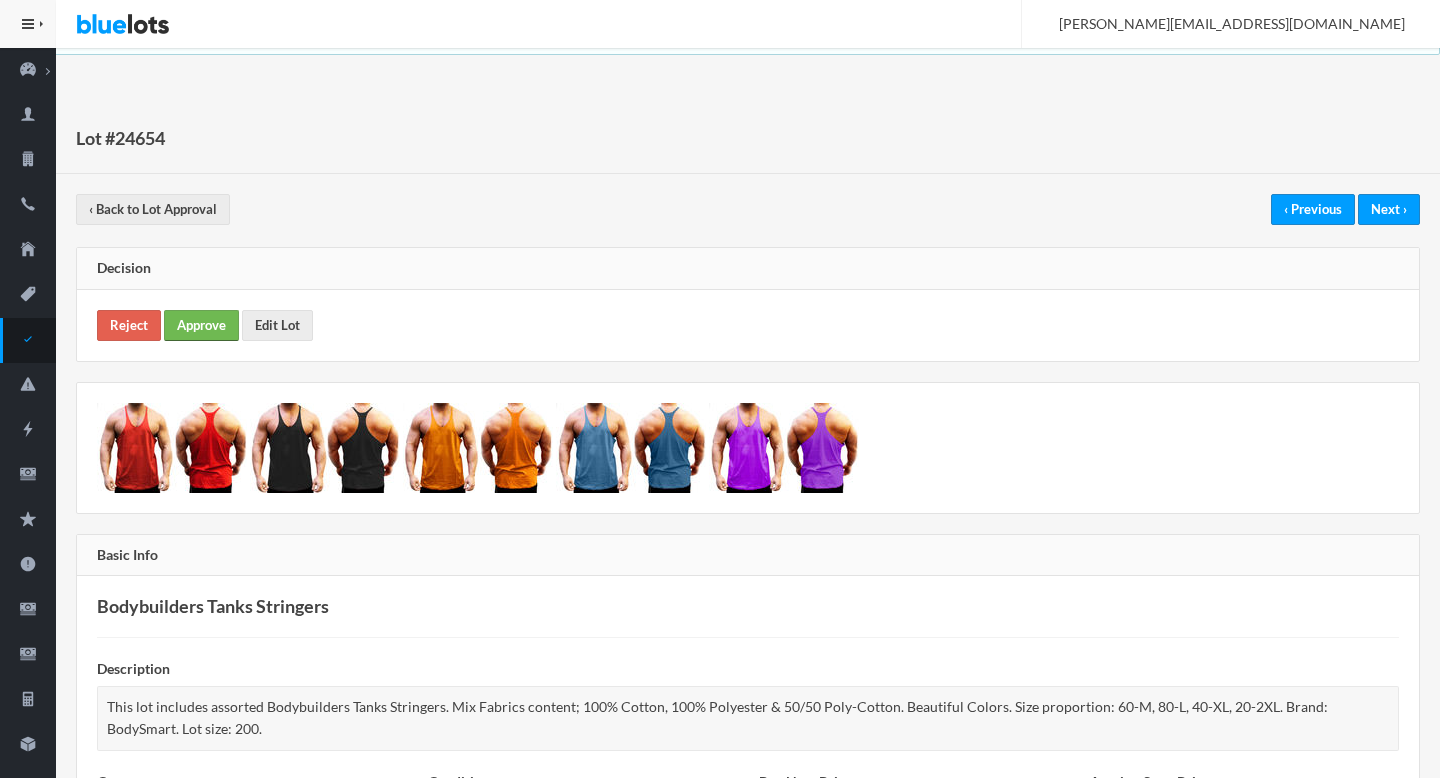 click on "Approve" at bounding box center [201, 325] 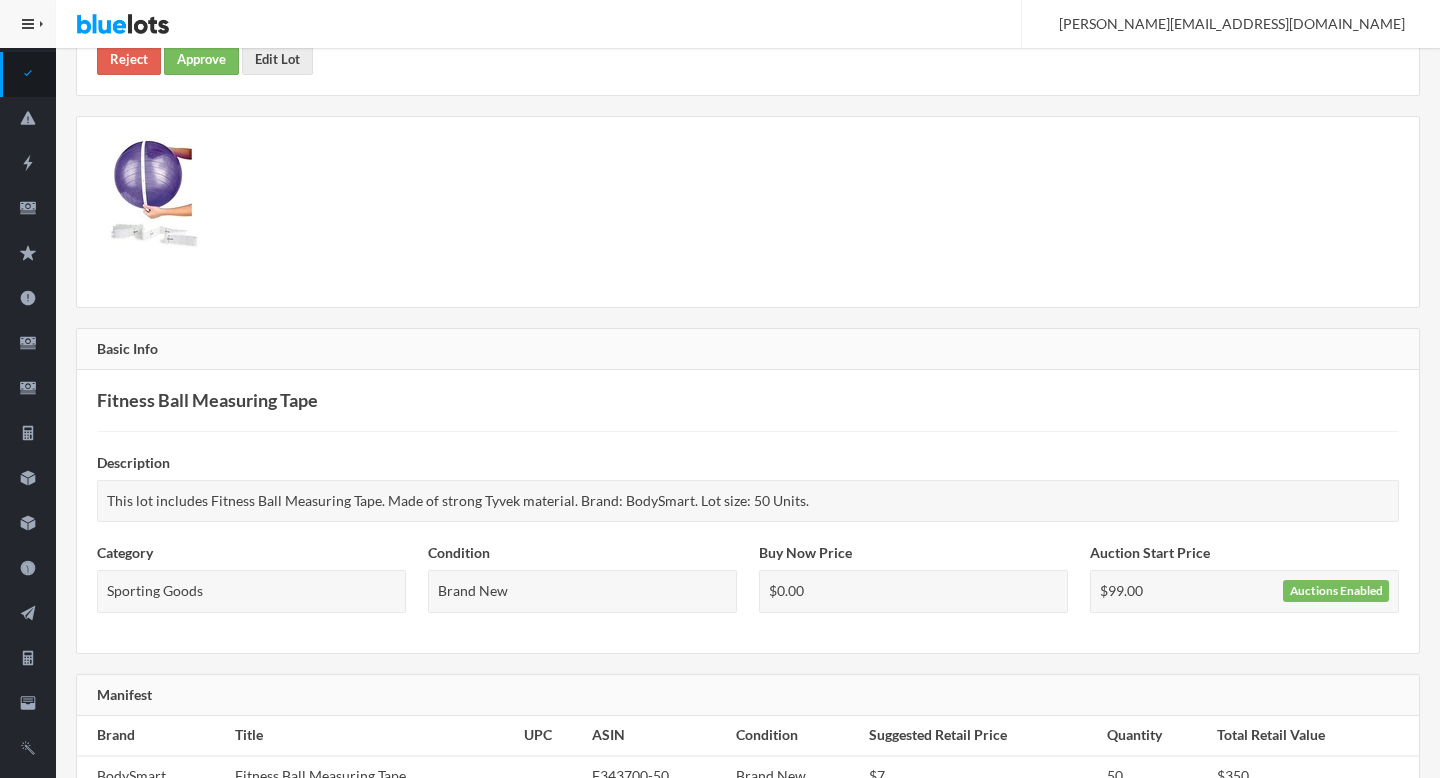 scroll, scrollTop: 0, scrollLeft: 0, axis: both 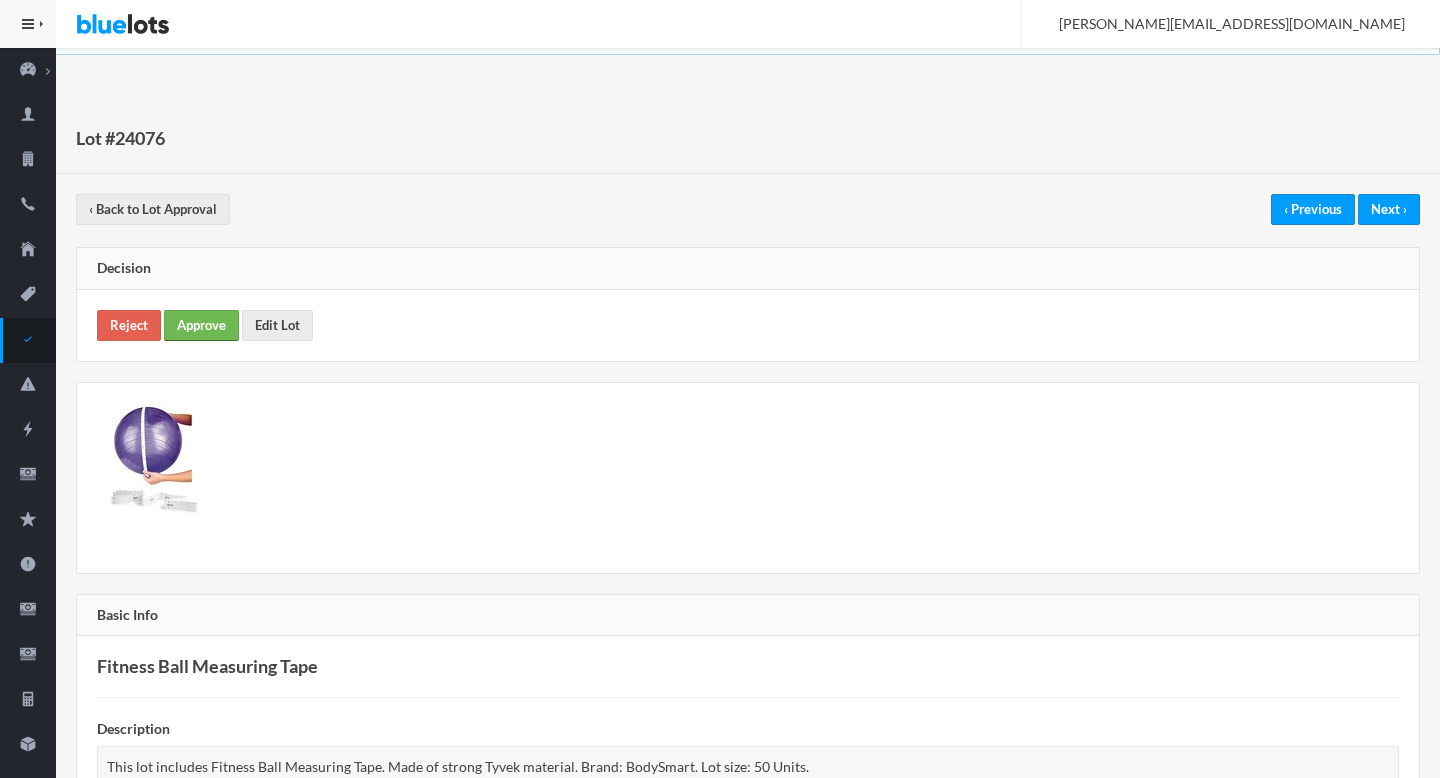 click on "Approve" at bounding box center [201, 325] 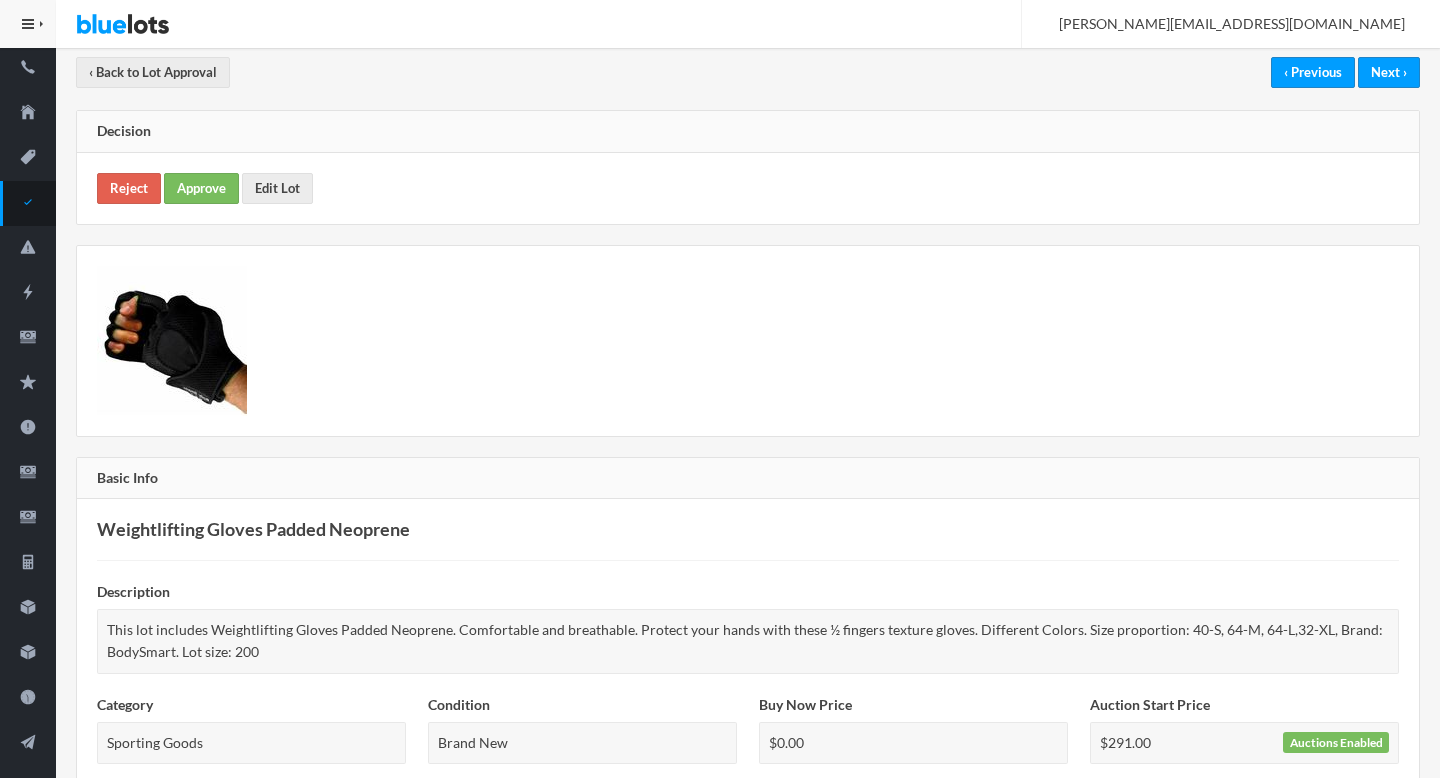 scroll, scrollTop: 0, scrollLeft: 0, axis: both 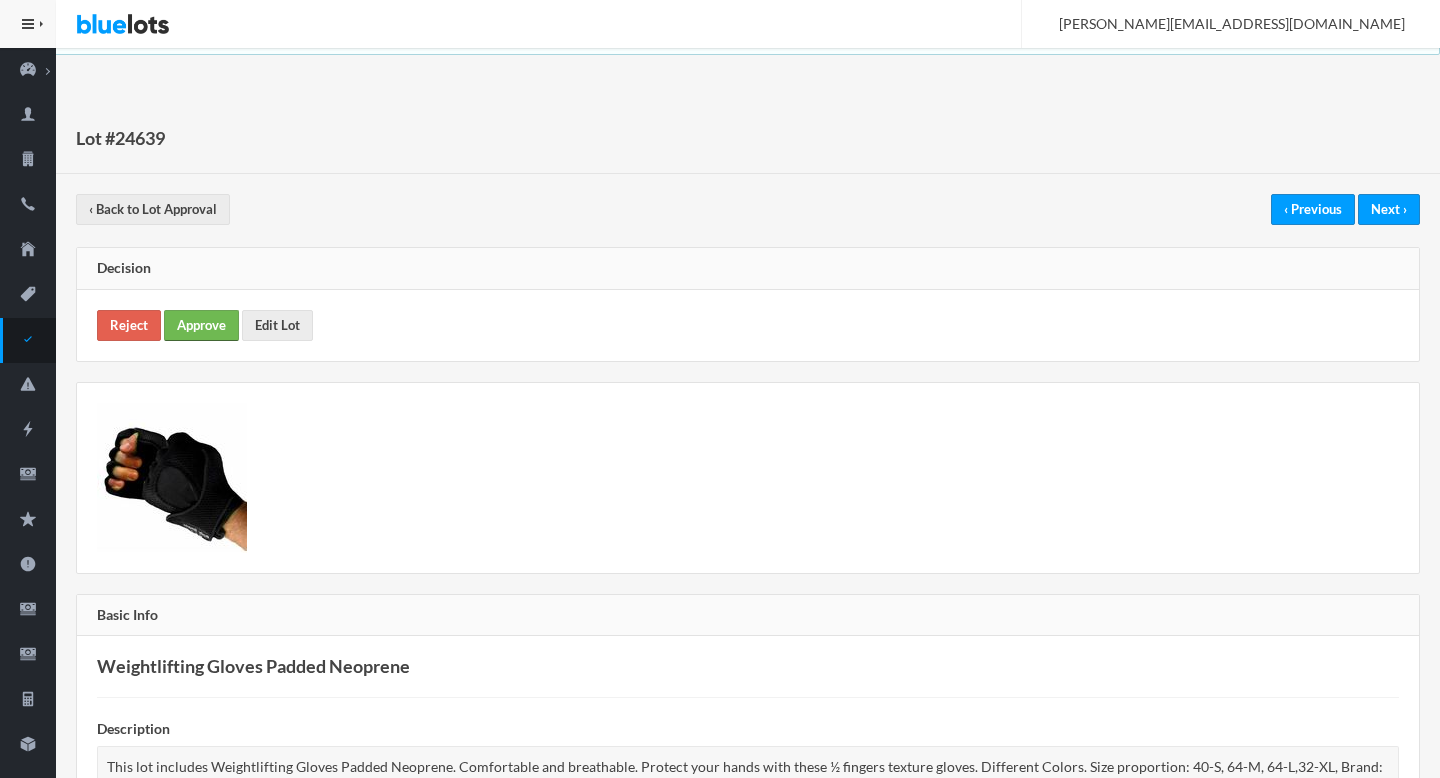 click on "Approve" at bounding box center [201, 325] 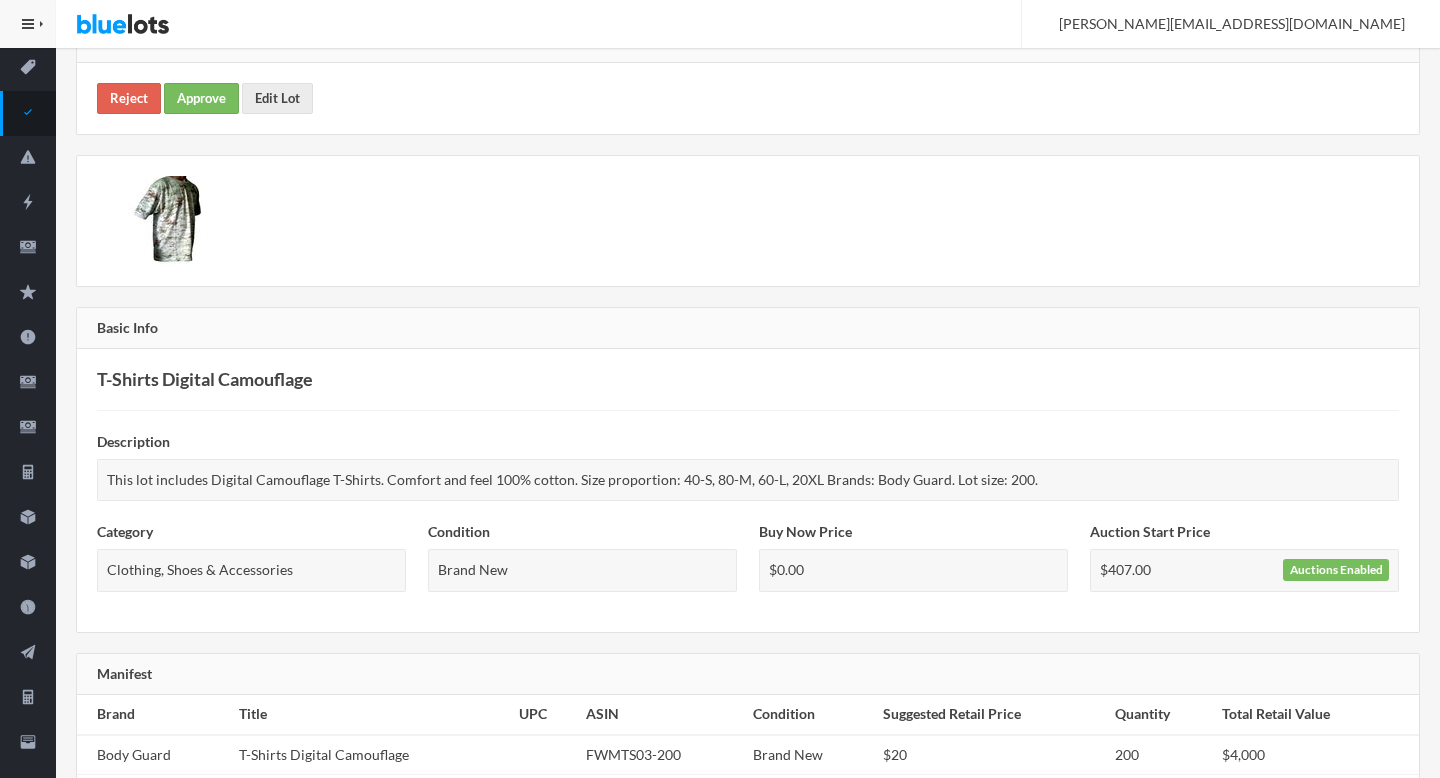 scroll, scrollTop: 0, scrollLeft: 0, axis: both 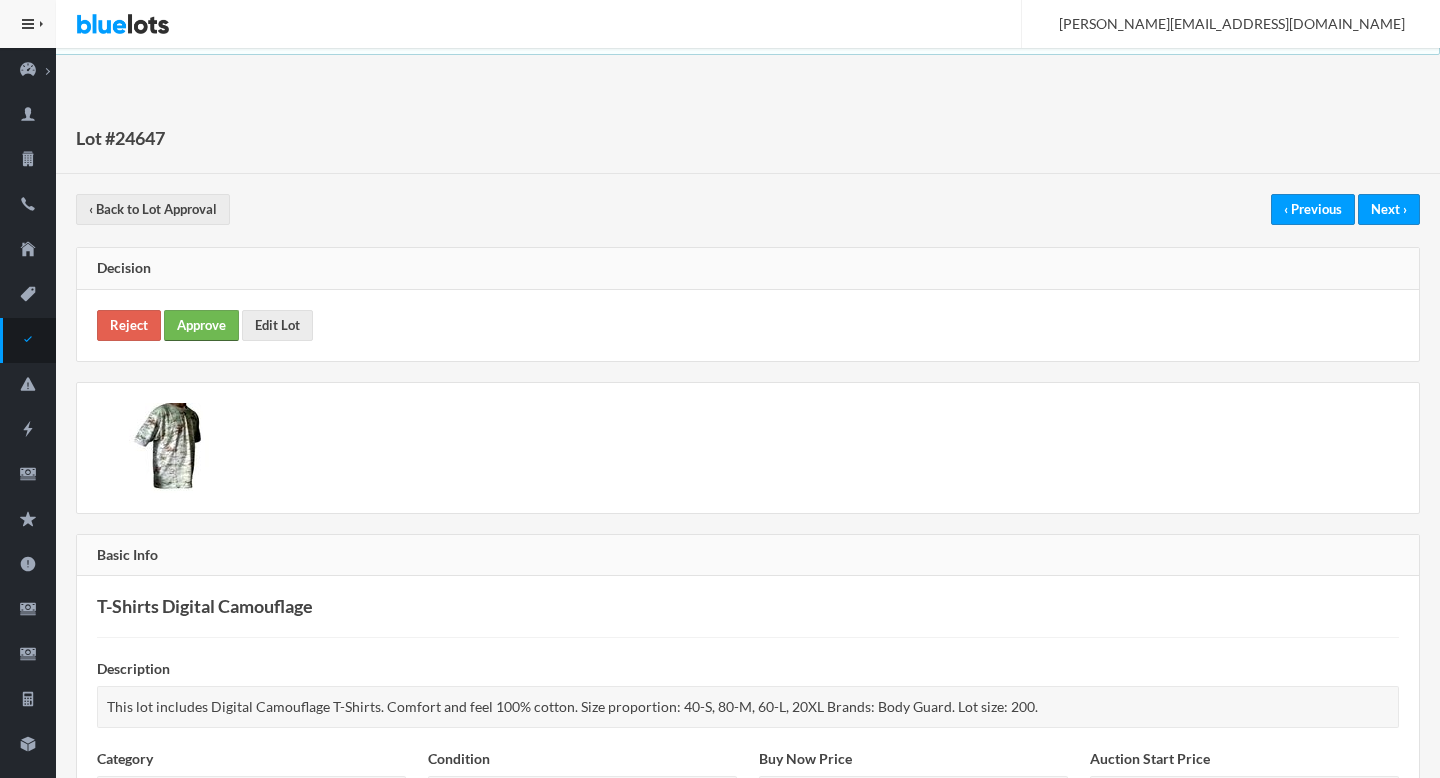 click on "Approve" at bounding box center (201, 325) 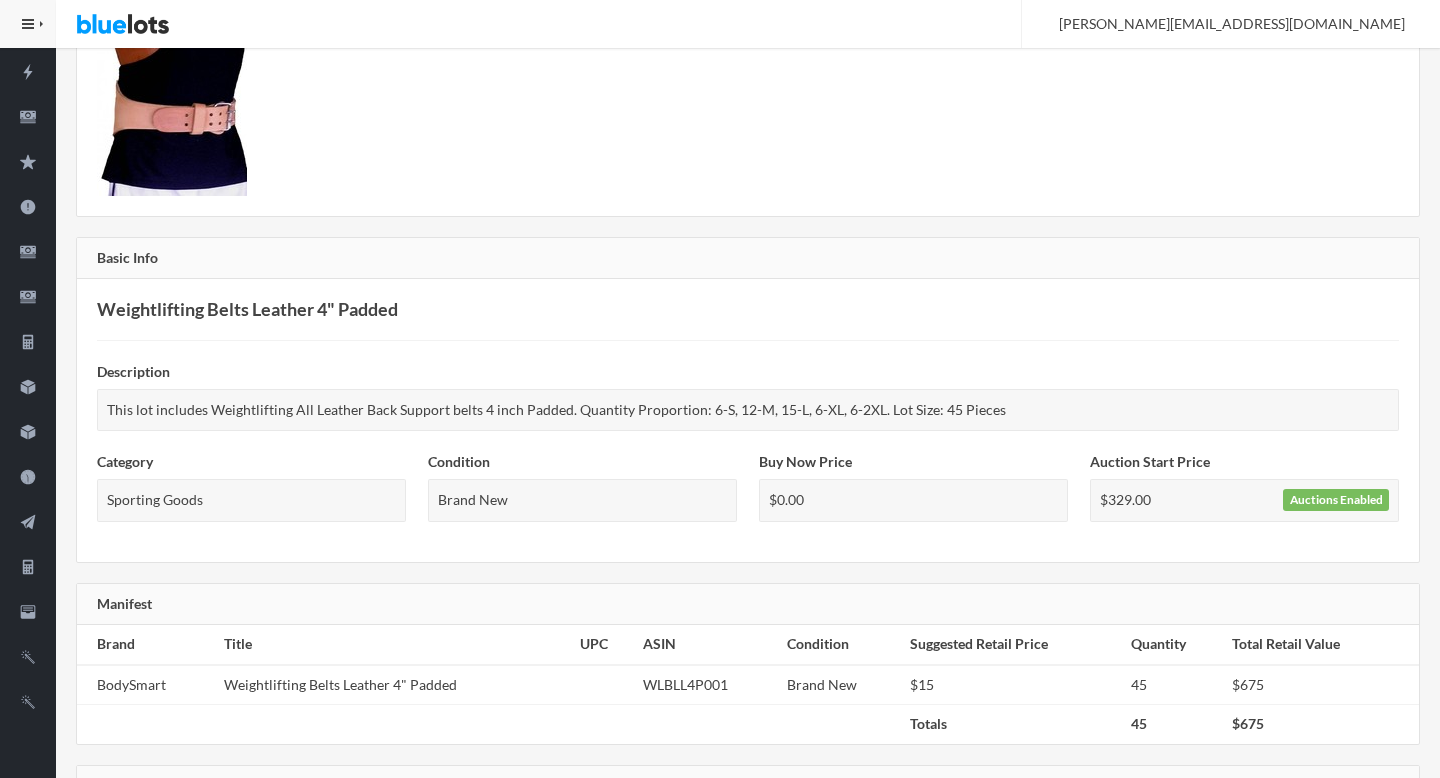 scroll, scrollTop: 0, scrollLeft: 0, axis: both 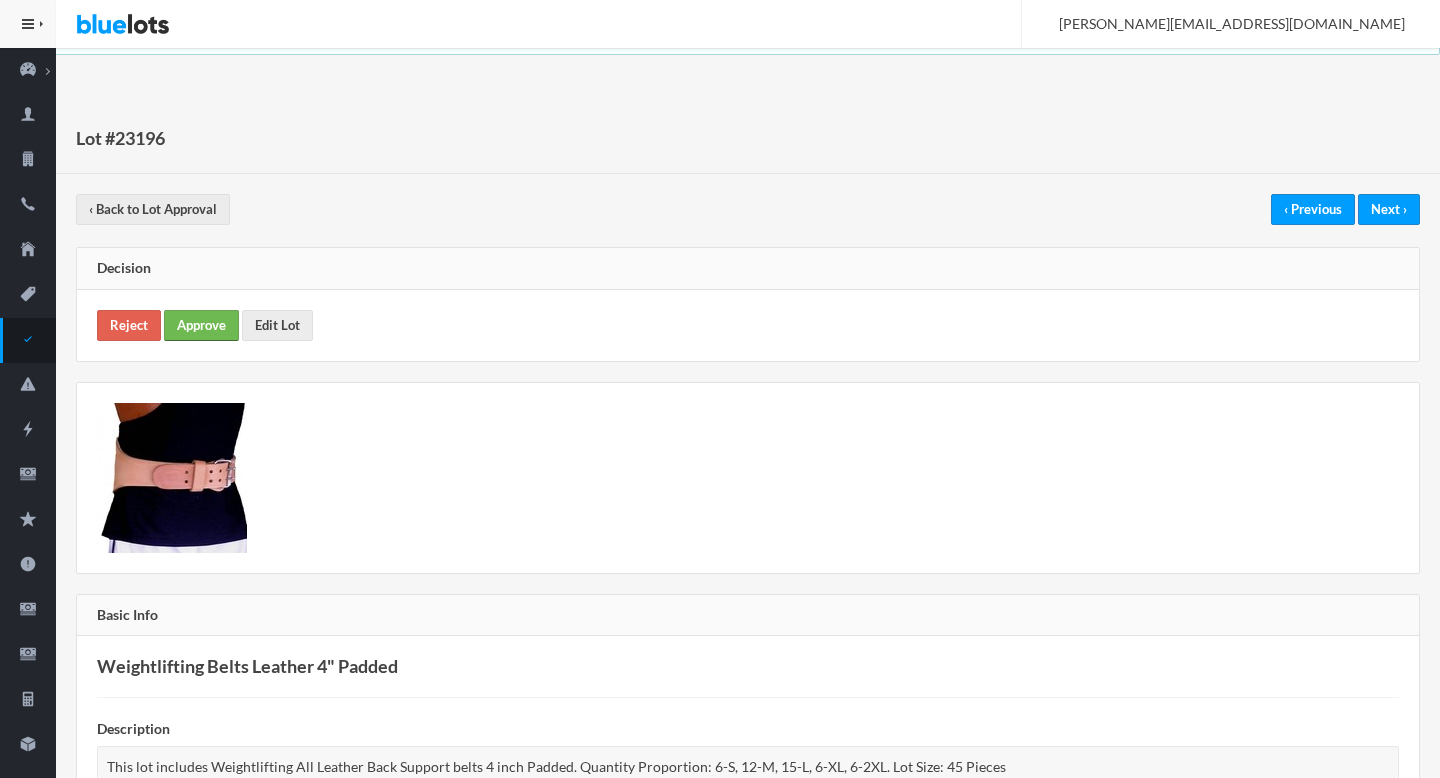 click on "Approve" at bounding box center (201, 325) 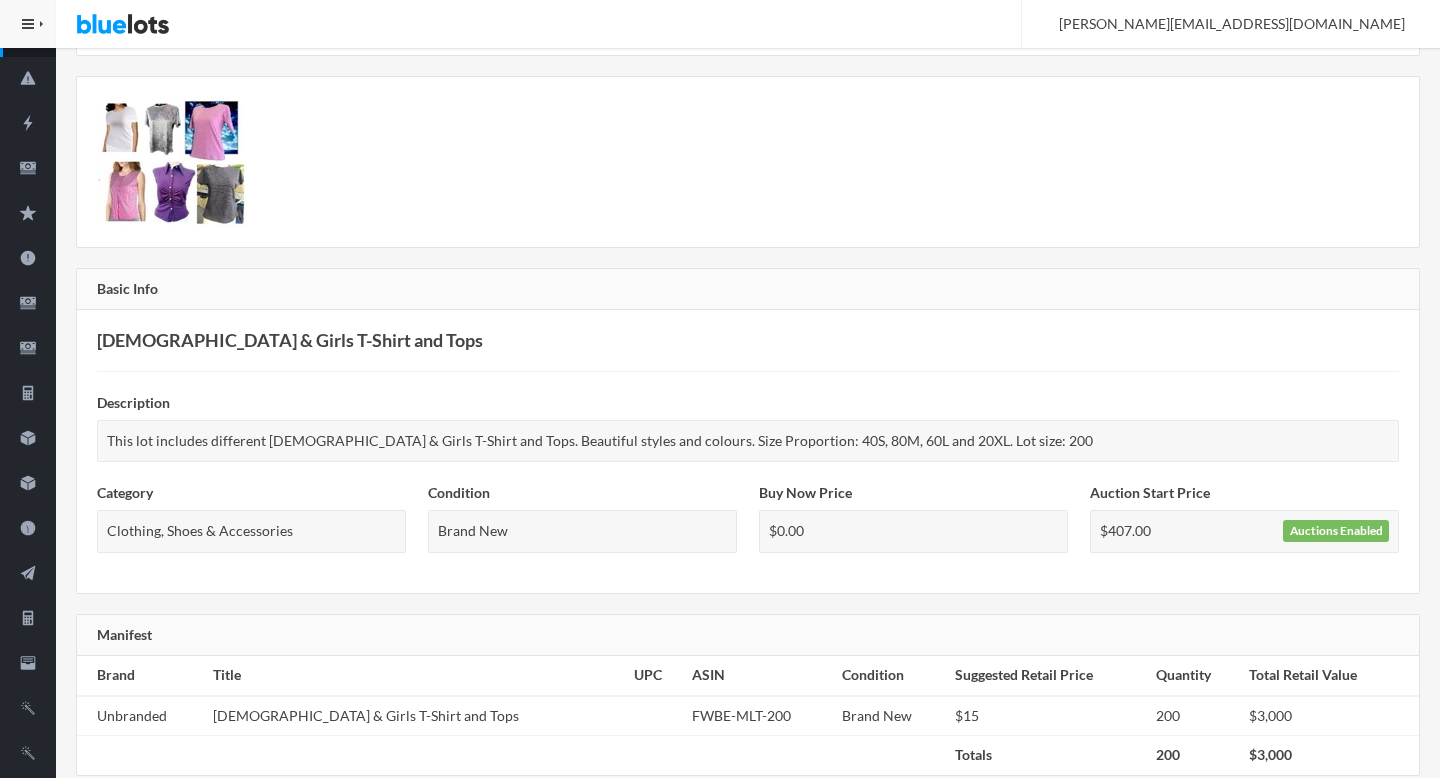 scroll, scrollTop: 0, scrollLeft: 0, axis: both 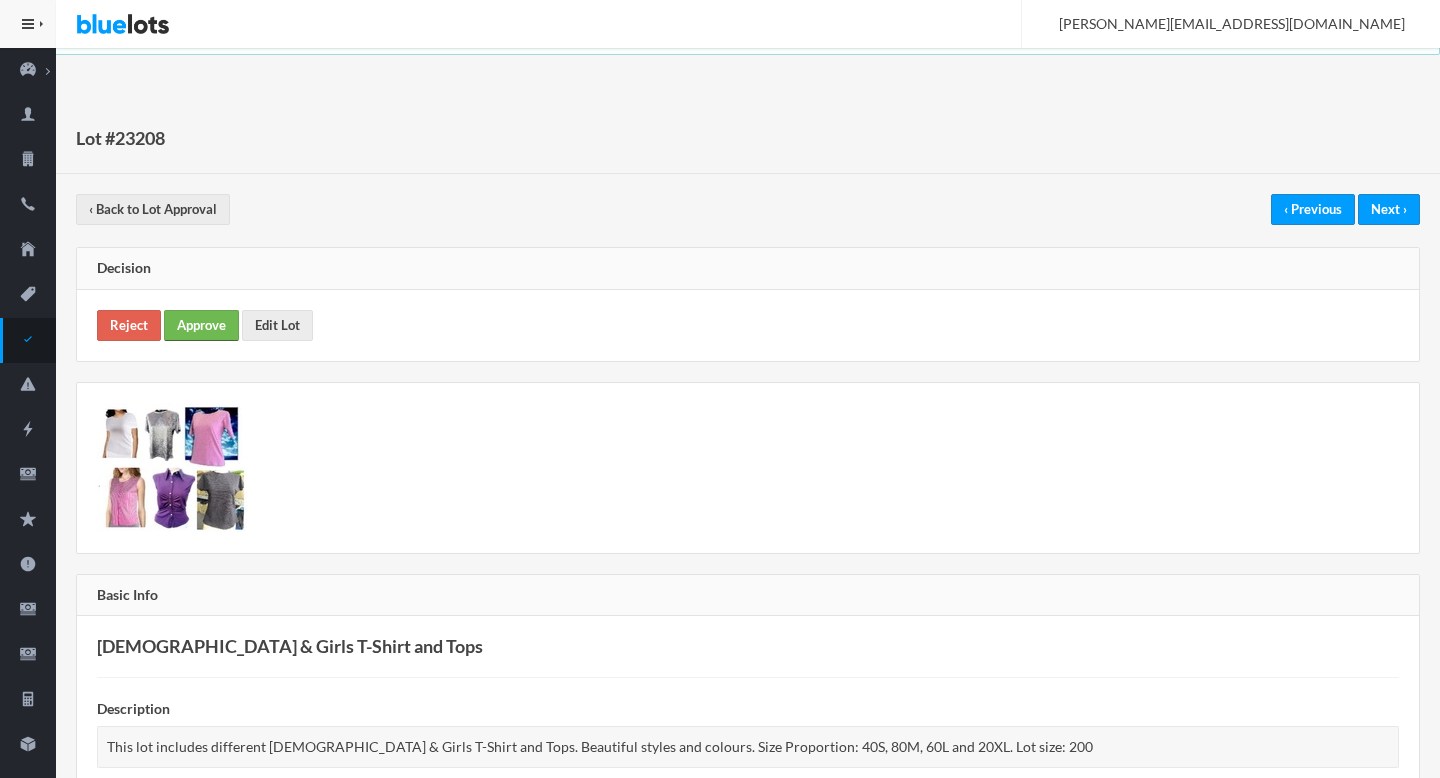 click on "Approve" at bounding box center (201, 325) 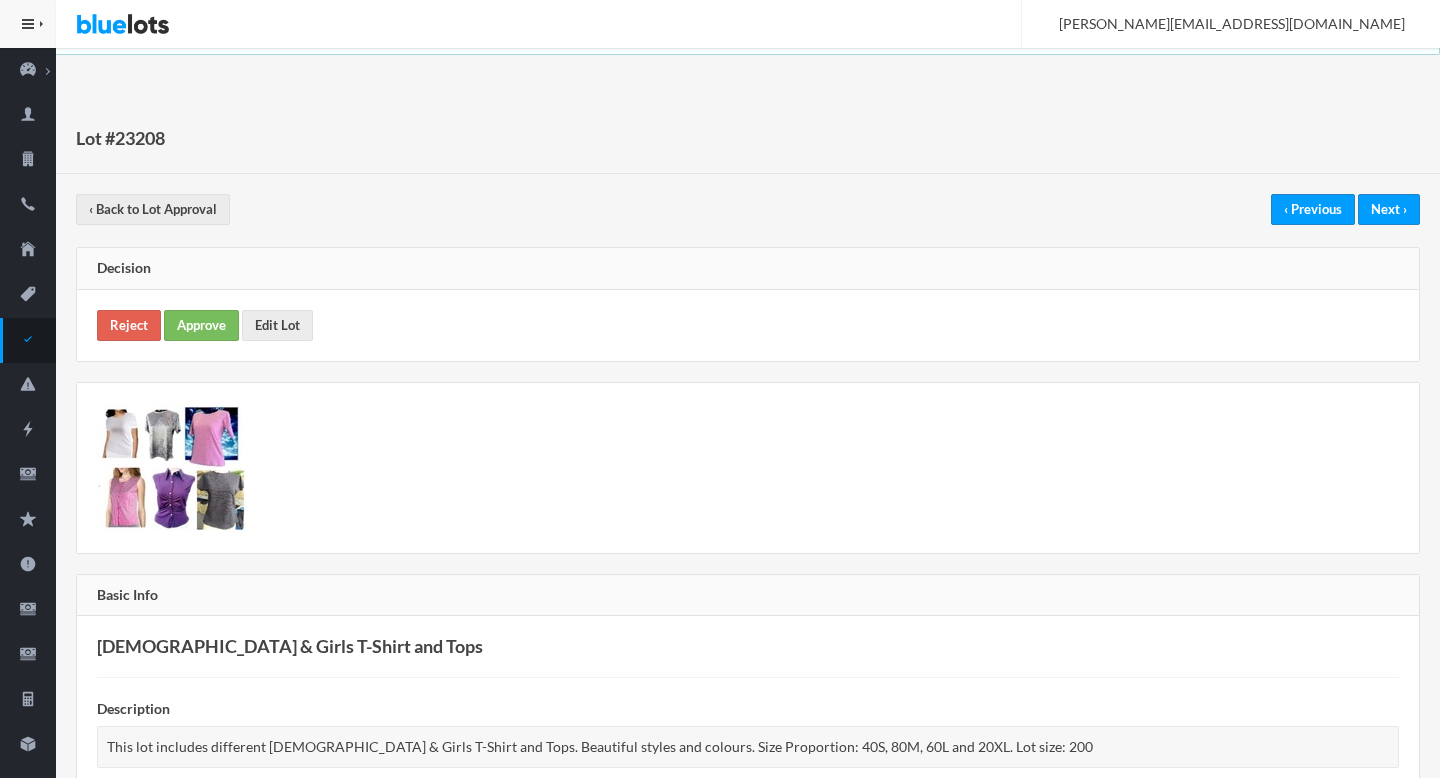 click on "Bluelots is for sale. If you are interested in purchasing the business, please contact us at support@bluelots.com.
HIDE MENU
Admin
Dashboard
Summary
Buyer Metrics
Lot Metrics
Auction Metrics
Sales Metrics
Seller Metrics
Buyers
Sellers
Phone Numbers
Addresses
Lots
Lot Approval
Listing Reports
Auctions
Orders
Buyer Feedback" at bounding box center (720, 632) 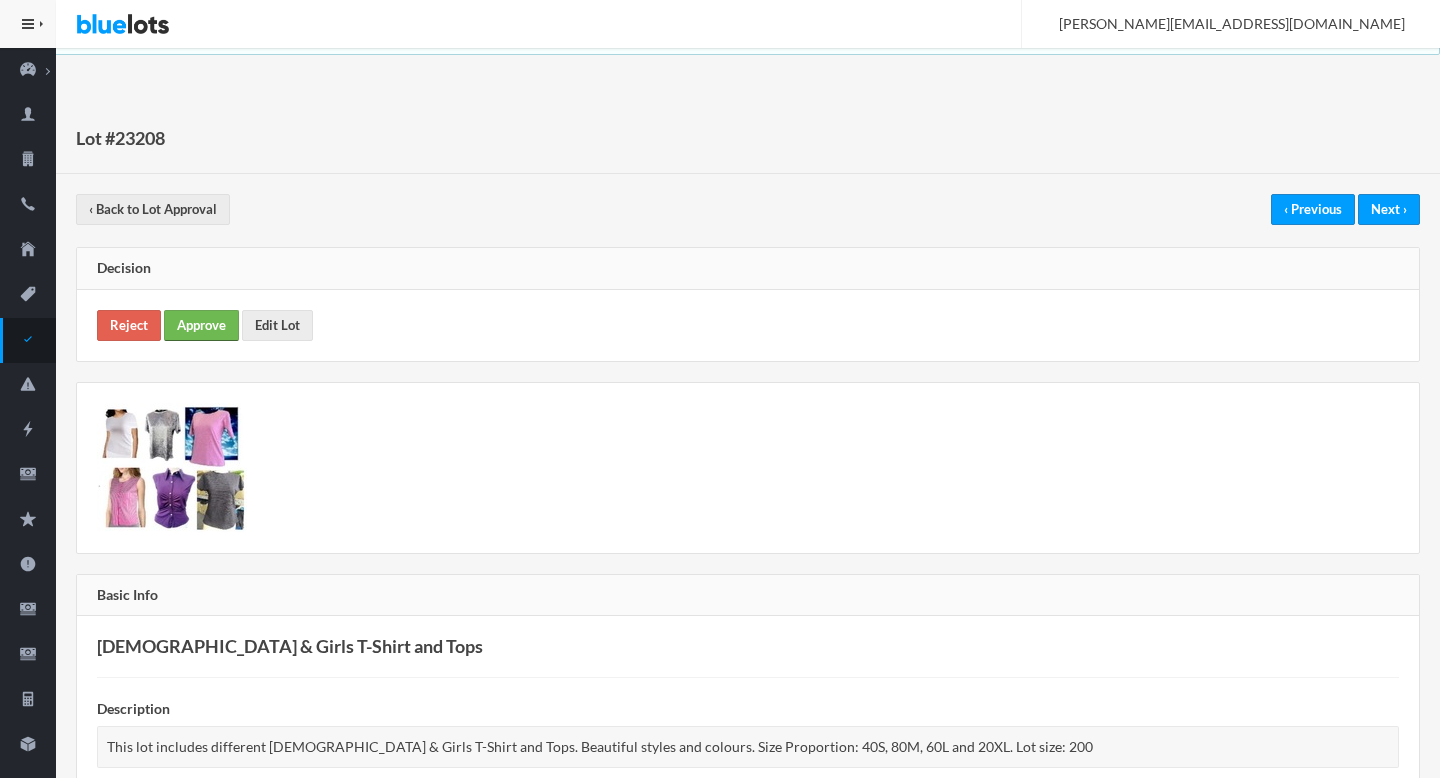 click on "Approve" at bounding box center [201, 325] 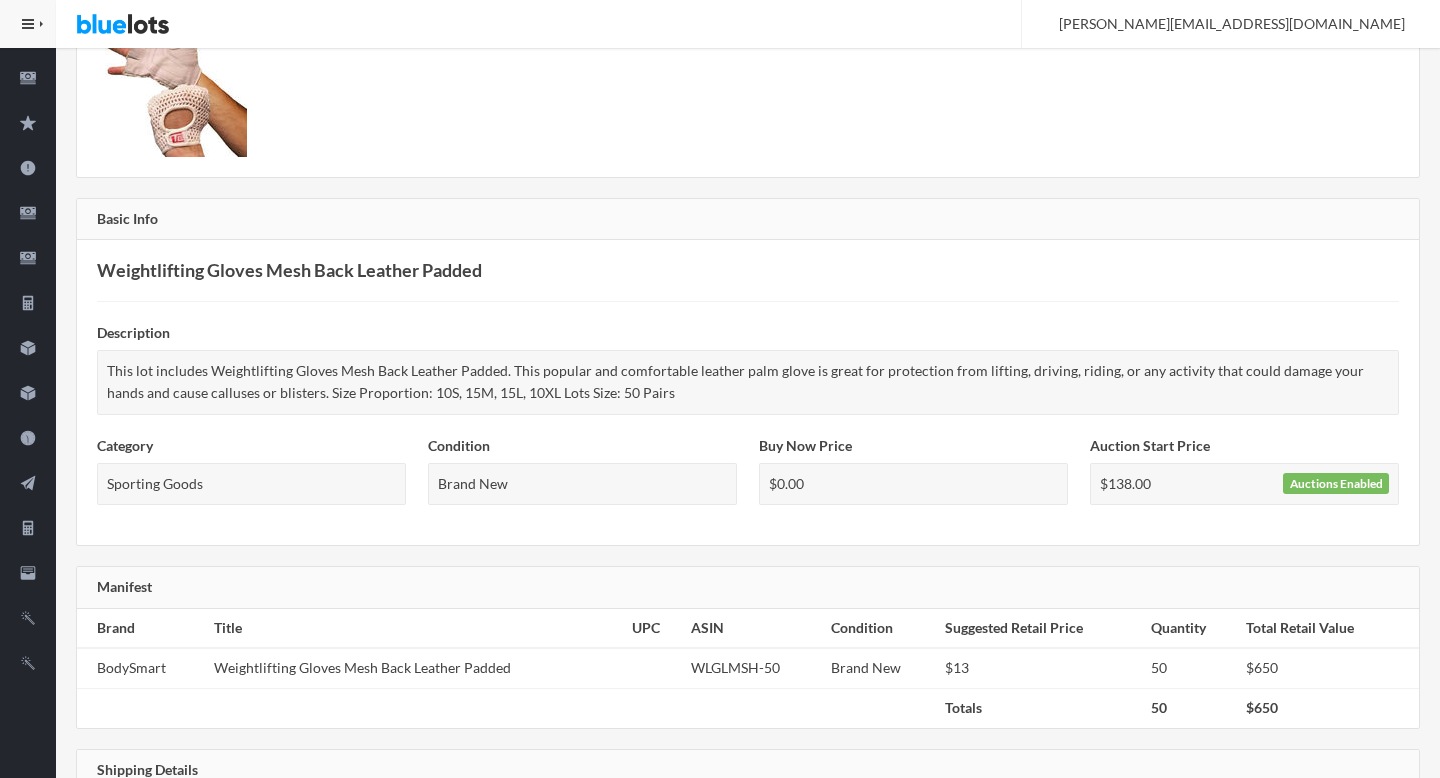 scroll, scrollTop: 0, scrollLeft: 0, axis: both 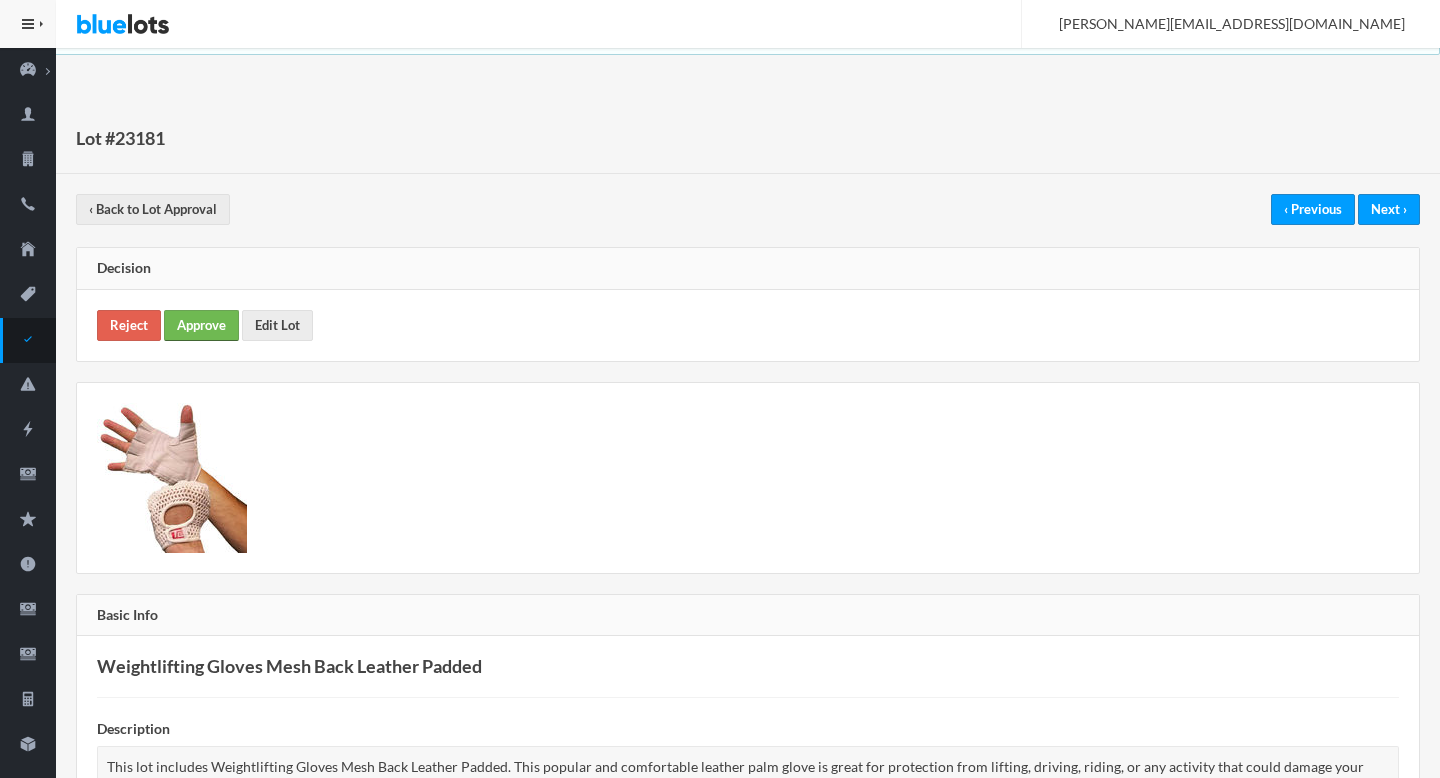 click on "Approve" at bounding box center [201, 325] 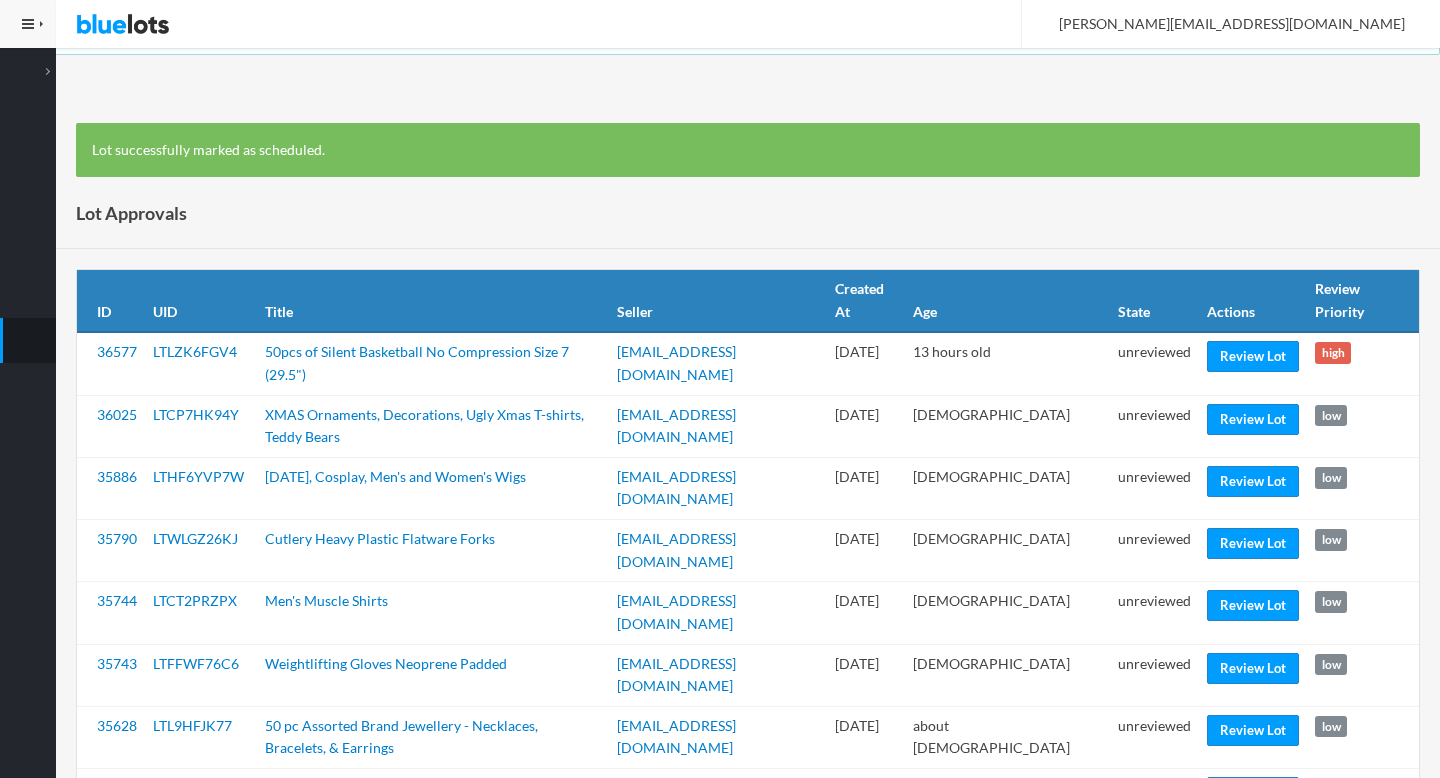 scroll, scrollTop: 0, scrollLeft: 0, axis: both 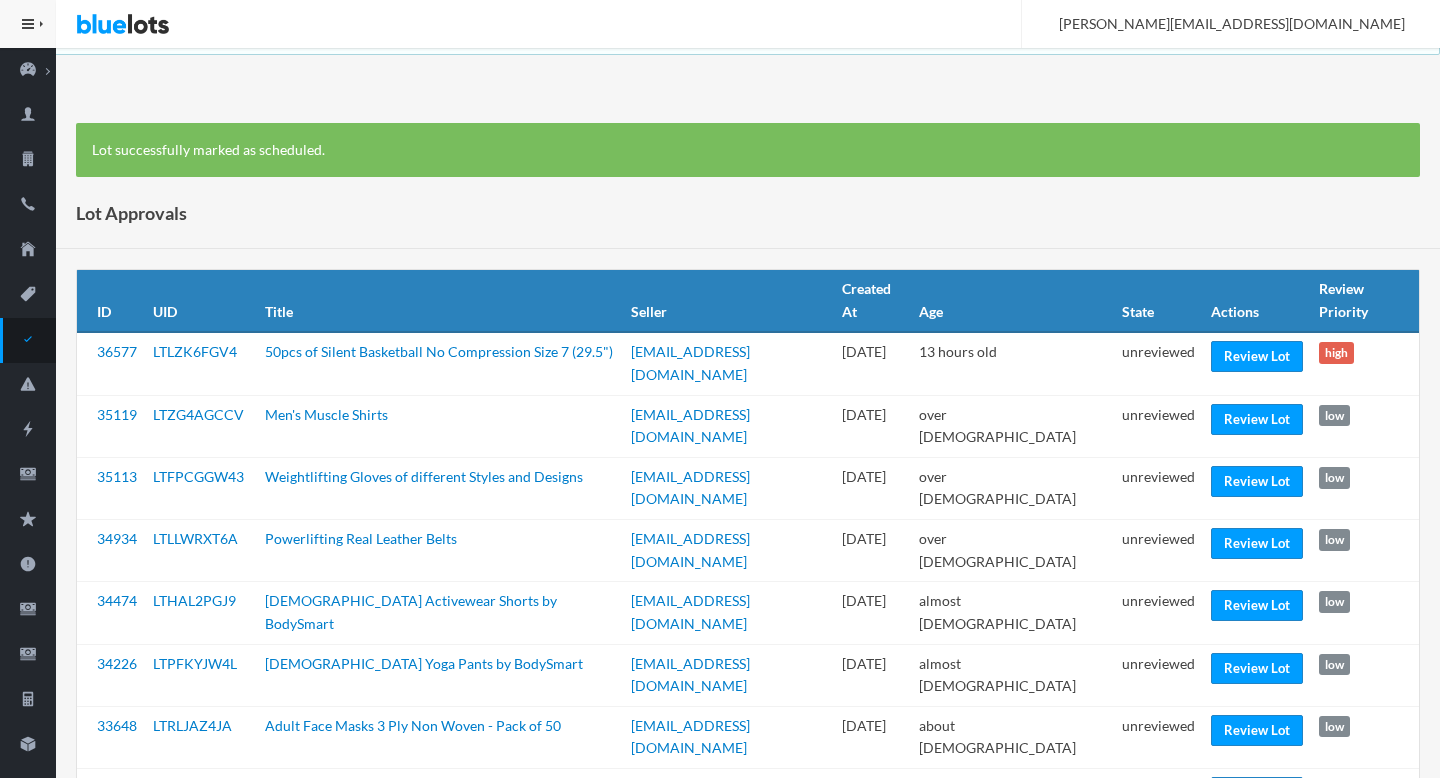 click on "Review Lot" at bounding box center [1257, 363] 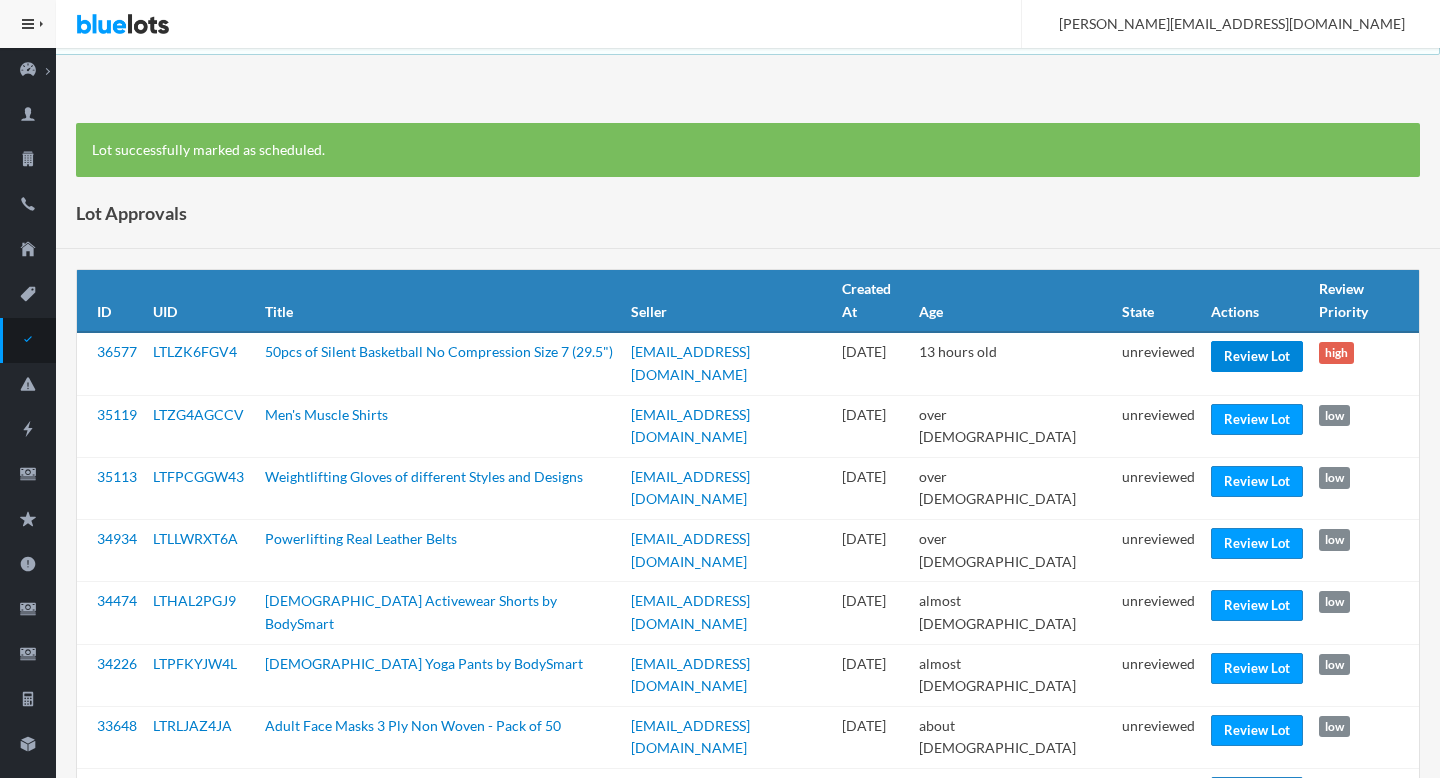 click on "Review Lot" at bounding box center (1257, 356) 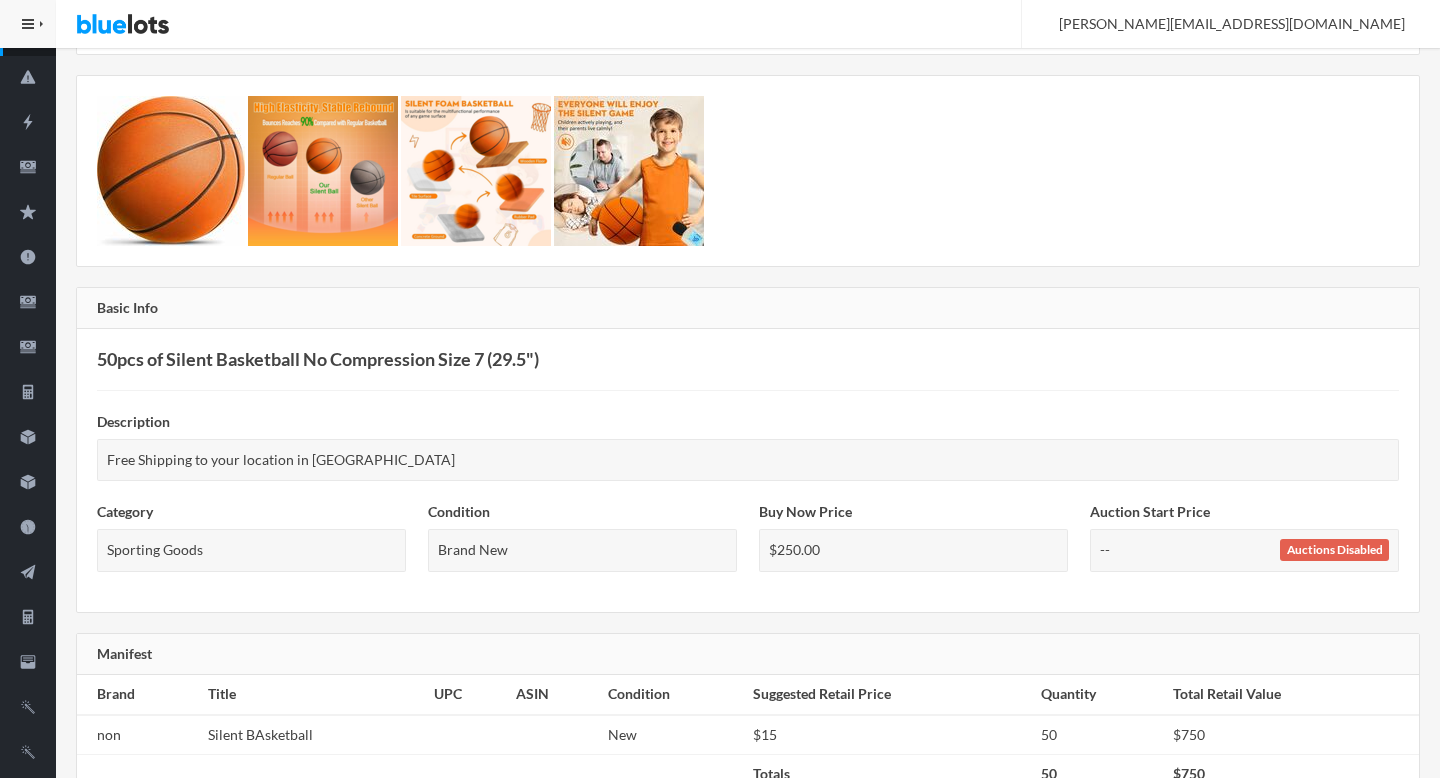 scroll, scrollTop: 0, scrollLeft: 0, axis: both 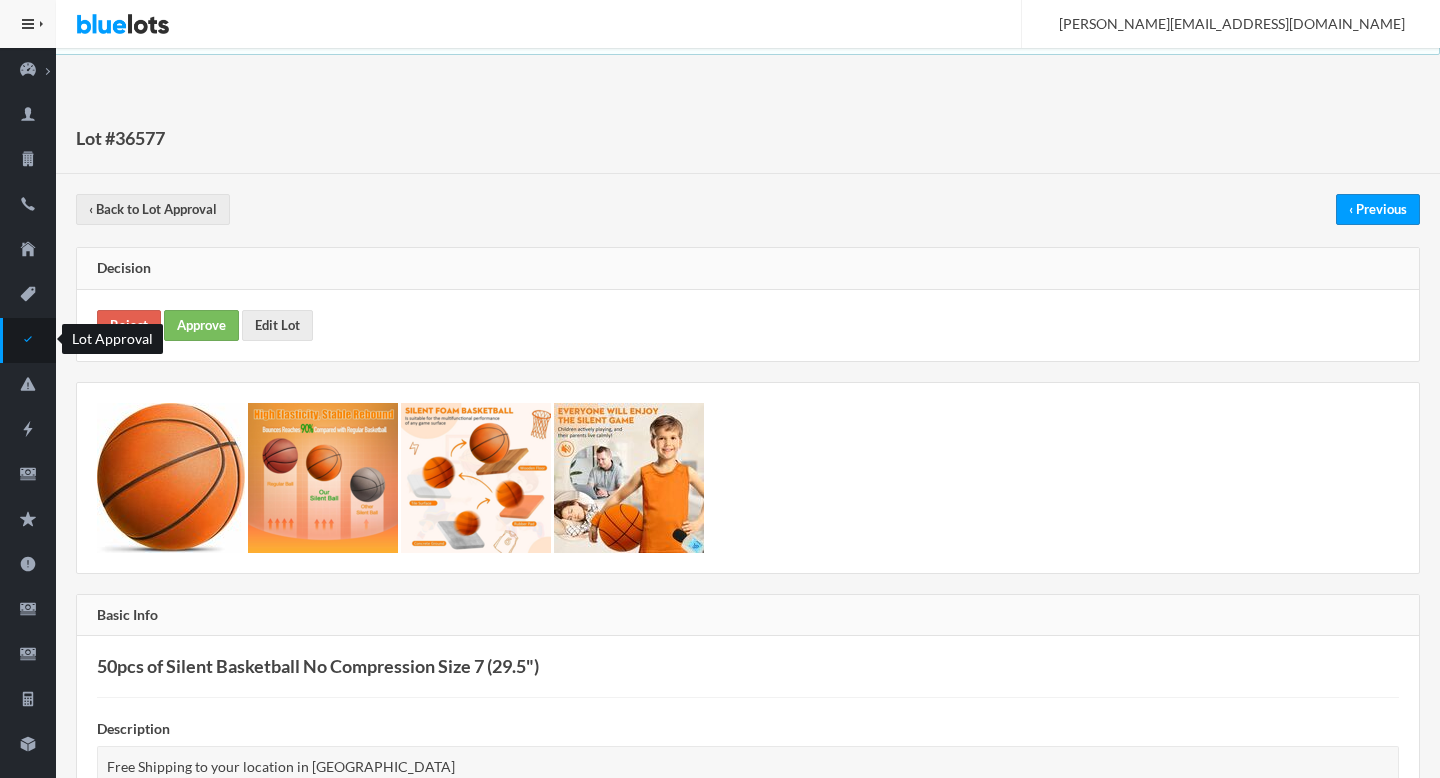 click 